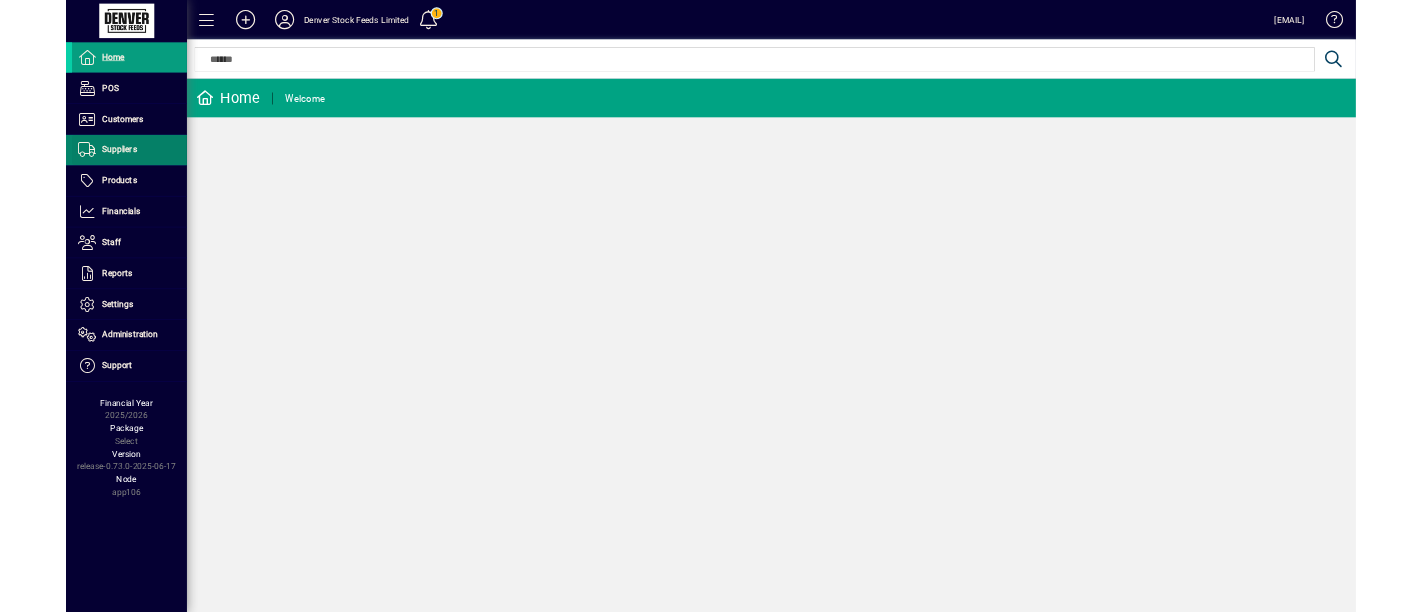 scroll, scrollTop: 0, scrollLeft: 0, axis: both 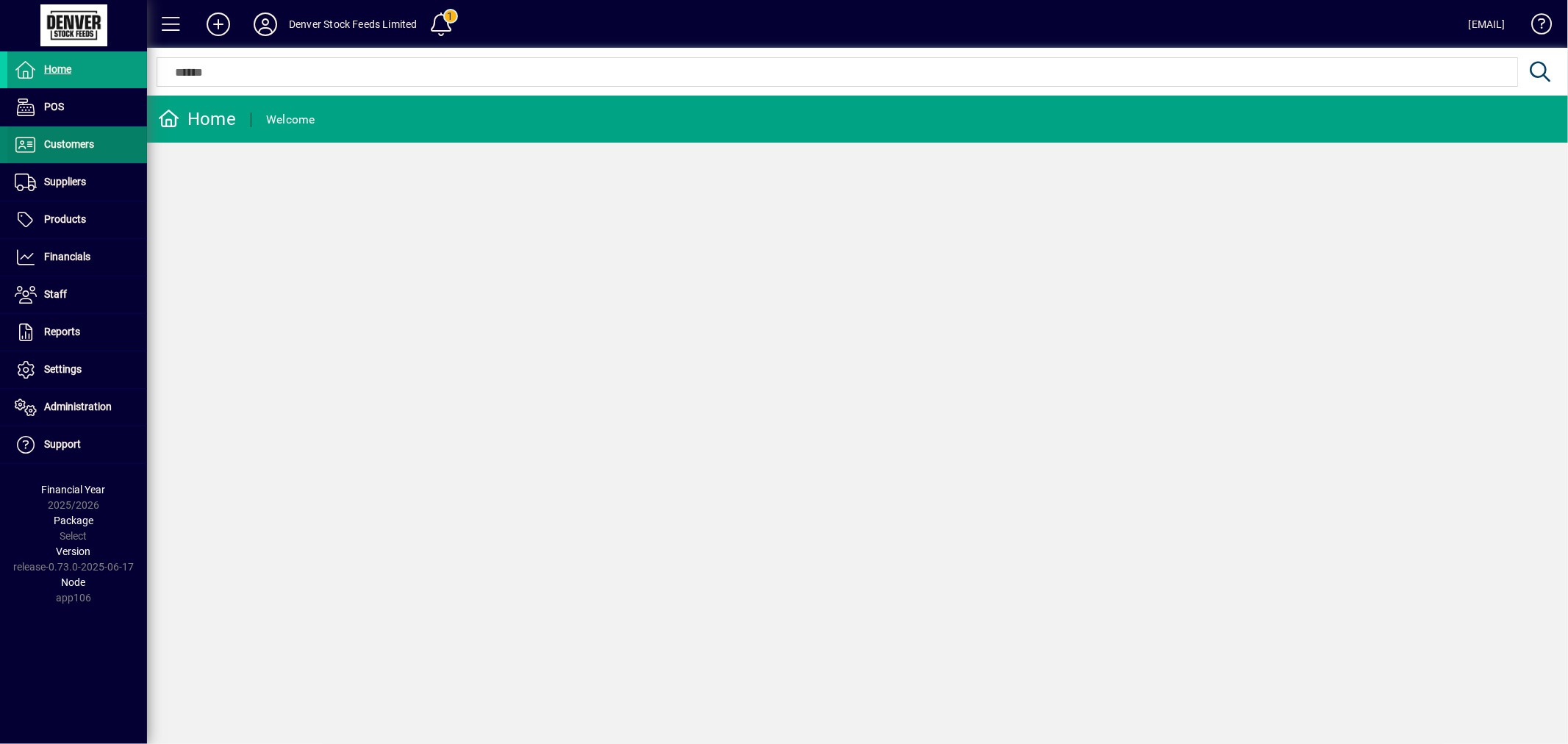 click at bounding box center (77, 145) 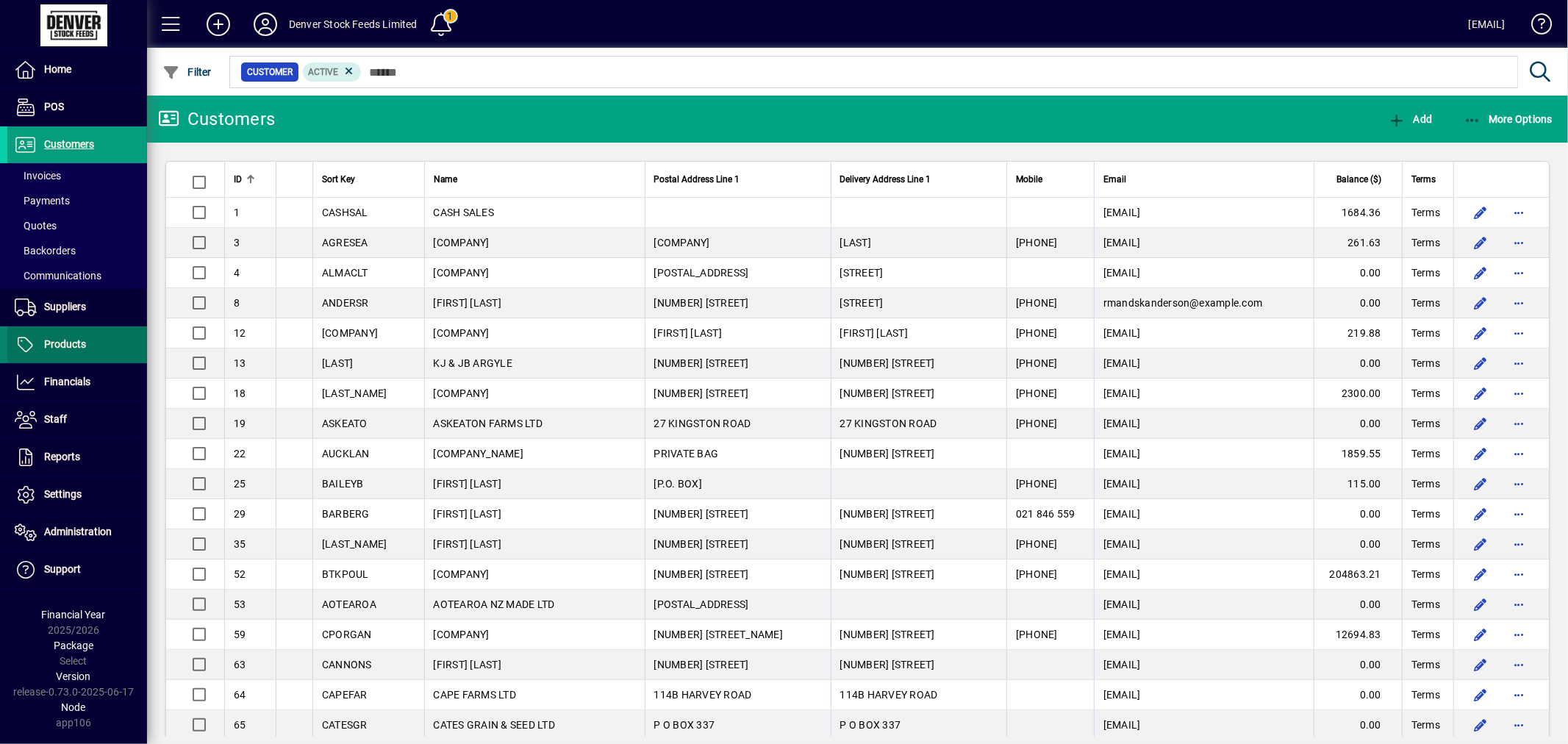 click at bounding box center [77, 345] 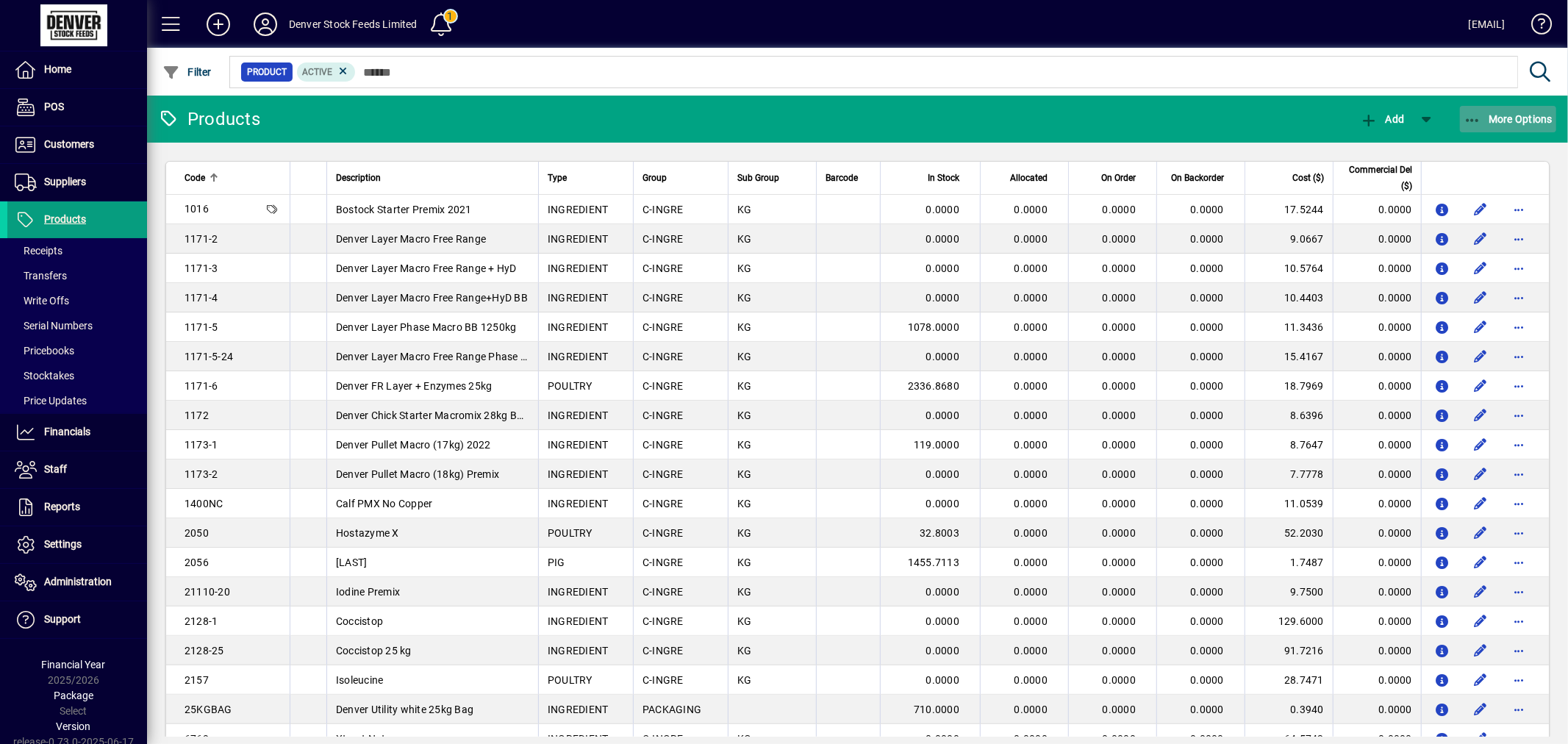 click on "More Options" 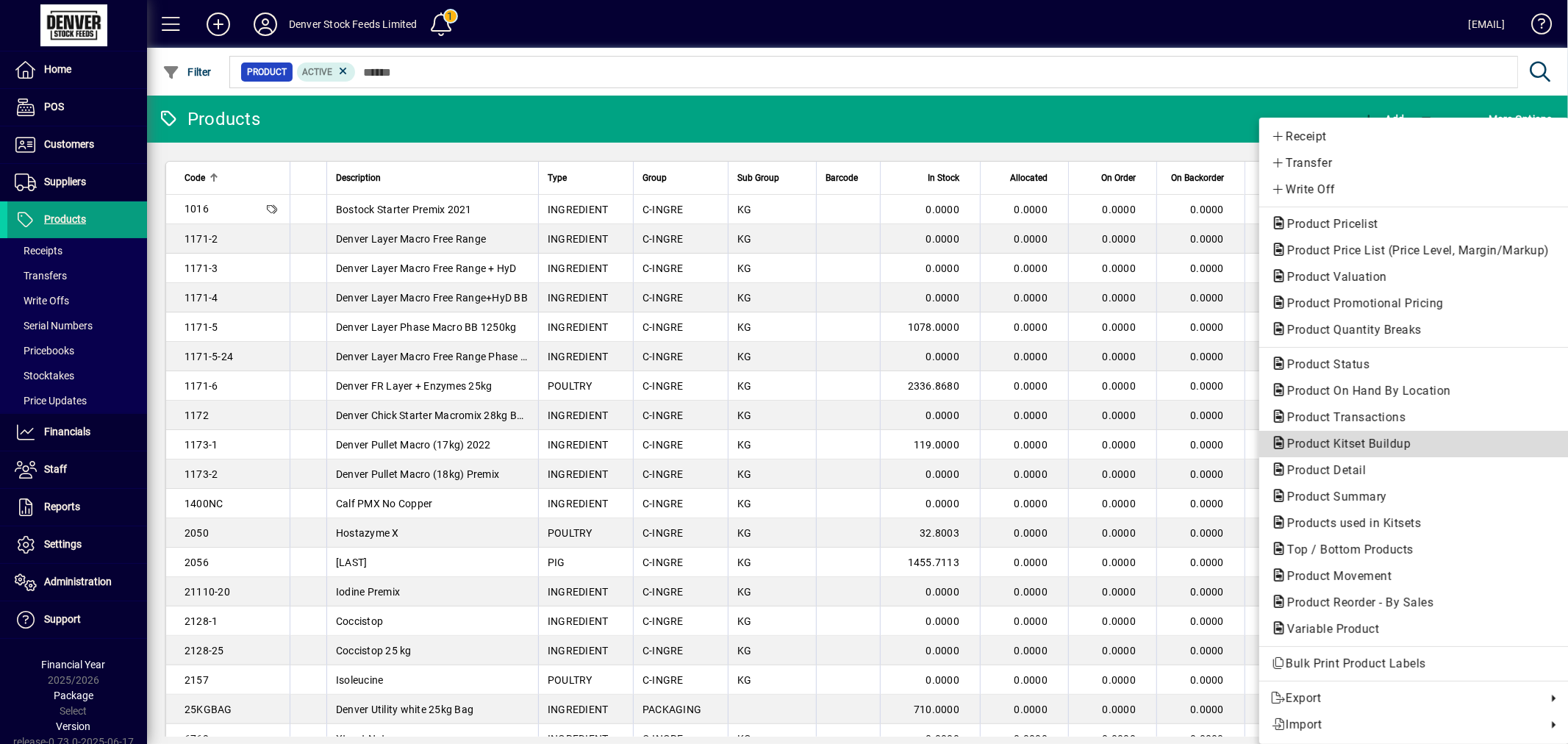 click on "Product Kitset Buildup" 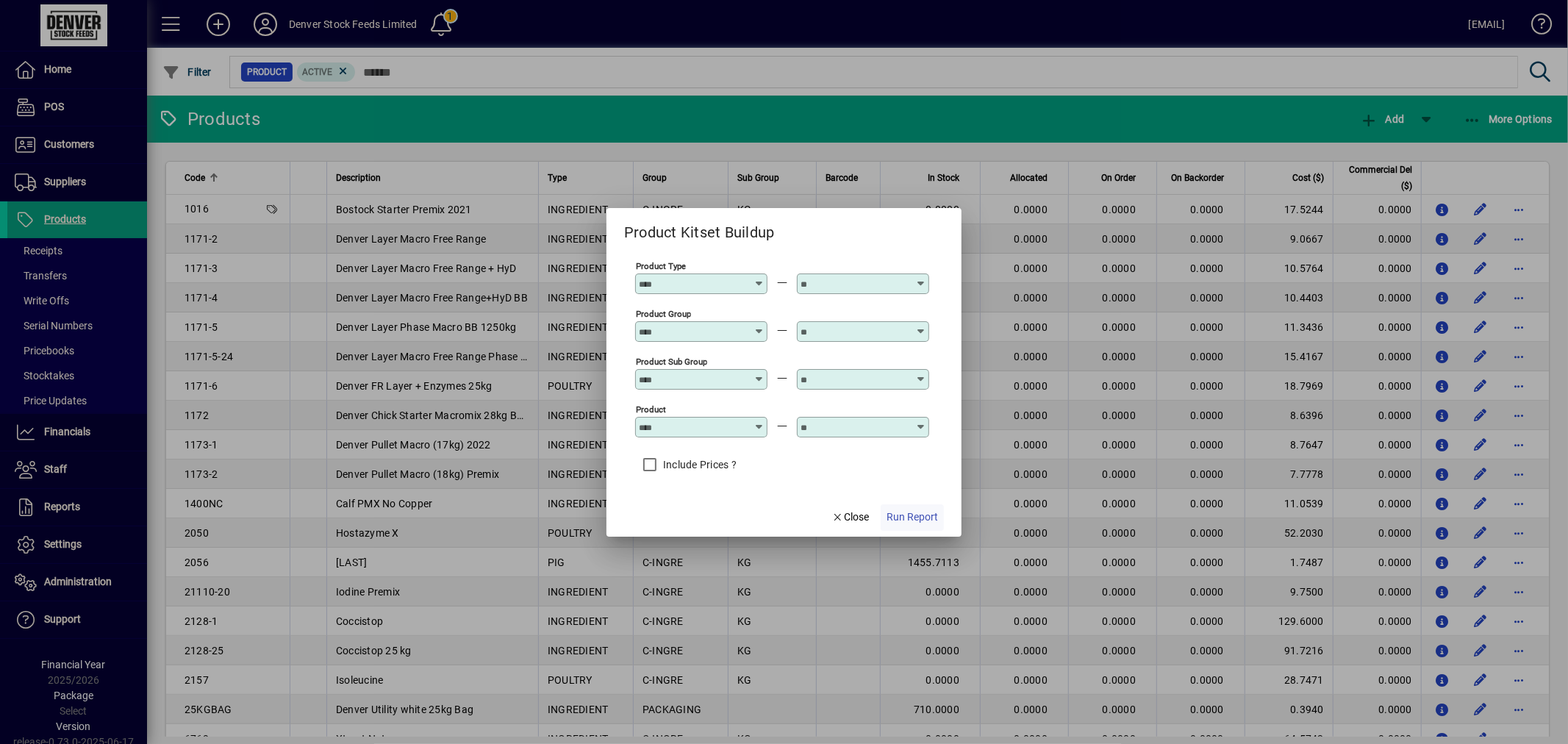 click on "Run Report" 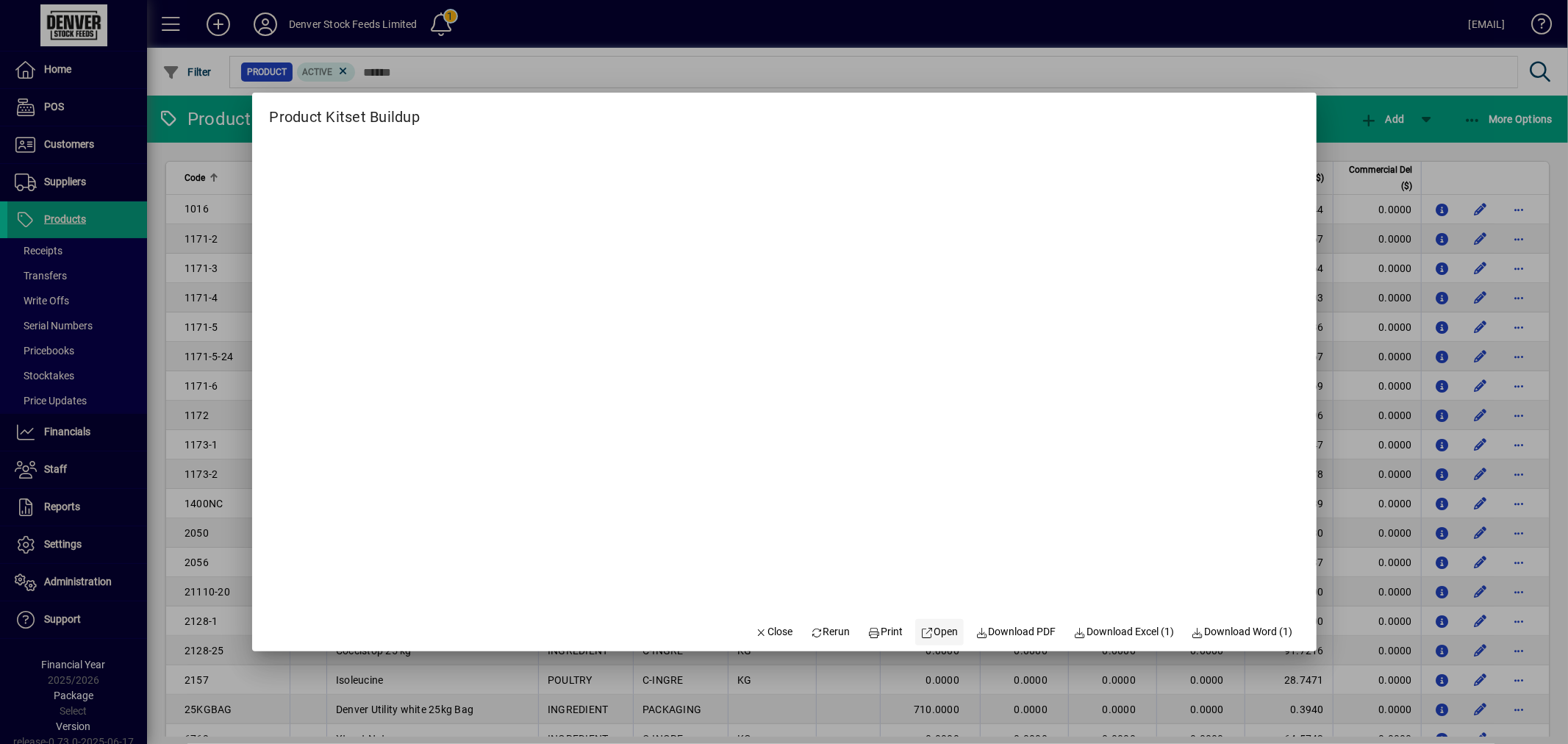 click on "Open" 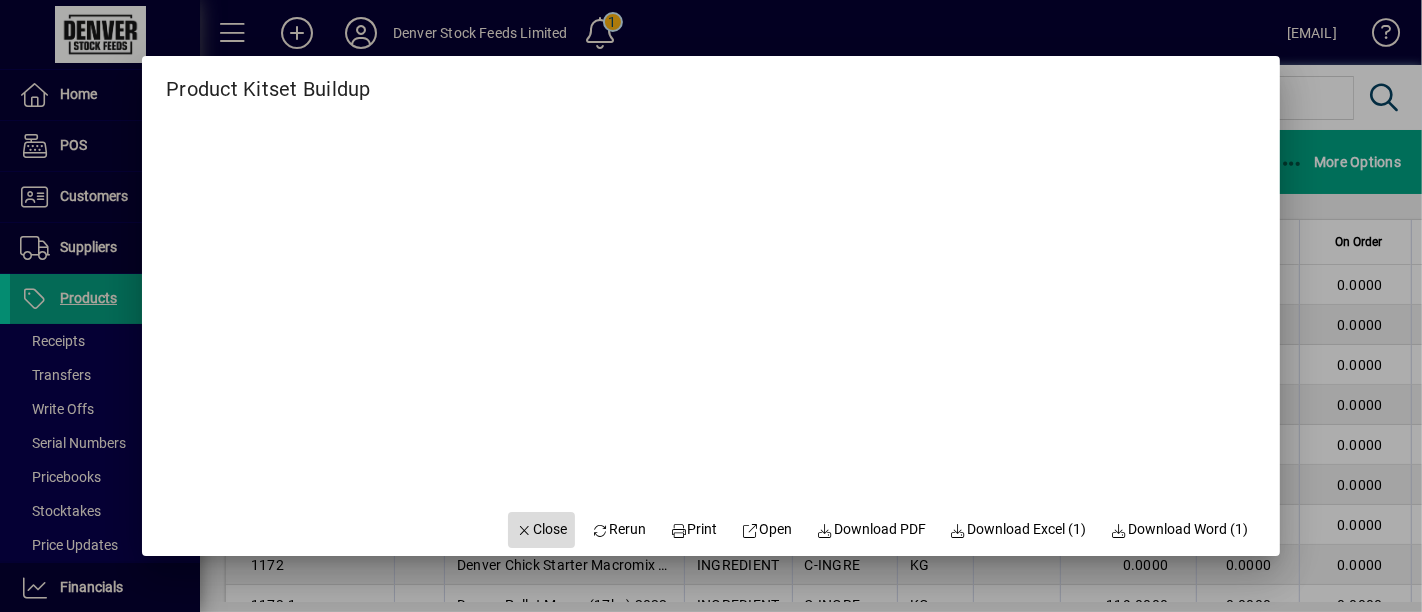 click on "Close" 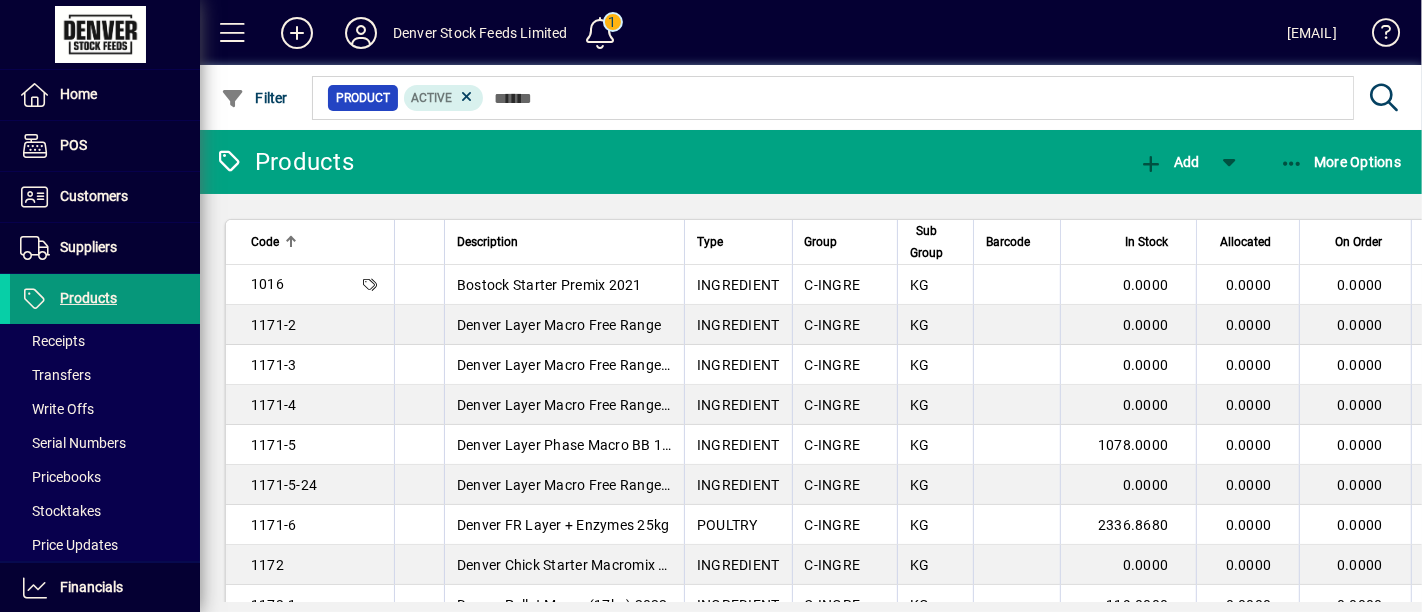 click on "Products" at bounding box center [88, 298] 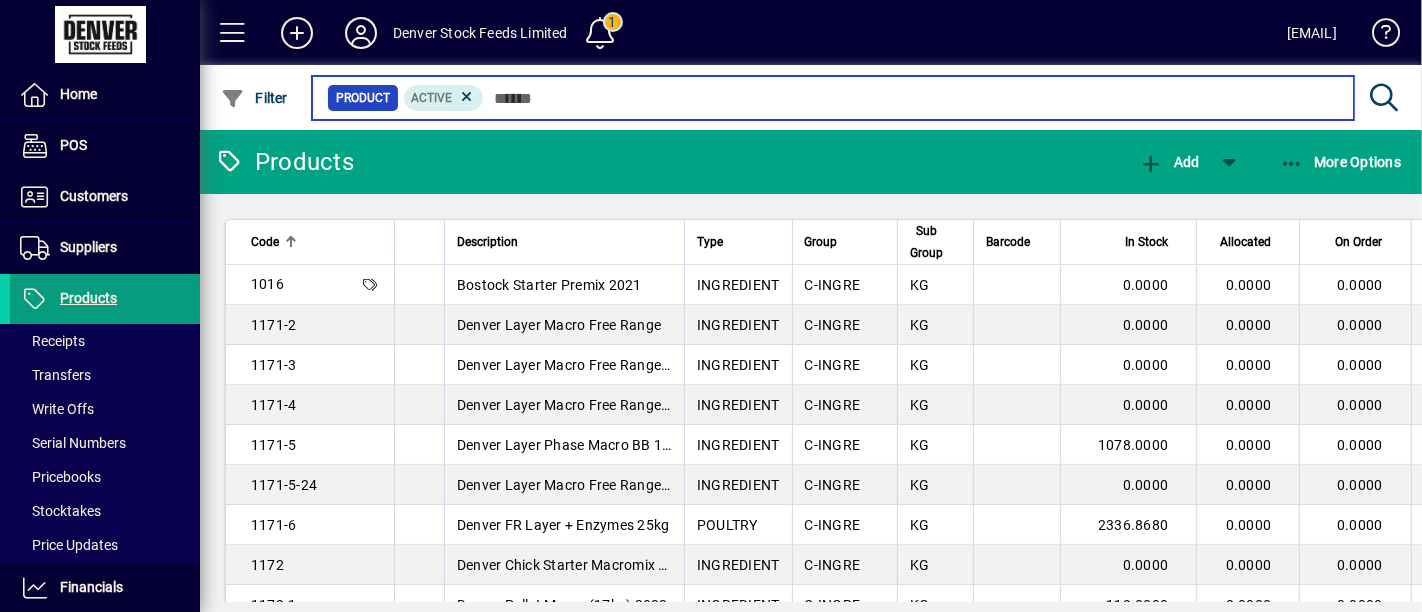 click at bounding box center (911, 98) 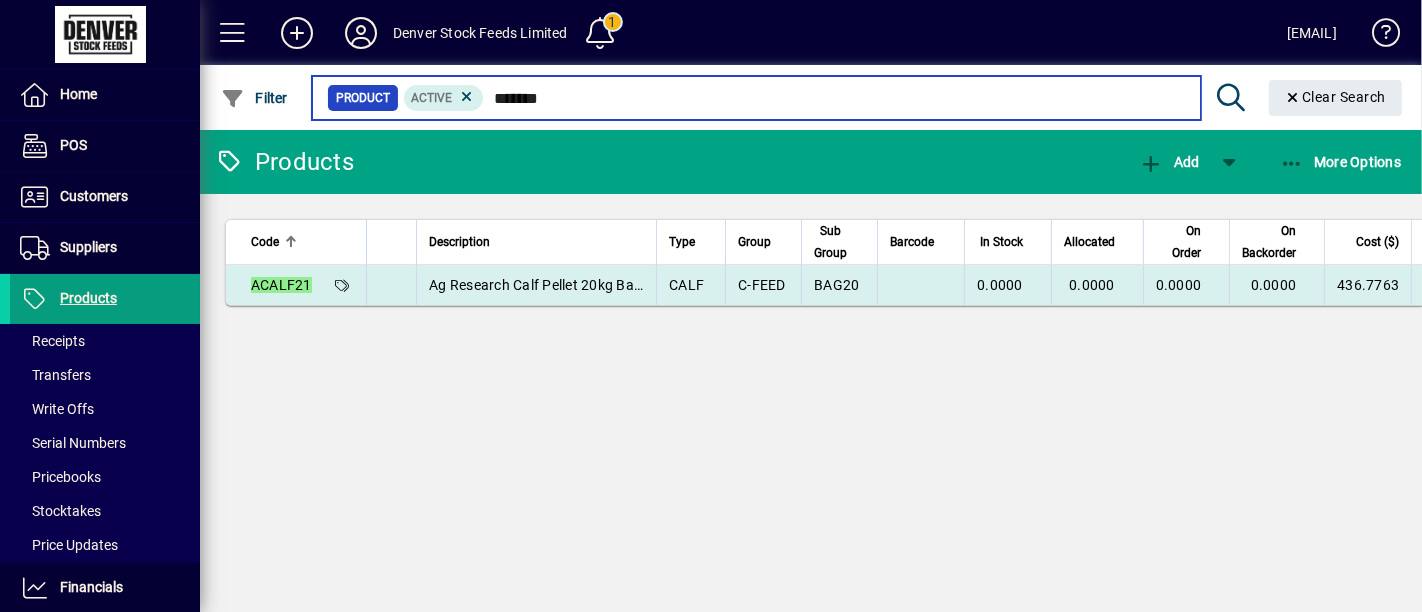 type on "*******" 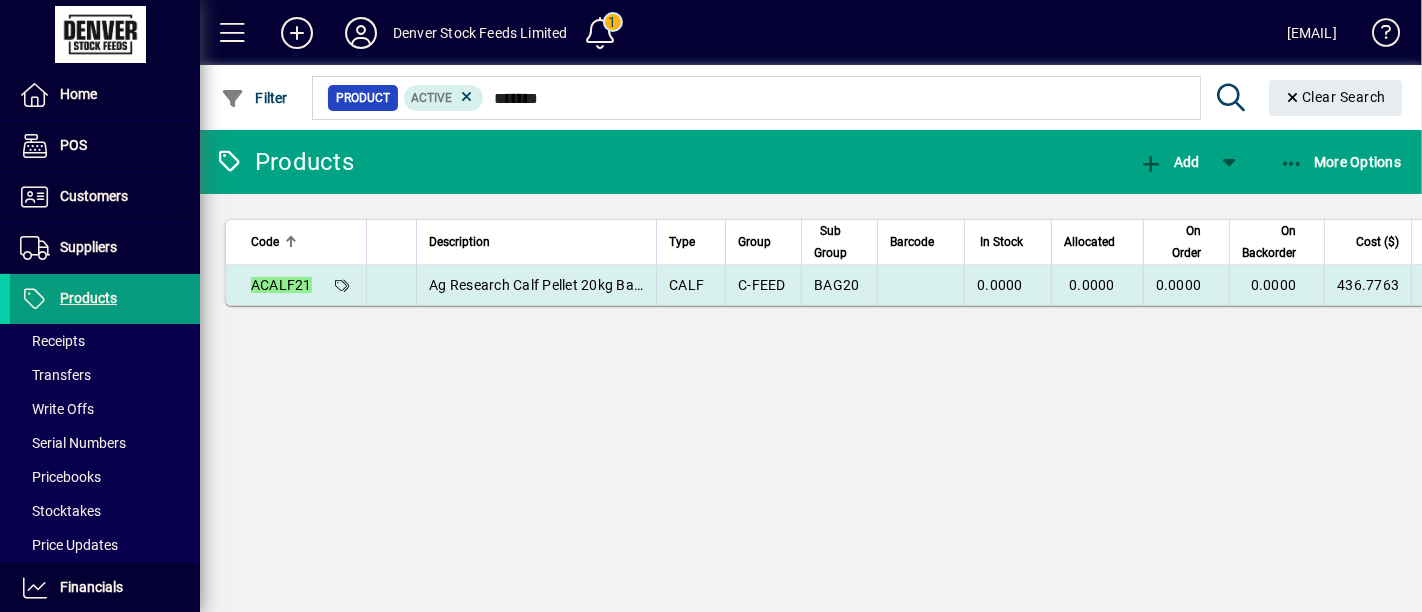 click at bounding box center [920, 285] 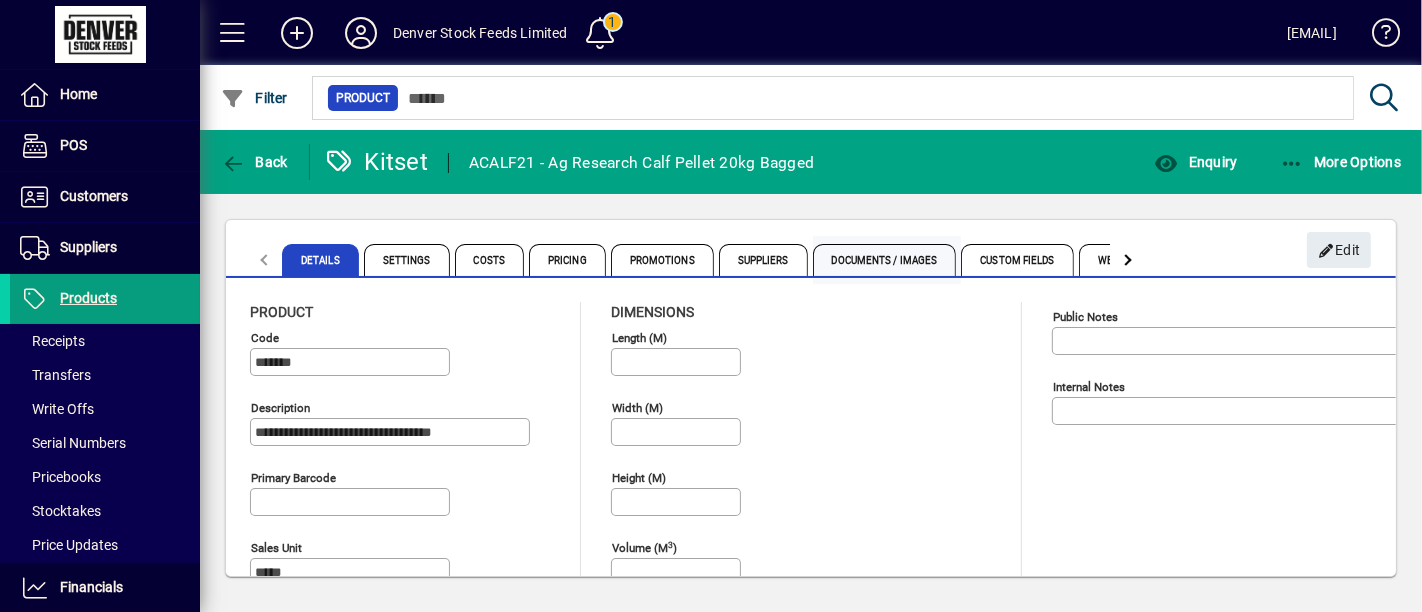 type on "**********" 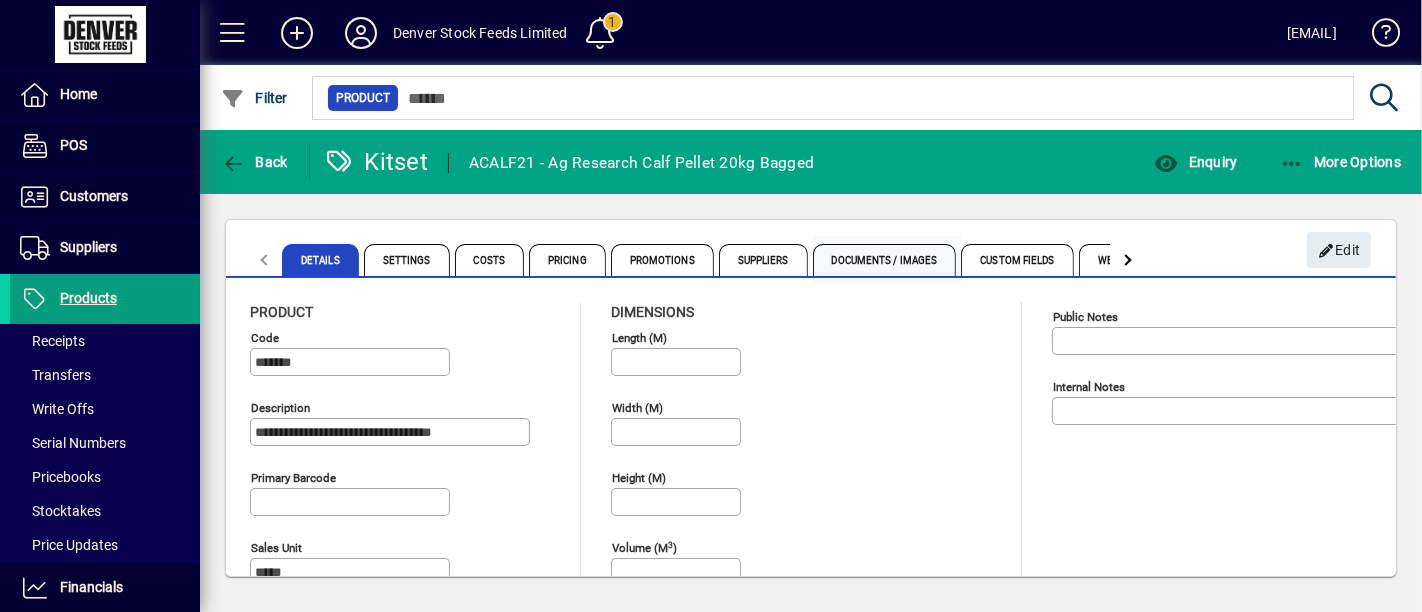 type on "**********" 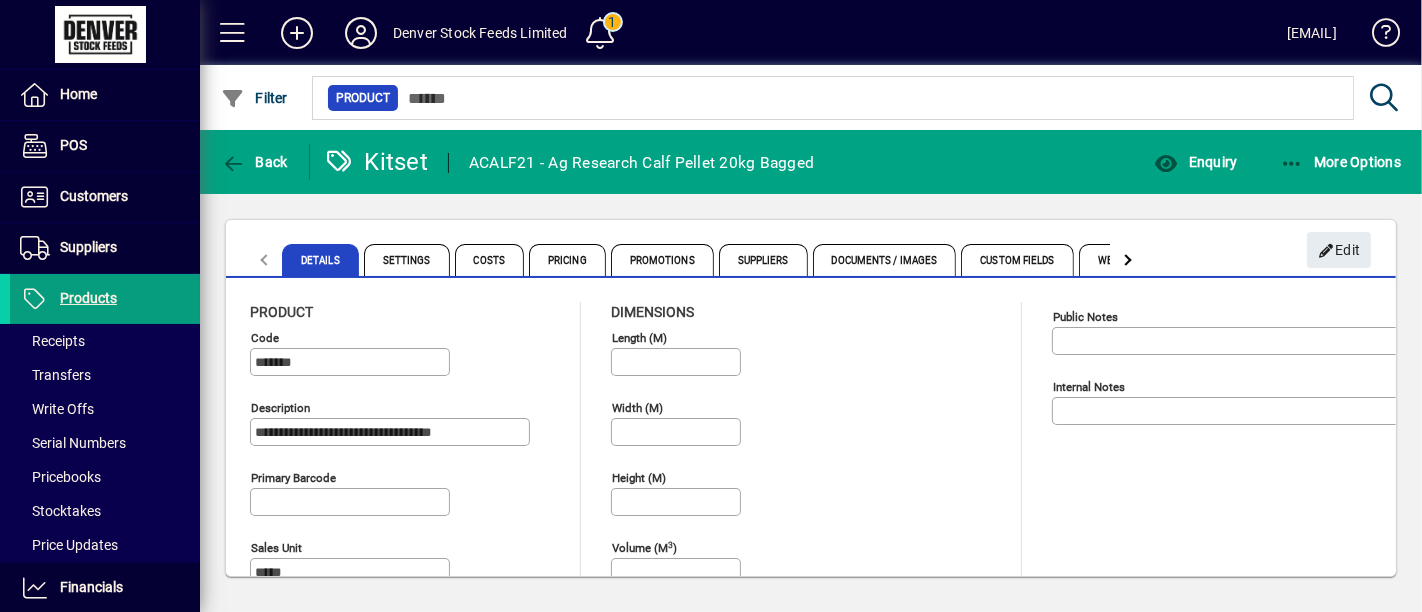click 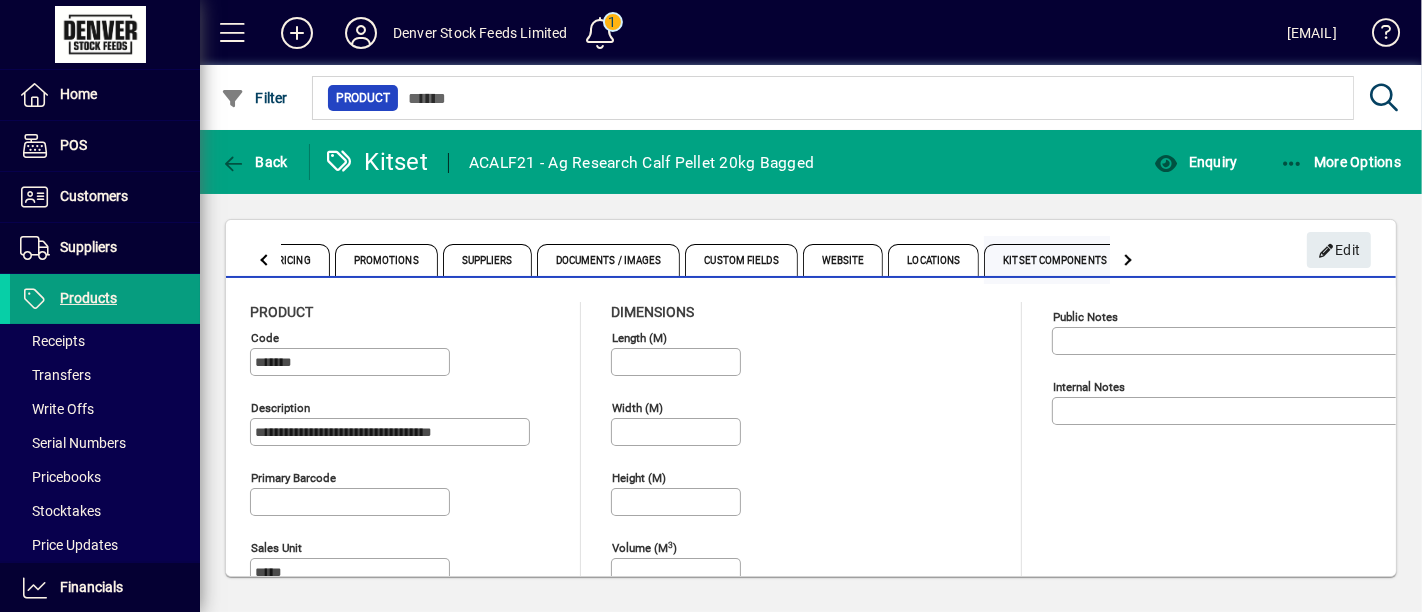 click on "Kitset Components" at bounding box center [1055, 260] 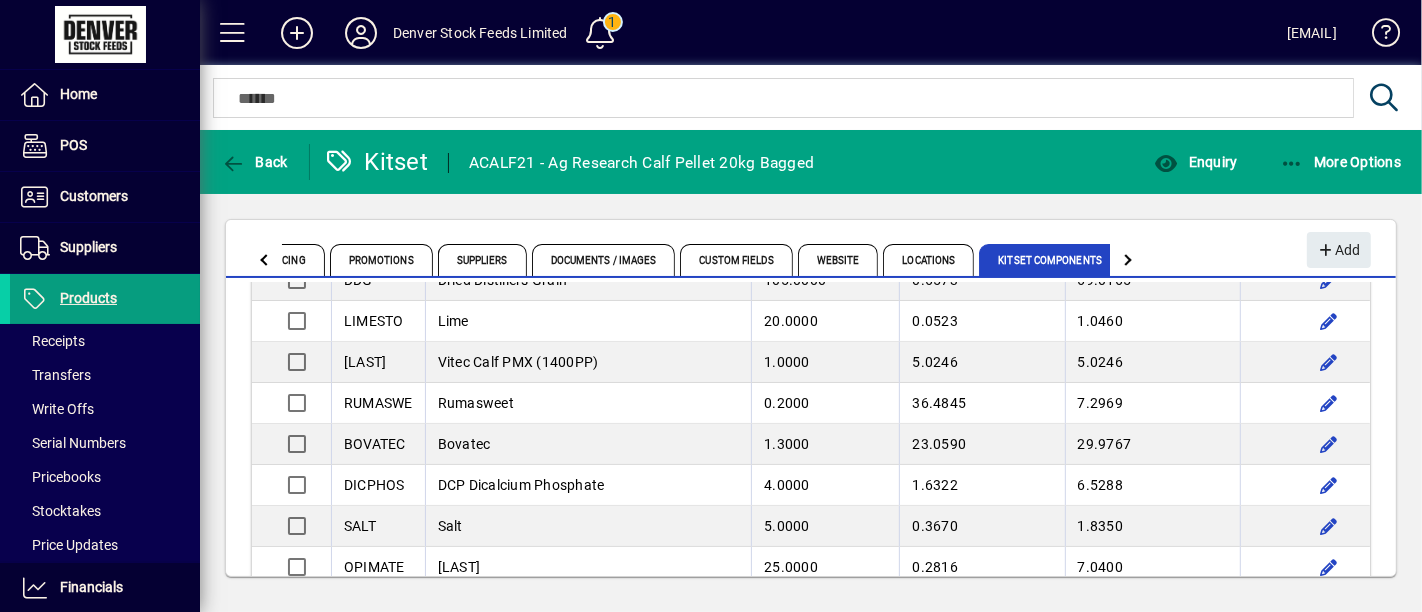 scroll, scrollTop: 220, scrollLeft: 0, axis: vertical 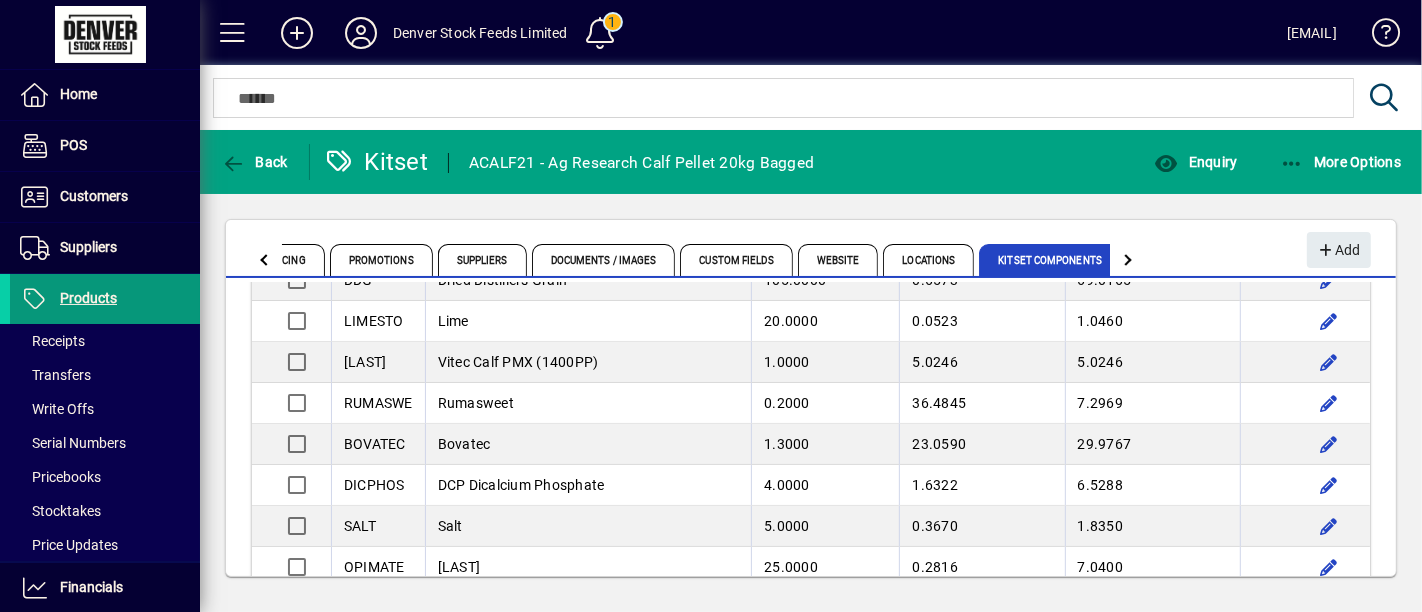 click at bounding box center (105, 299) 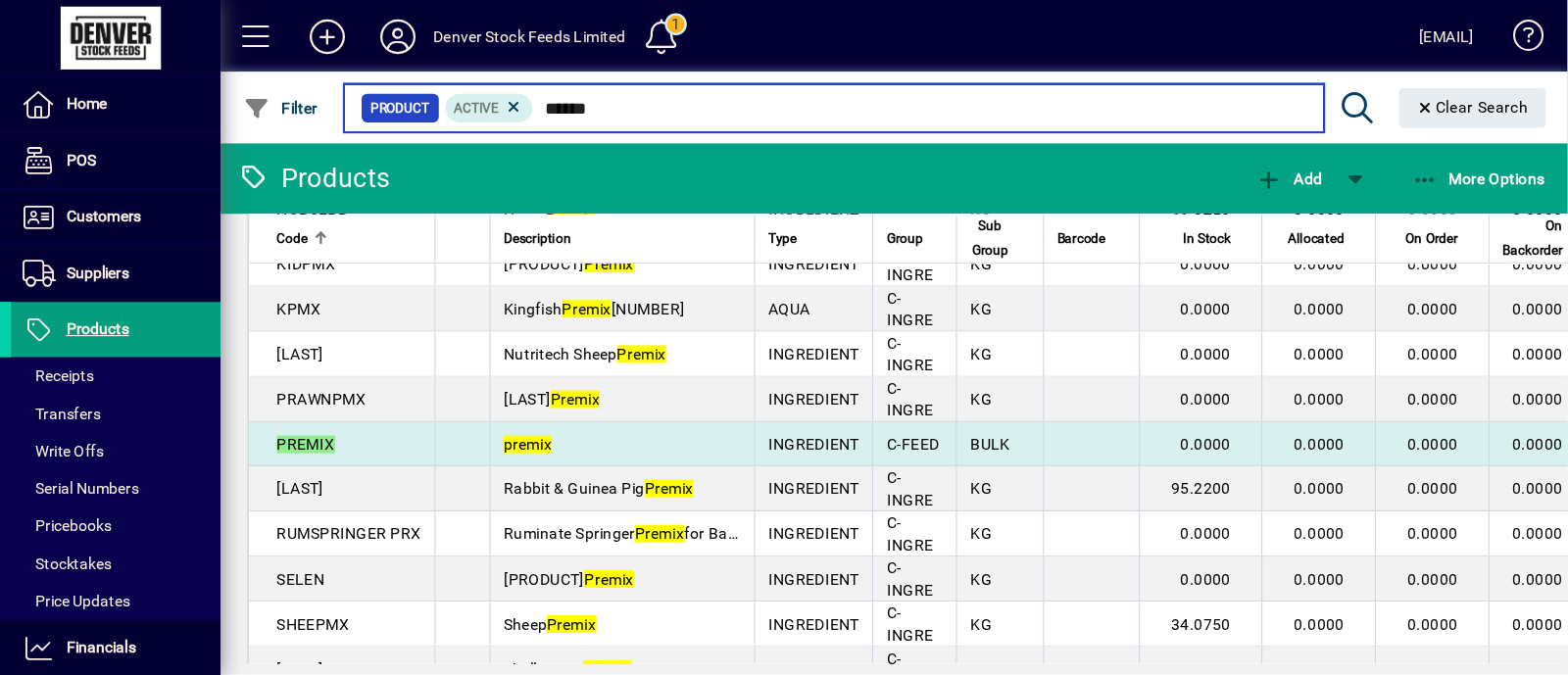 scroll, scrollTop: 762, scrollLeft: 0, axis: vertical 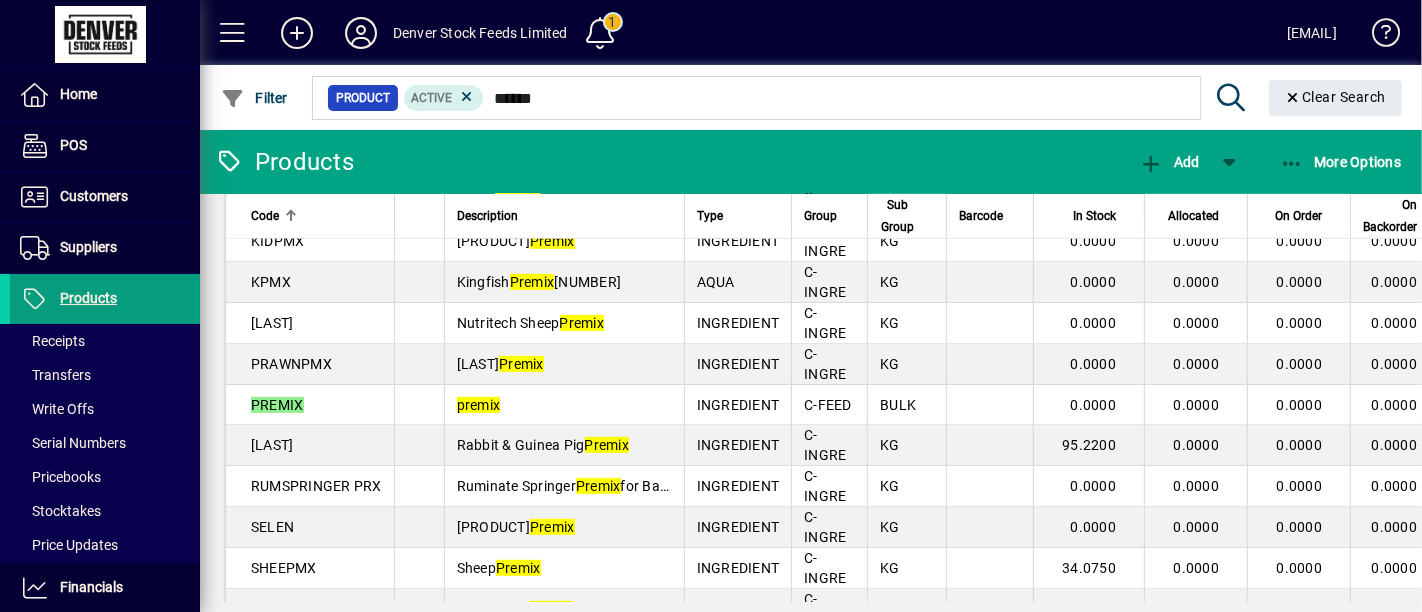 click on "Products  Add More Options" 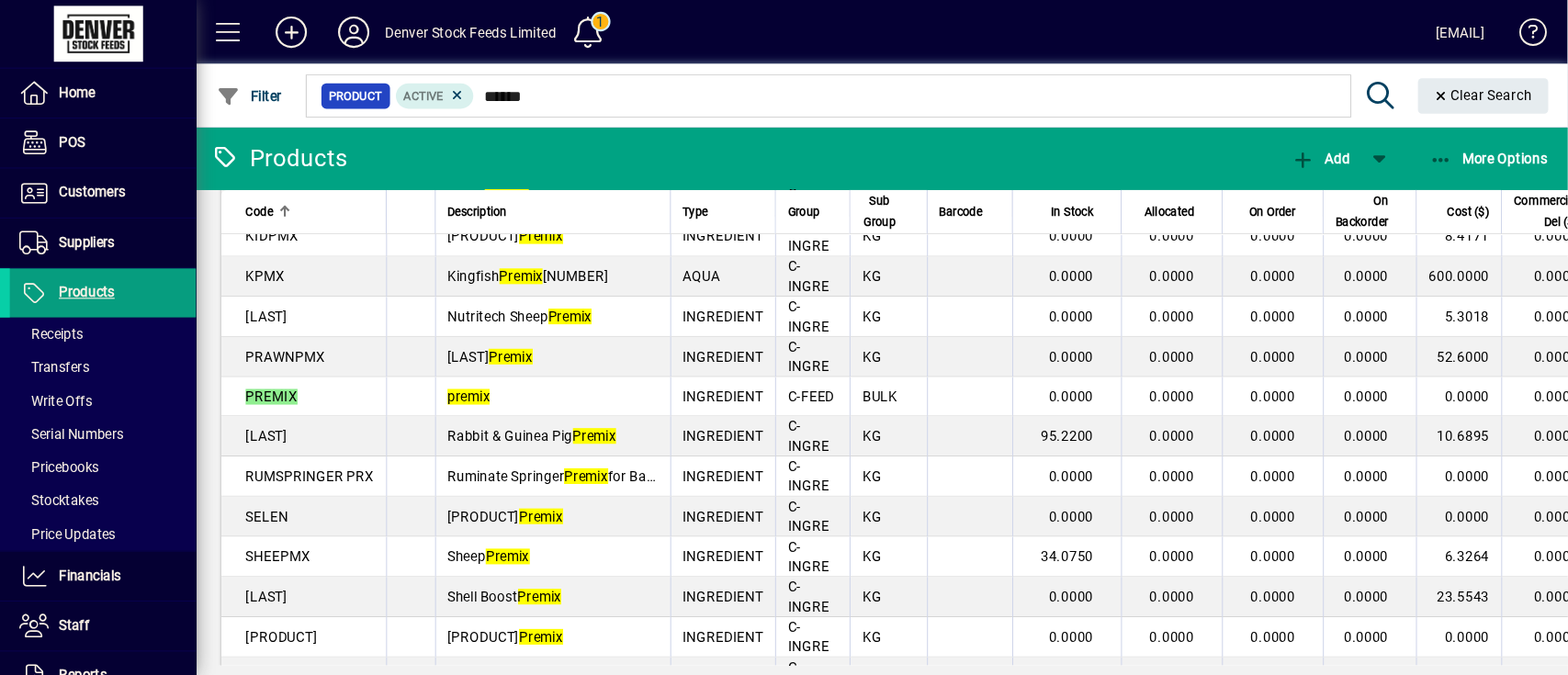 scroll, scrollTop: 714, scrollLeft: 0, axis: vertical 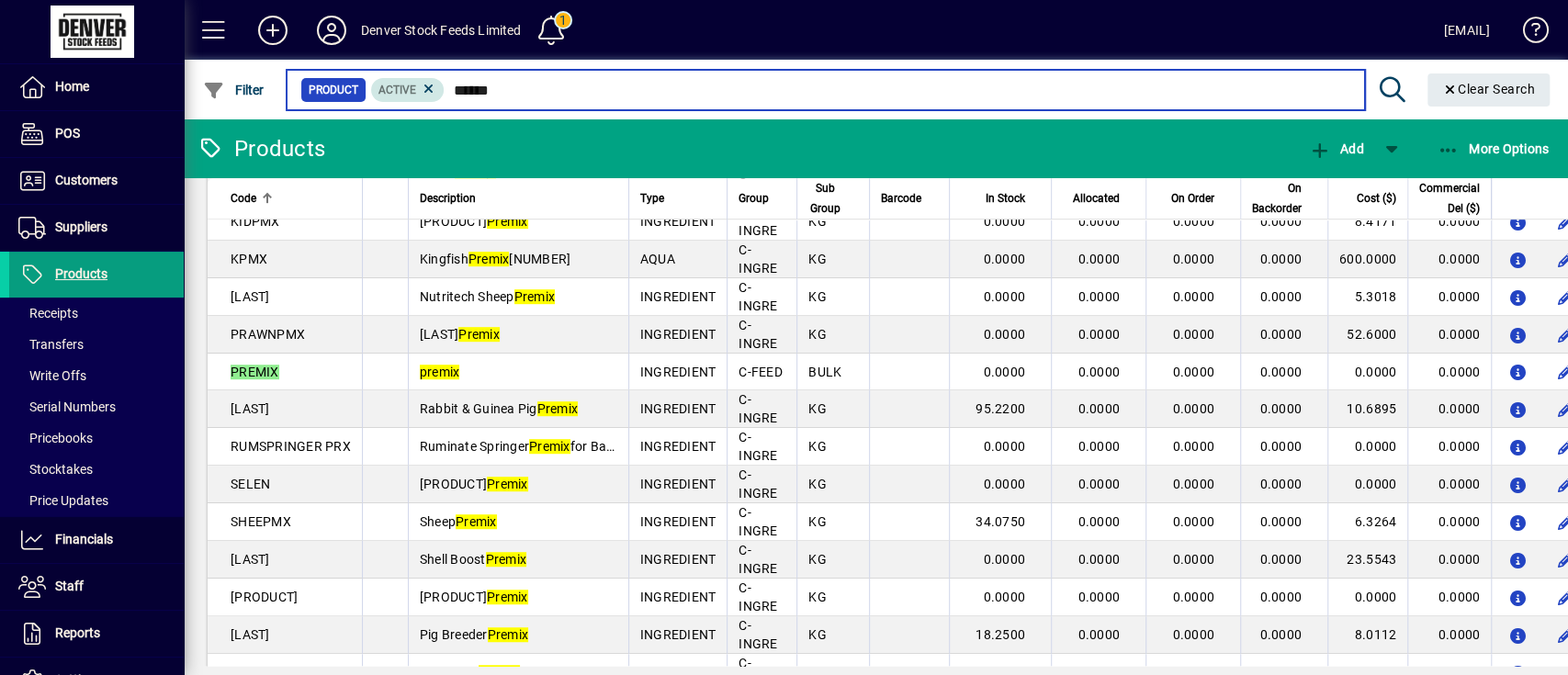 drag, startPoint x: 538, startPoint y: 97, endPoint x: 402, endPoint y: 99, distance: 136.01471 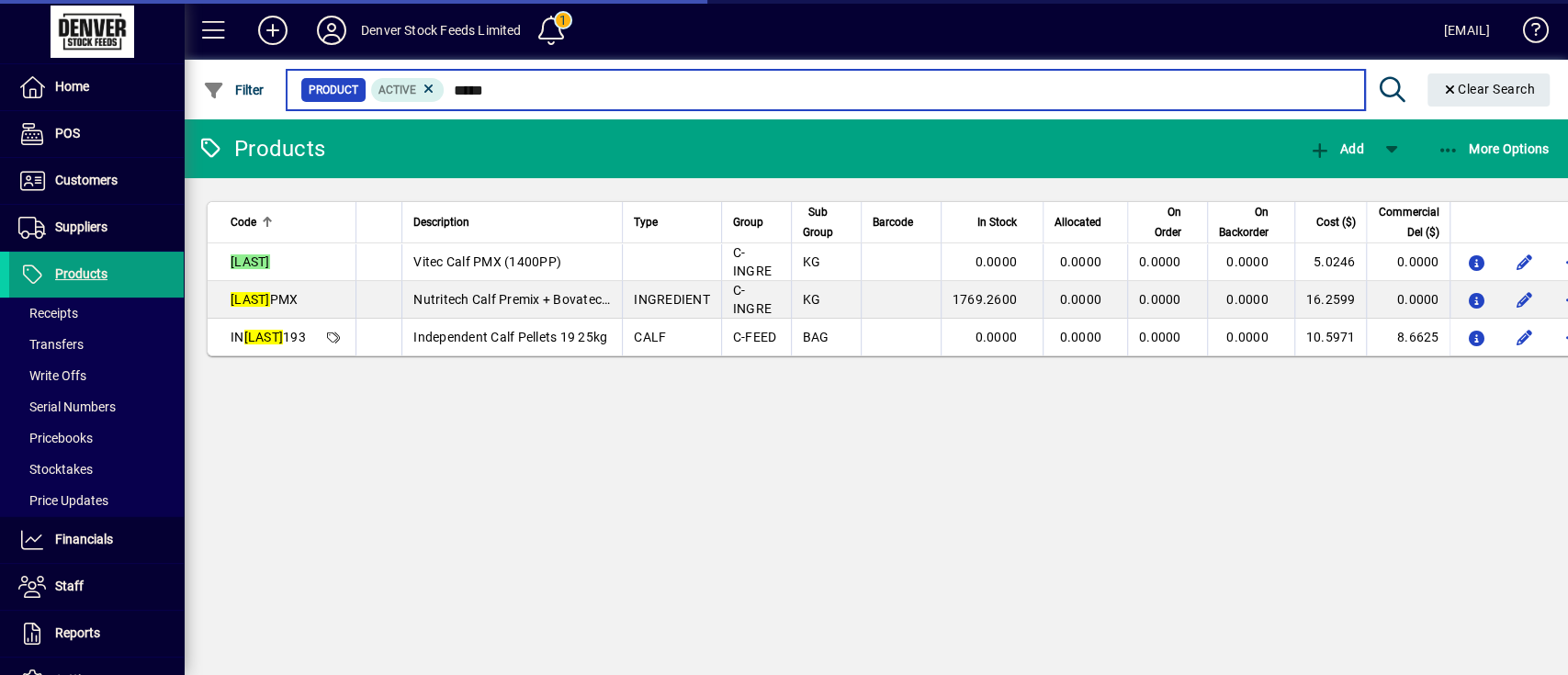 scroll, scrollTop: 0, scrollLeft: 0, axis: both 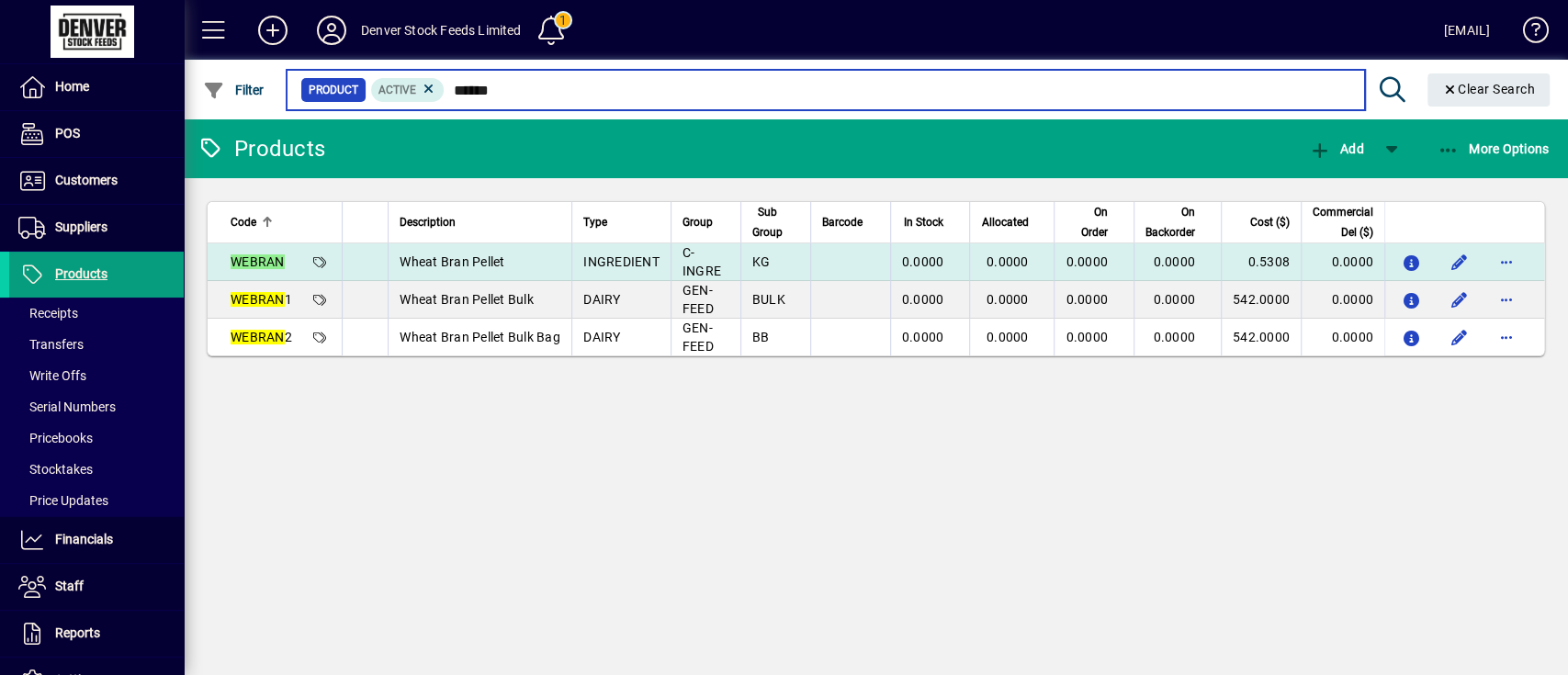 type on "******" 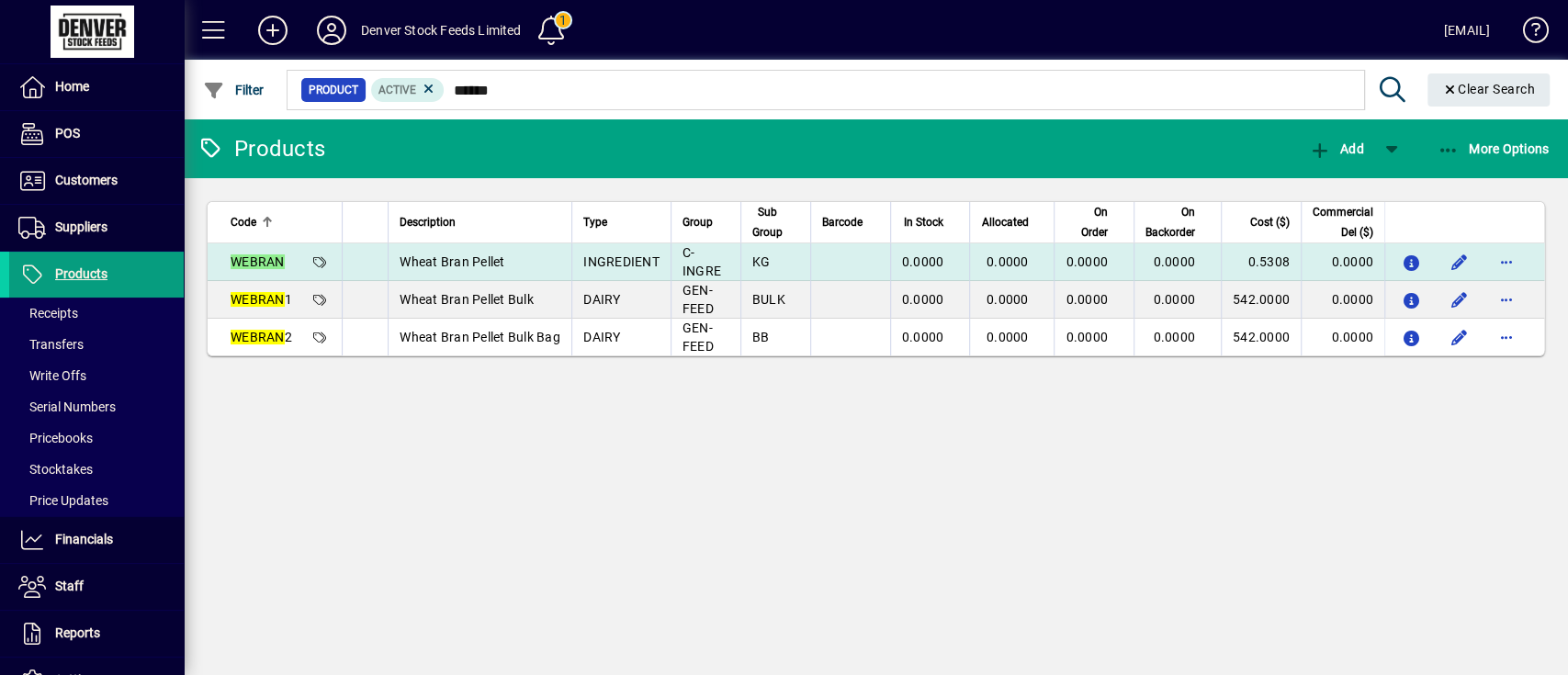 click on "INGREDIENT" at bounding box center (621, 262) 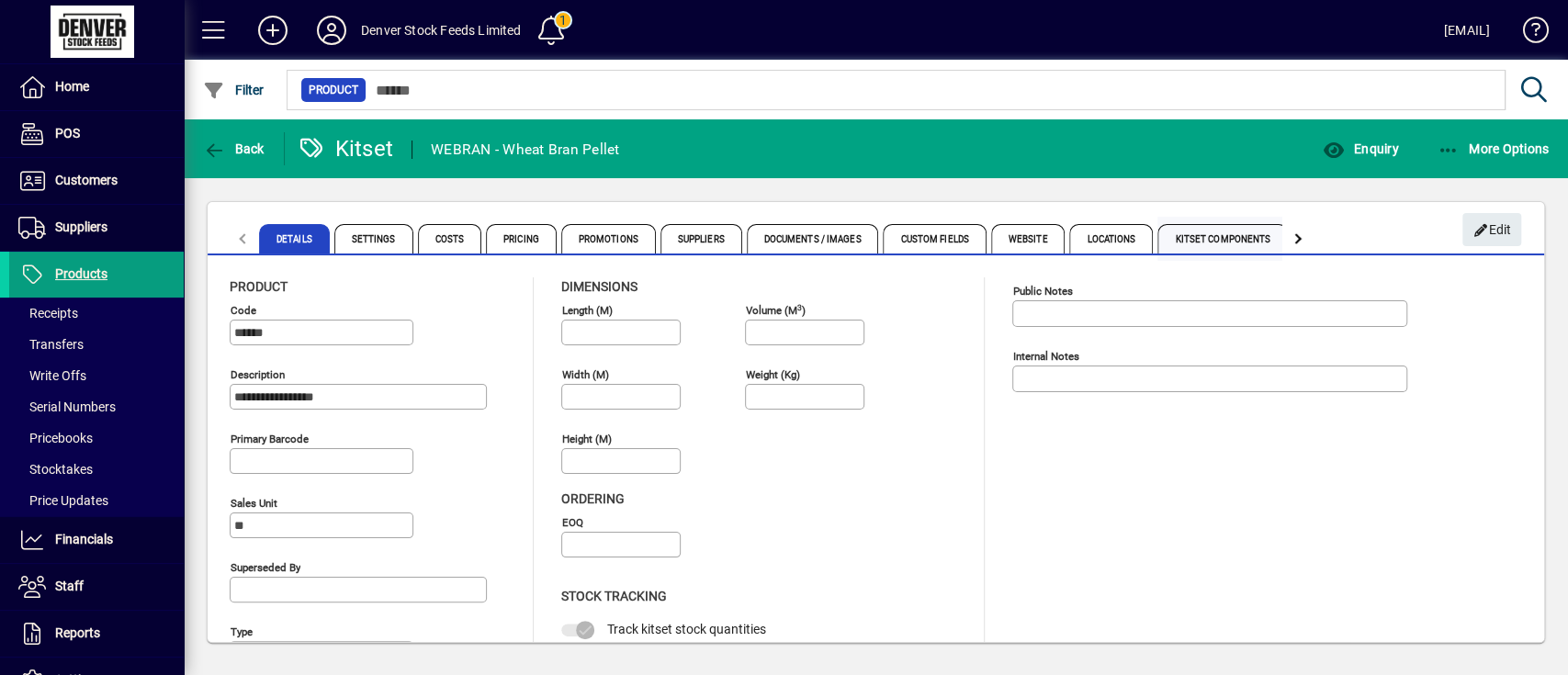 click on "Kitset Components" at bounding box center (1223, 239) 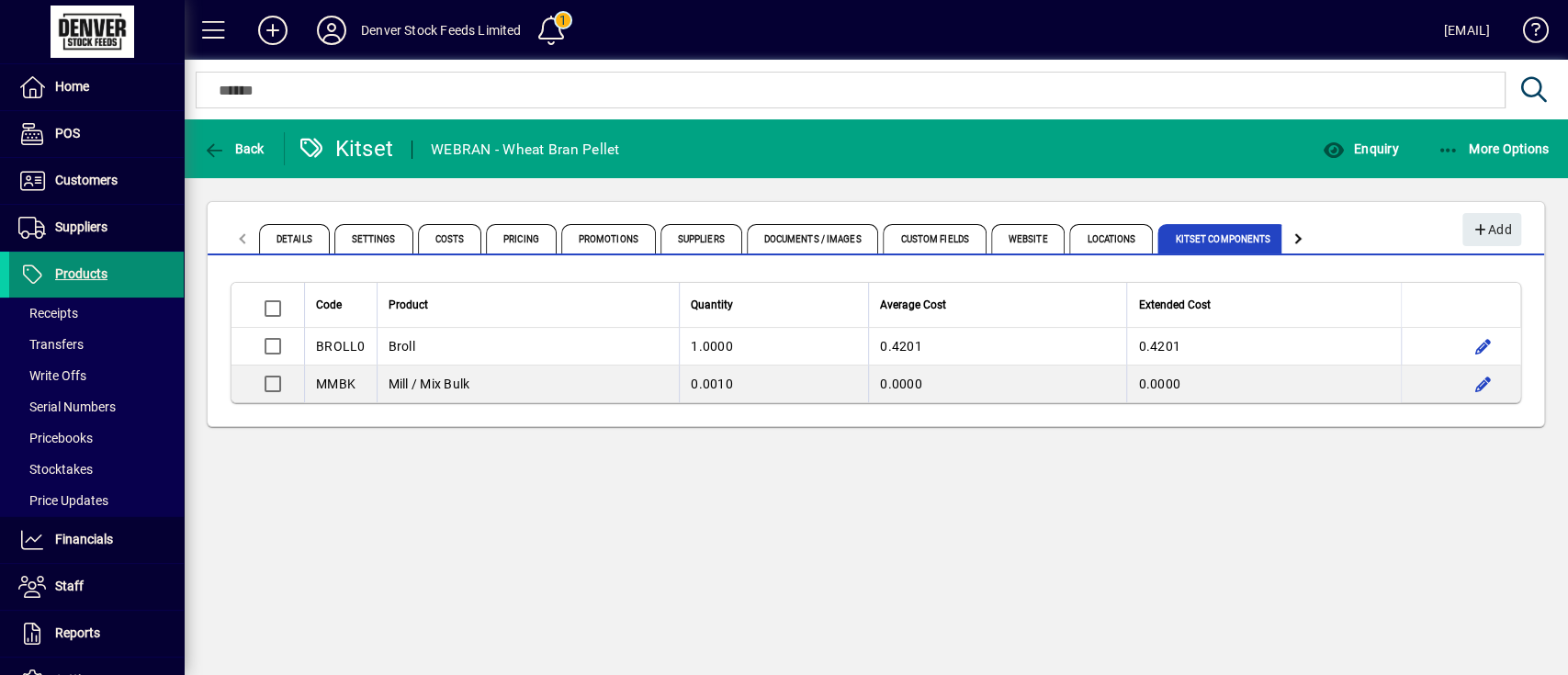 drag, startPoint x: 101, startPoint y: 268, endPoint x: 323, endPoint y: 242, distance: 223.51734 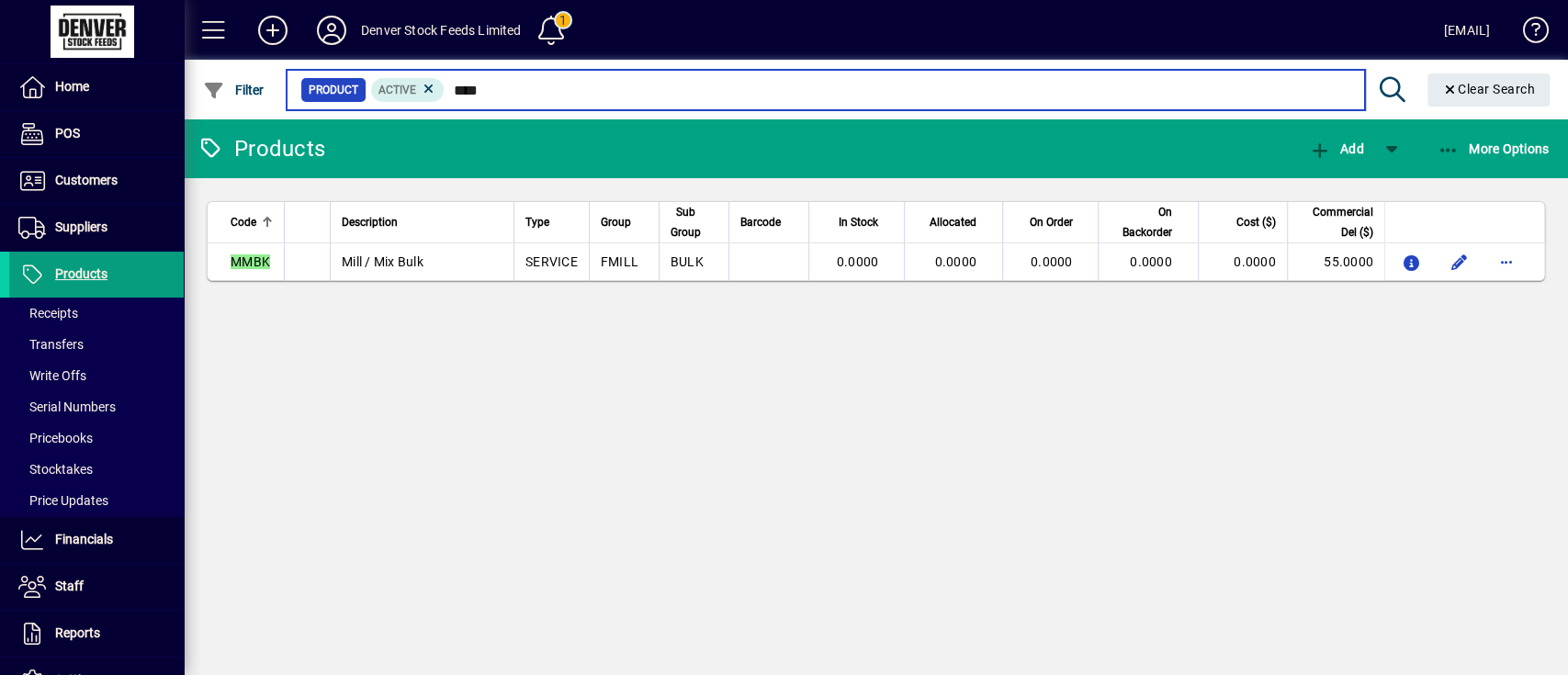 type on "****" 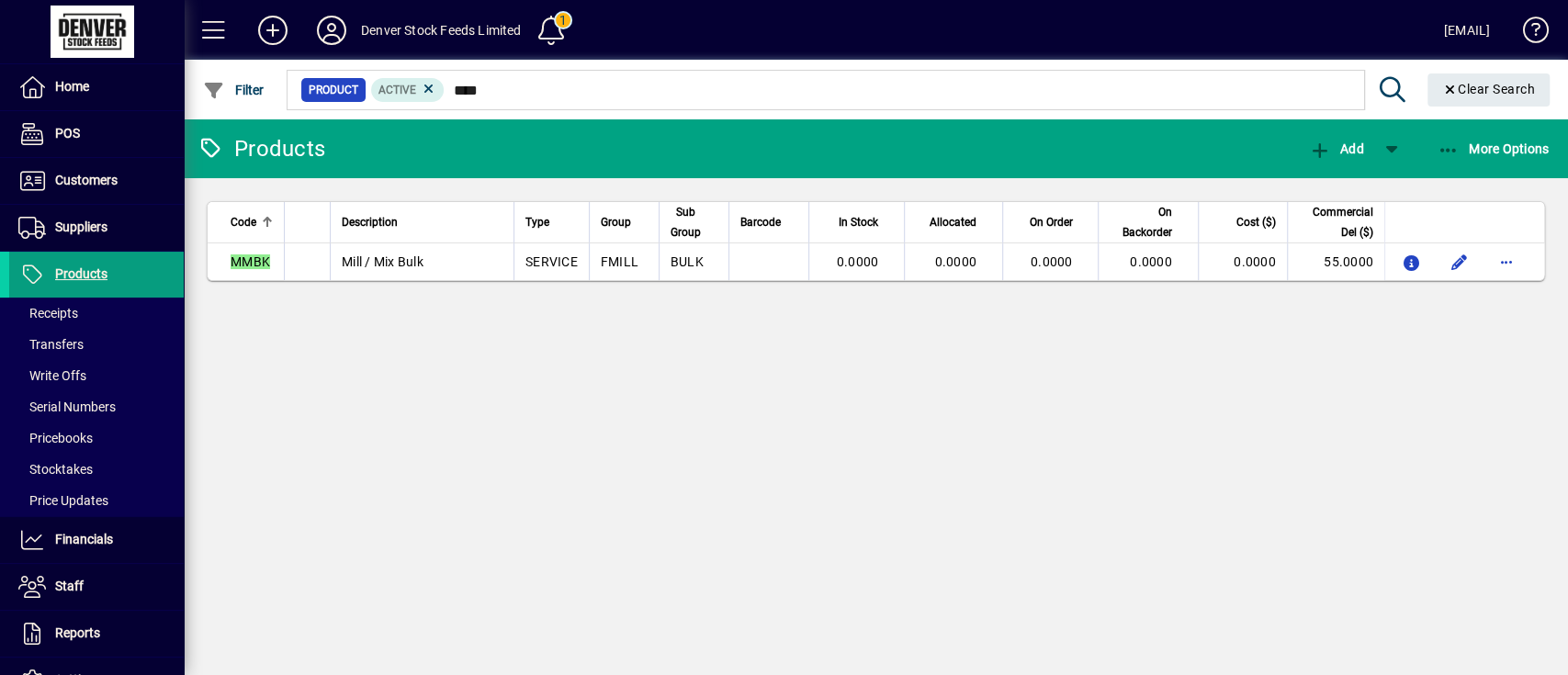 drag, startPoint x: 728, startPoint y: 357, endPoint x: 293, endPoint y: 360, distance: 435.0103 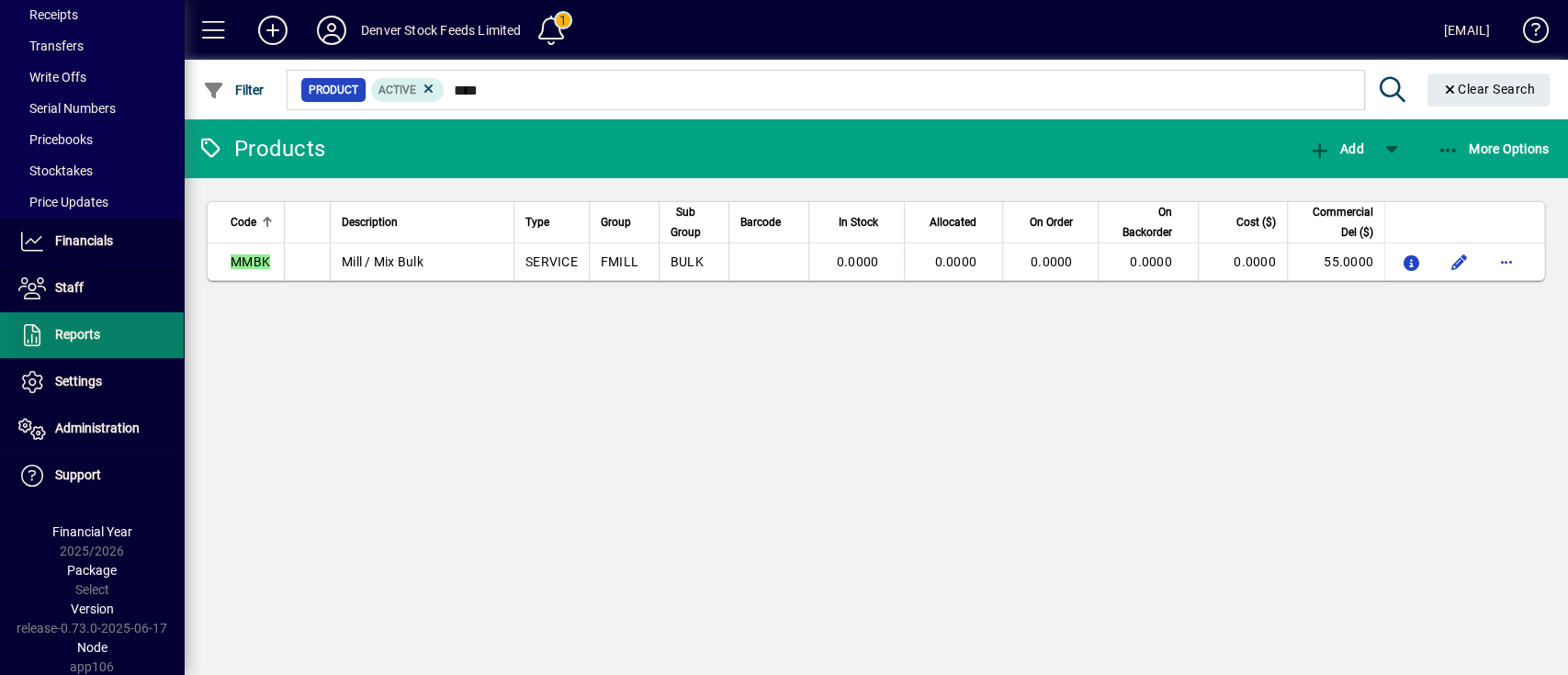 click on "Reports" at bounding box center [77, 334] 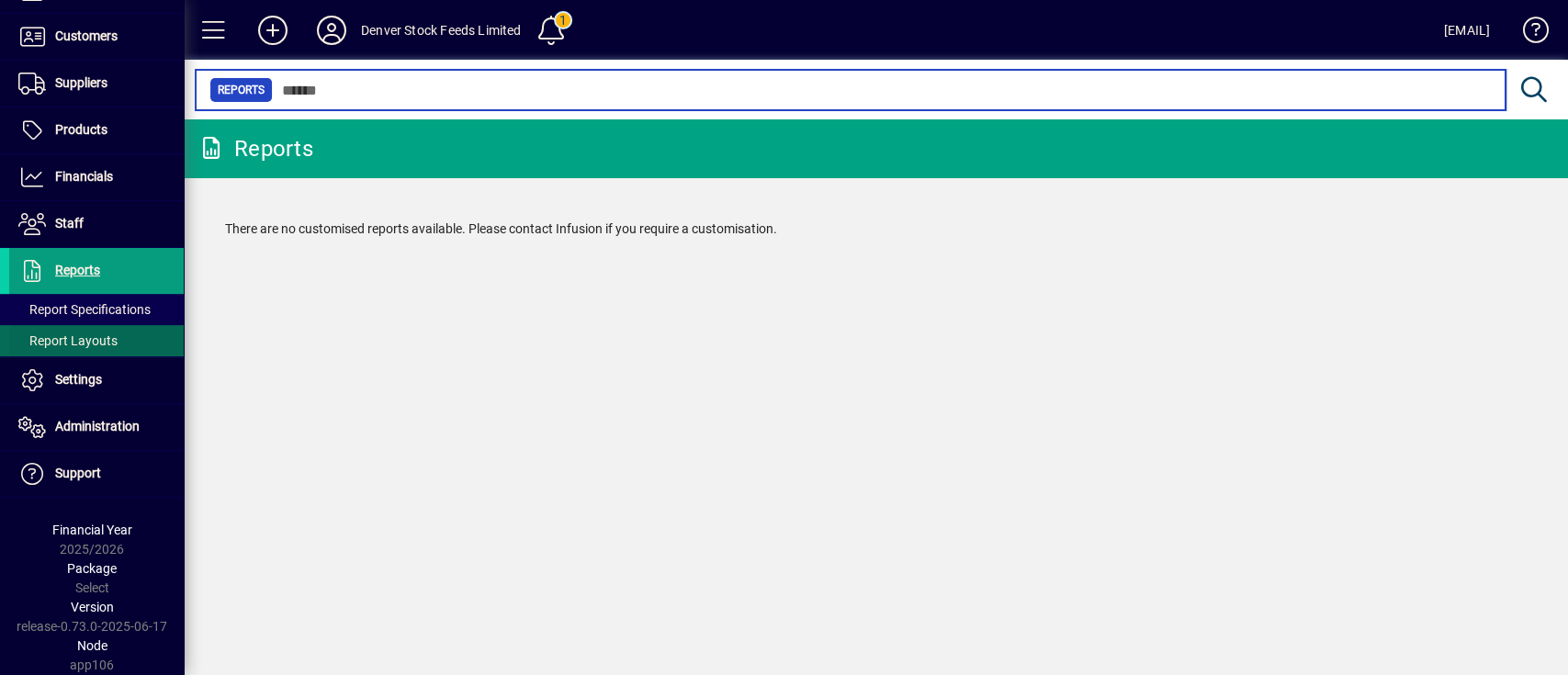 scroll, scrollTop: 142, scrollLeft: 0, axis: vertical 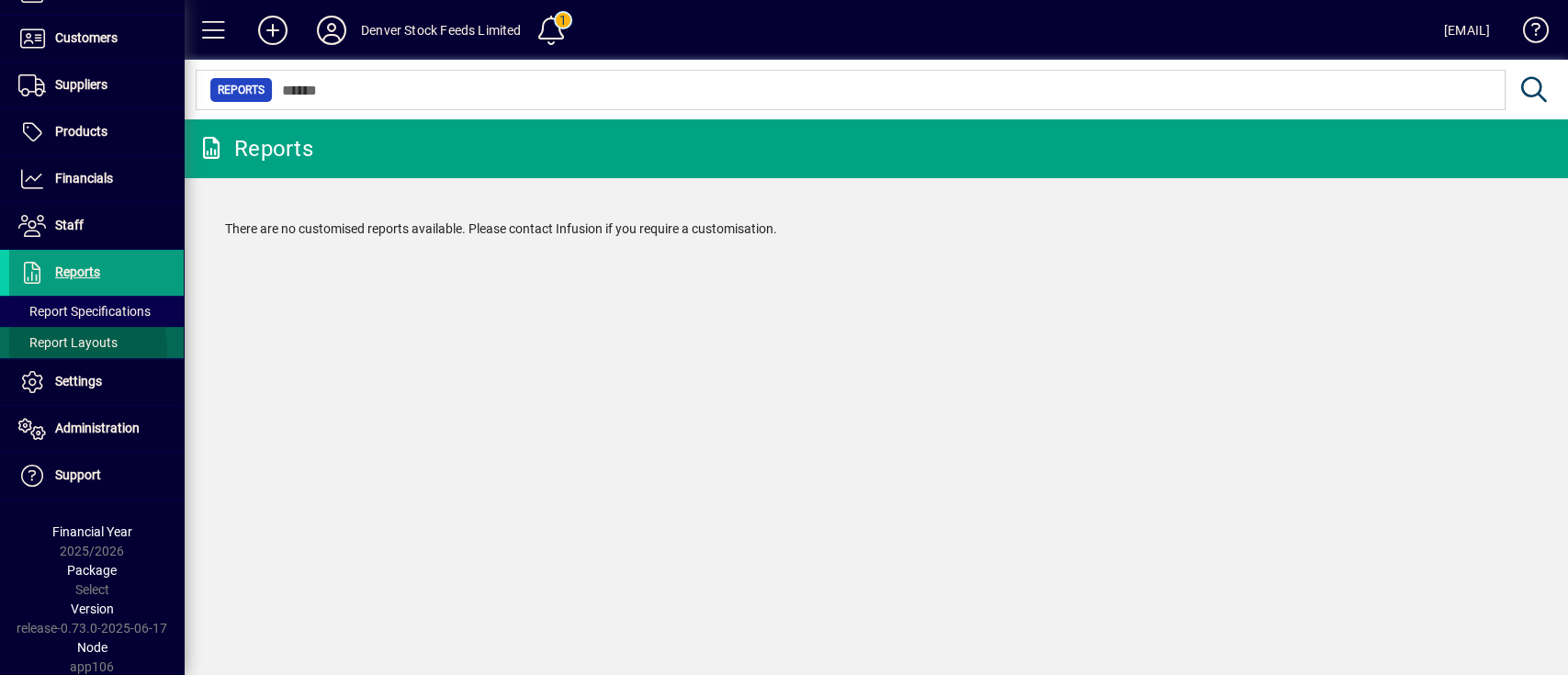click on "Report Layouts" at bounding box center [68, 343] 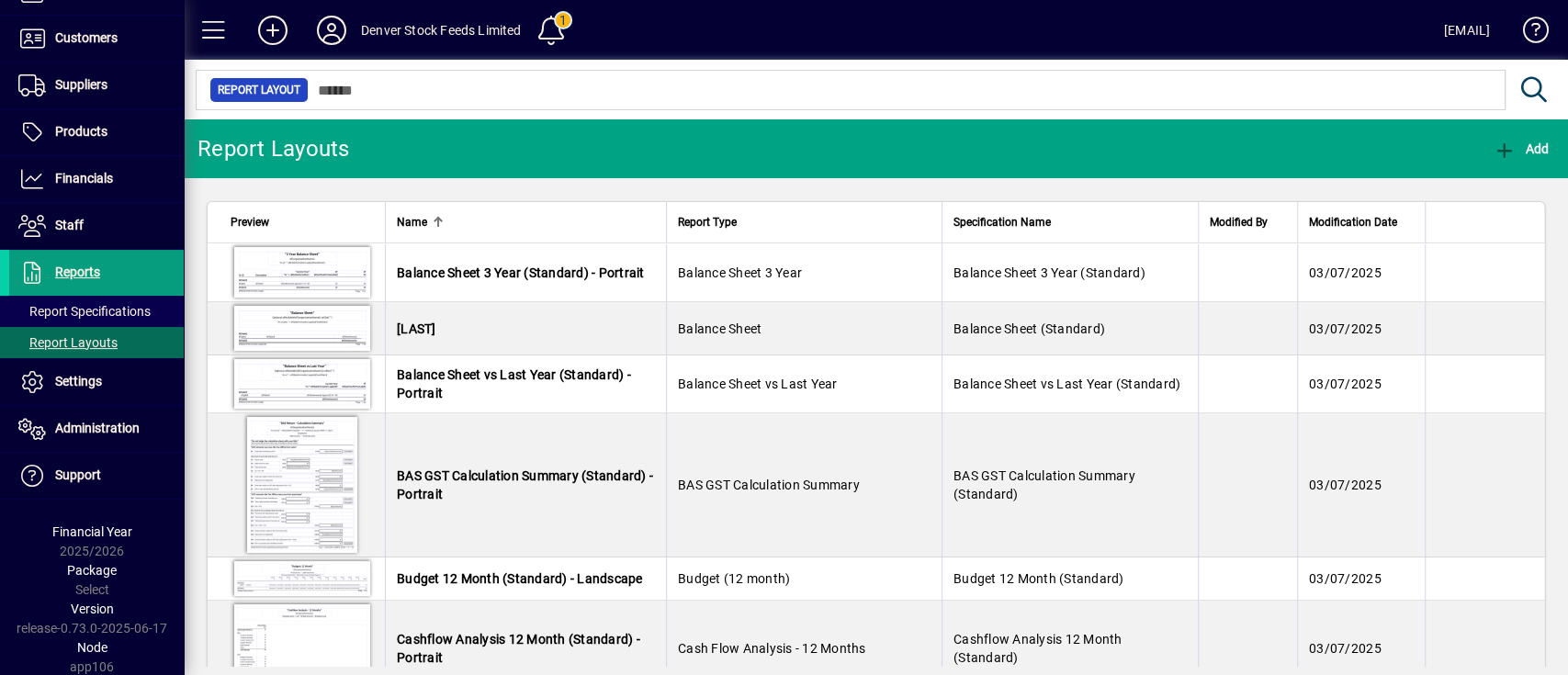 click on "Report Layout" 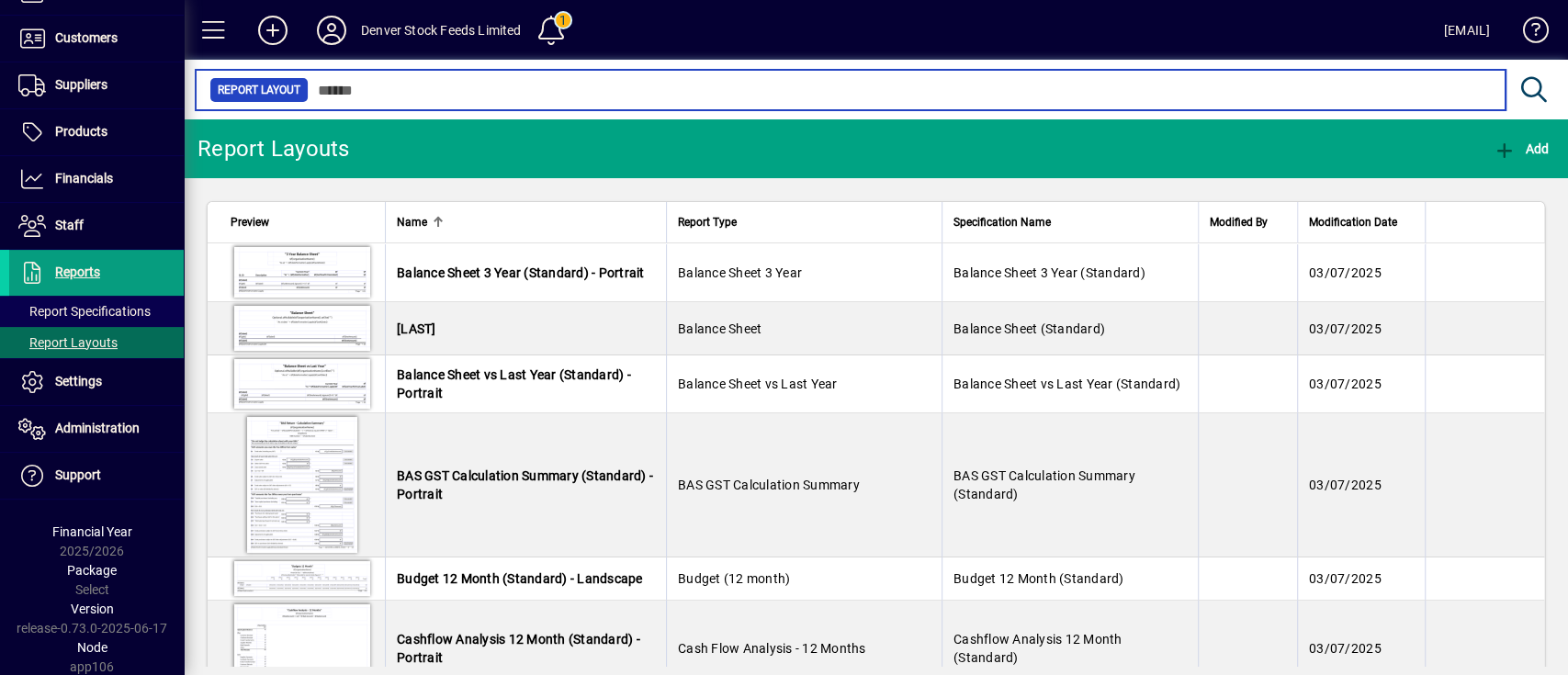 click at bounding box center [899, 90] 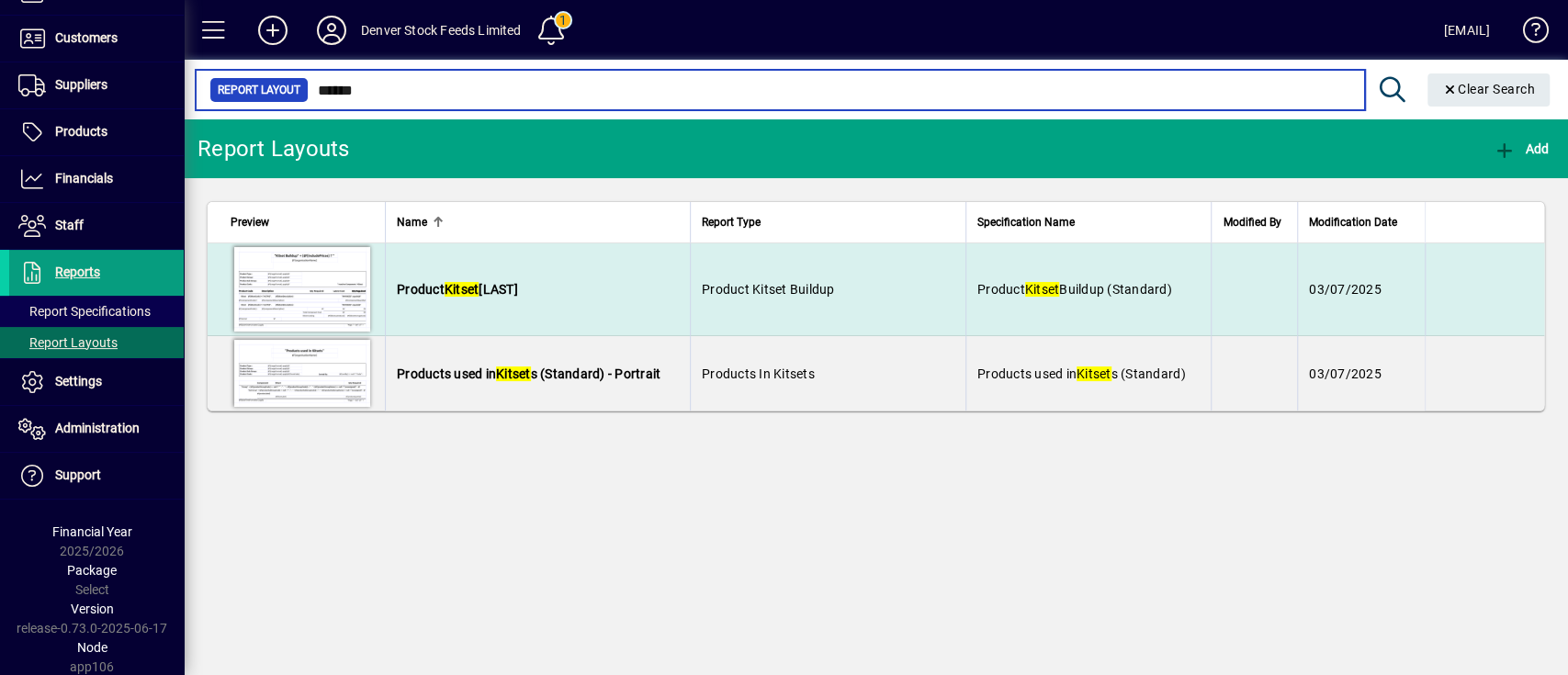 type on "******" 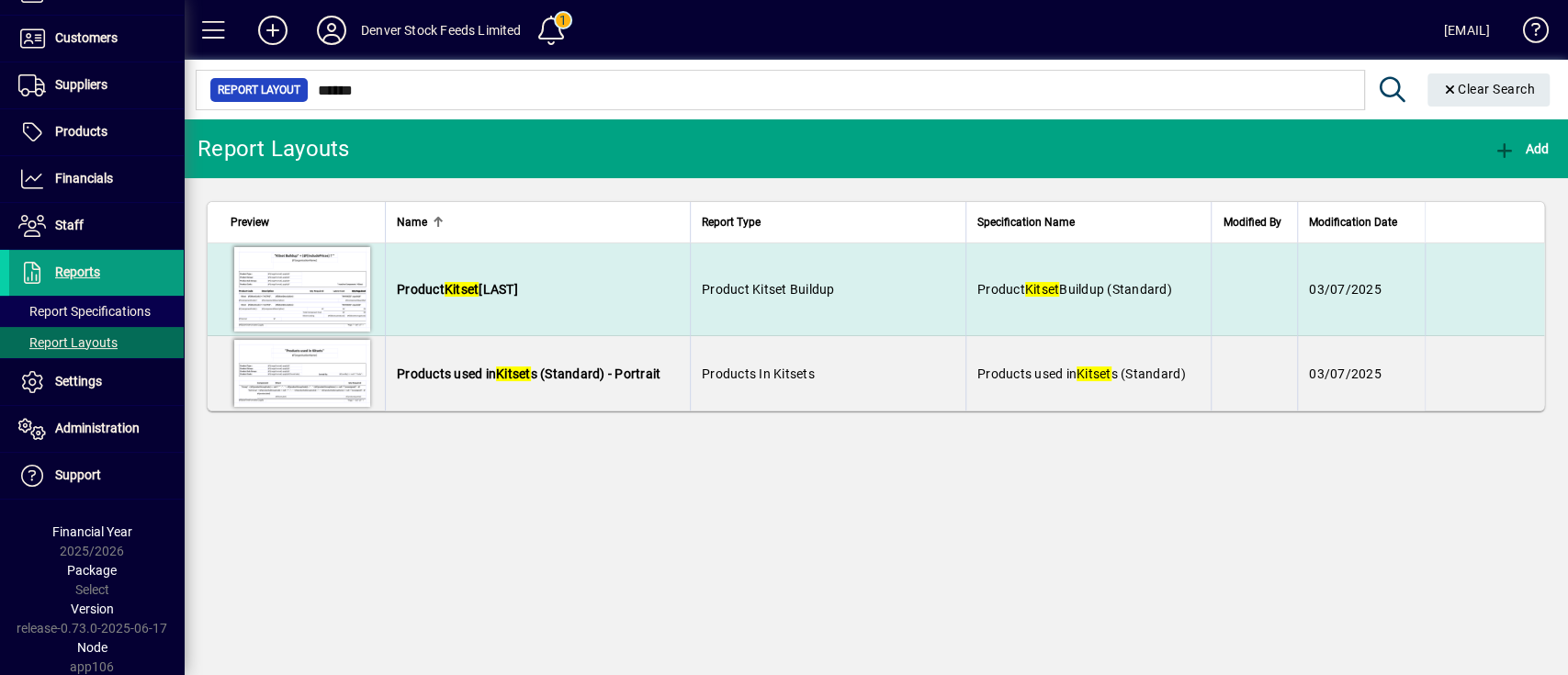 click on "Product  Kitset  Buildup (Standard) - Portrait" at bounding box center (537, 289) 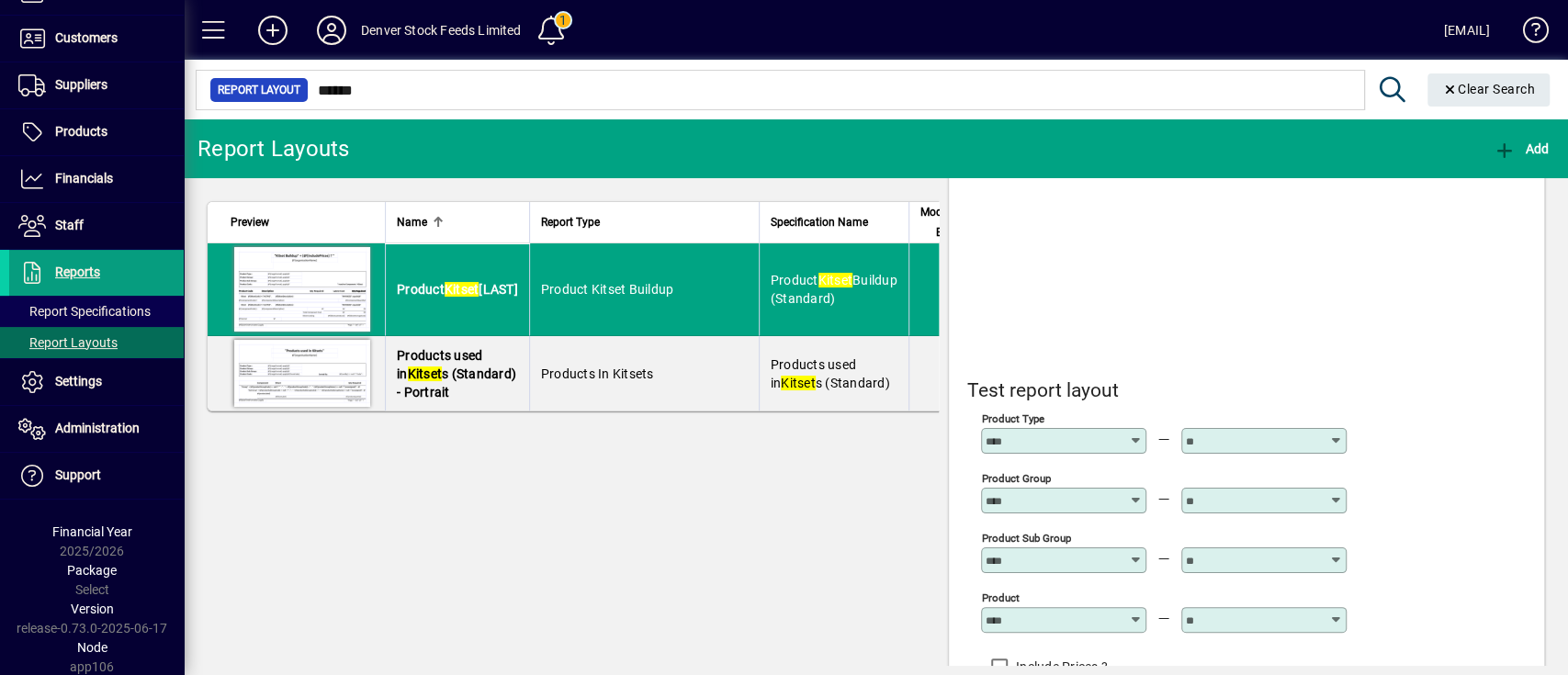 scroll, scrollTop: 905, scrollLeft: 0, axis: vertical 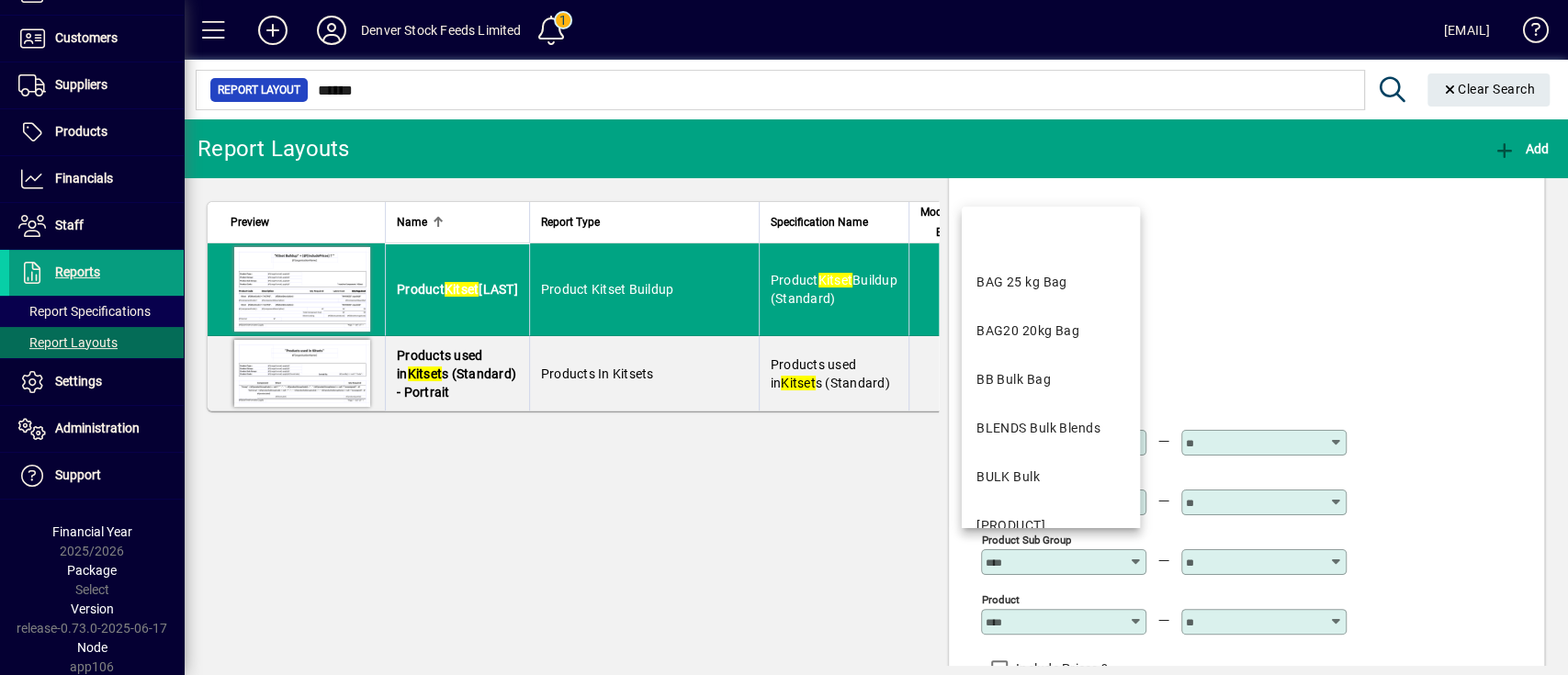 click on "Product Sub Group" at bounding box center (1053, 562) 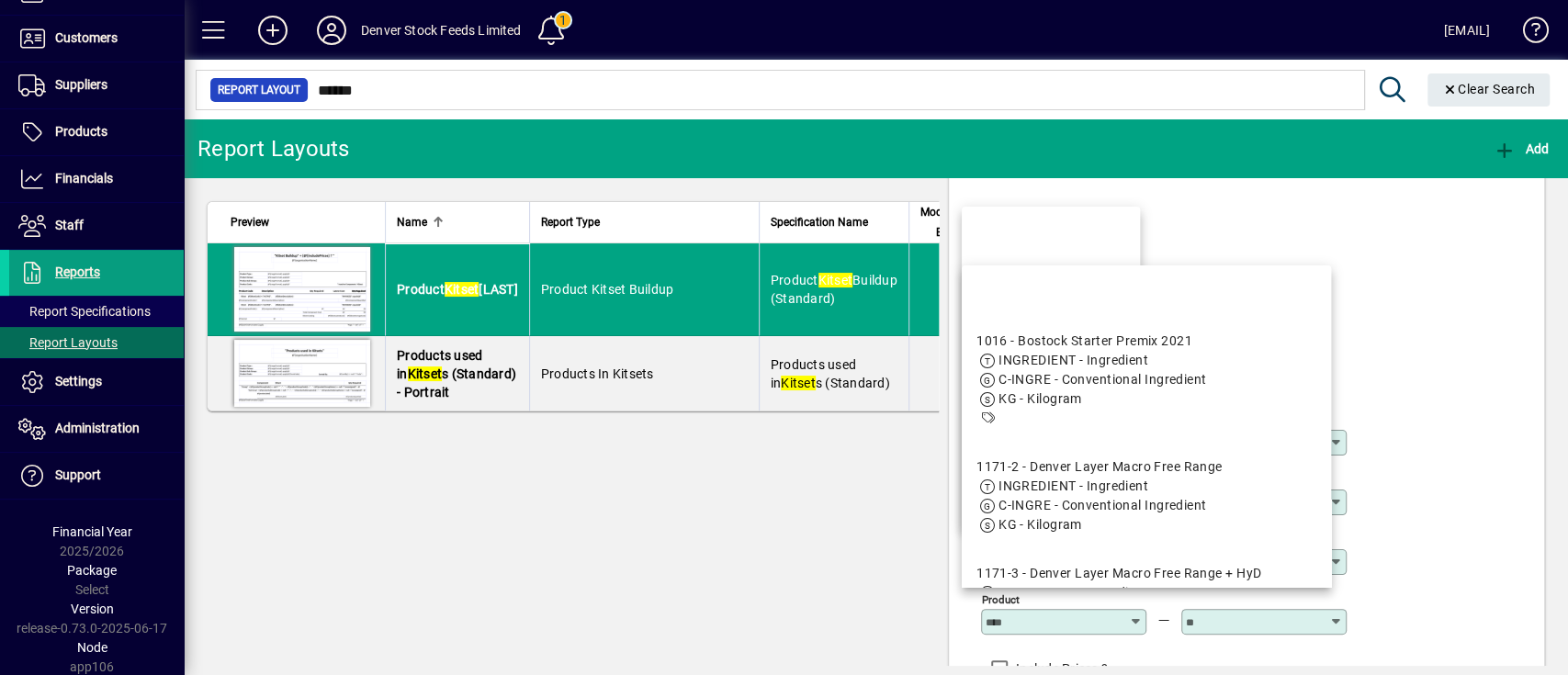 click on "Product" at bounding box center [1053, 622] 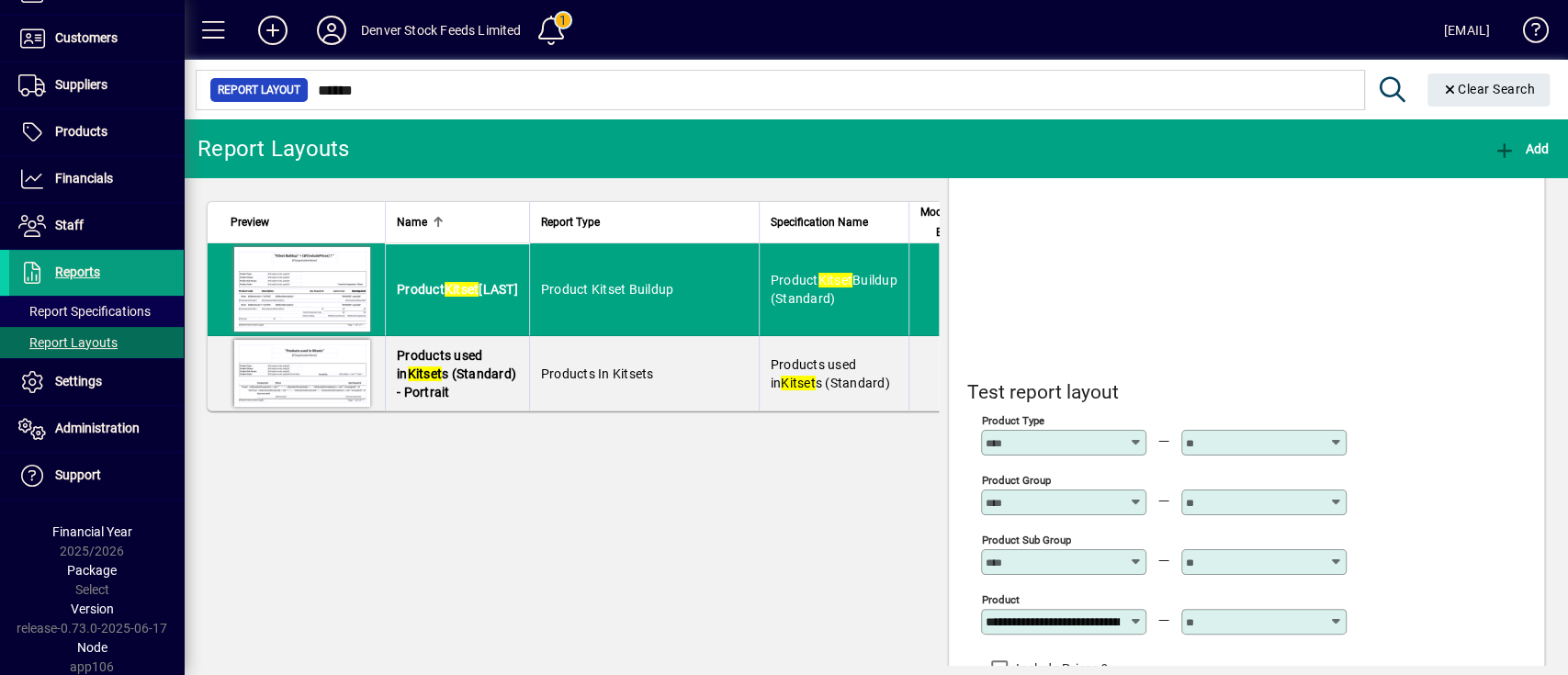 type on "**********" 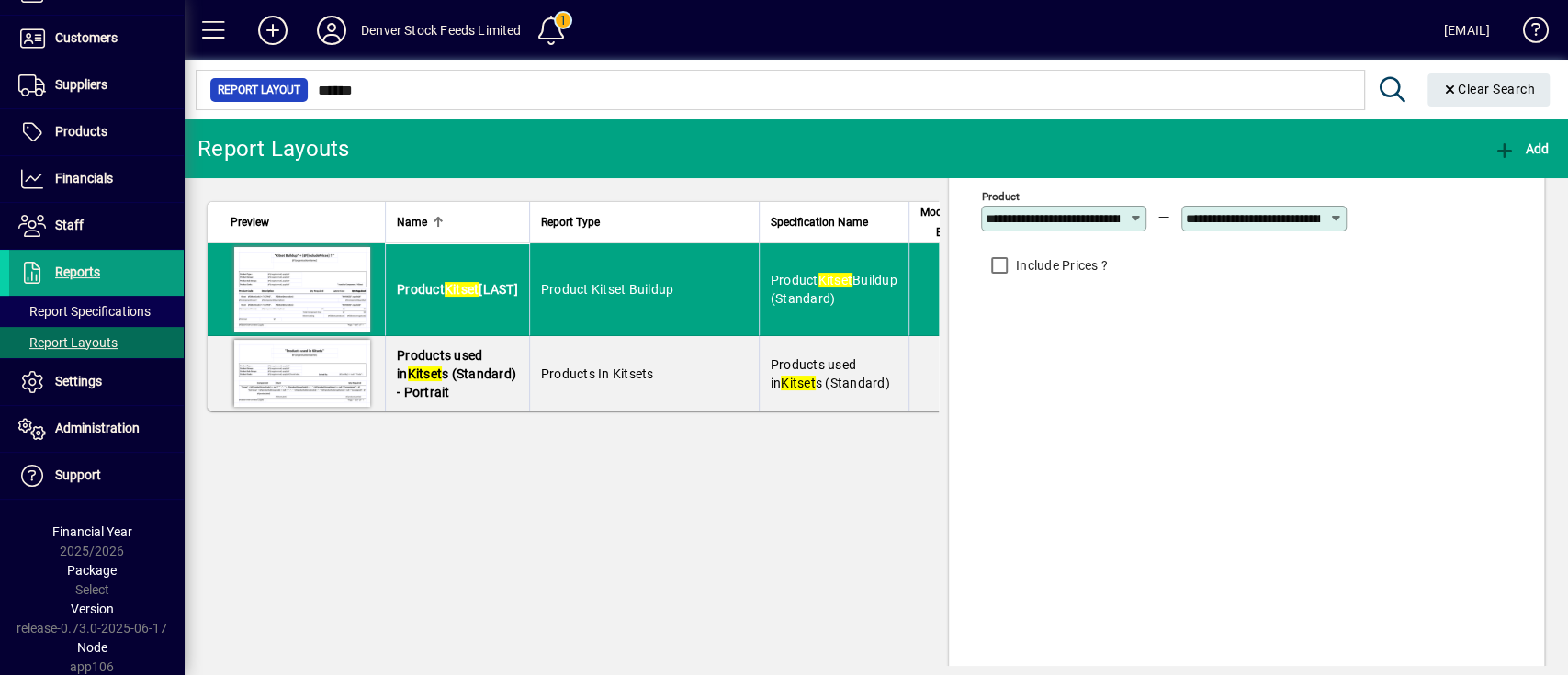 scroll, scrollTop: 1337, scrollLeft: 0, axis: vertical 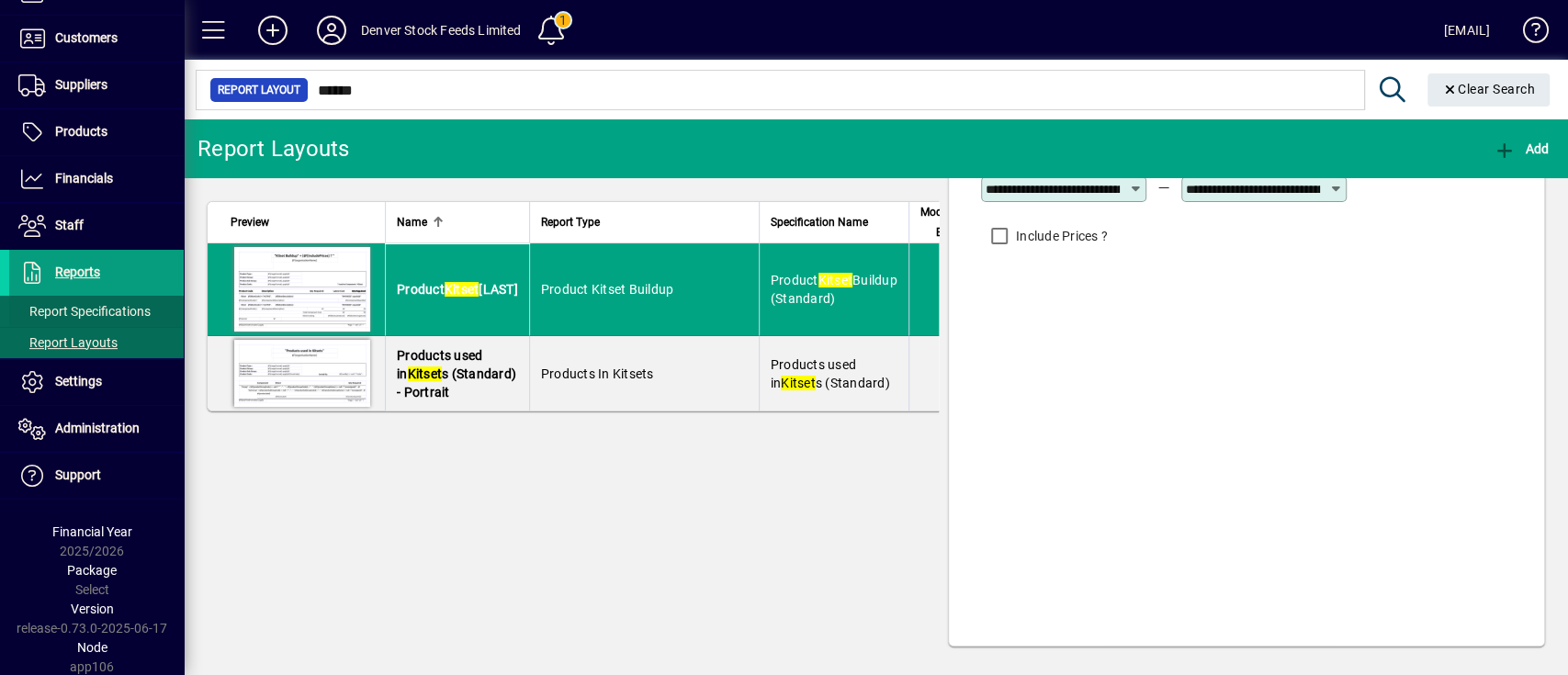 type on "**********" 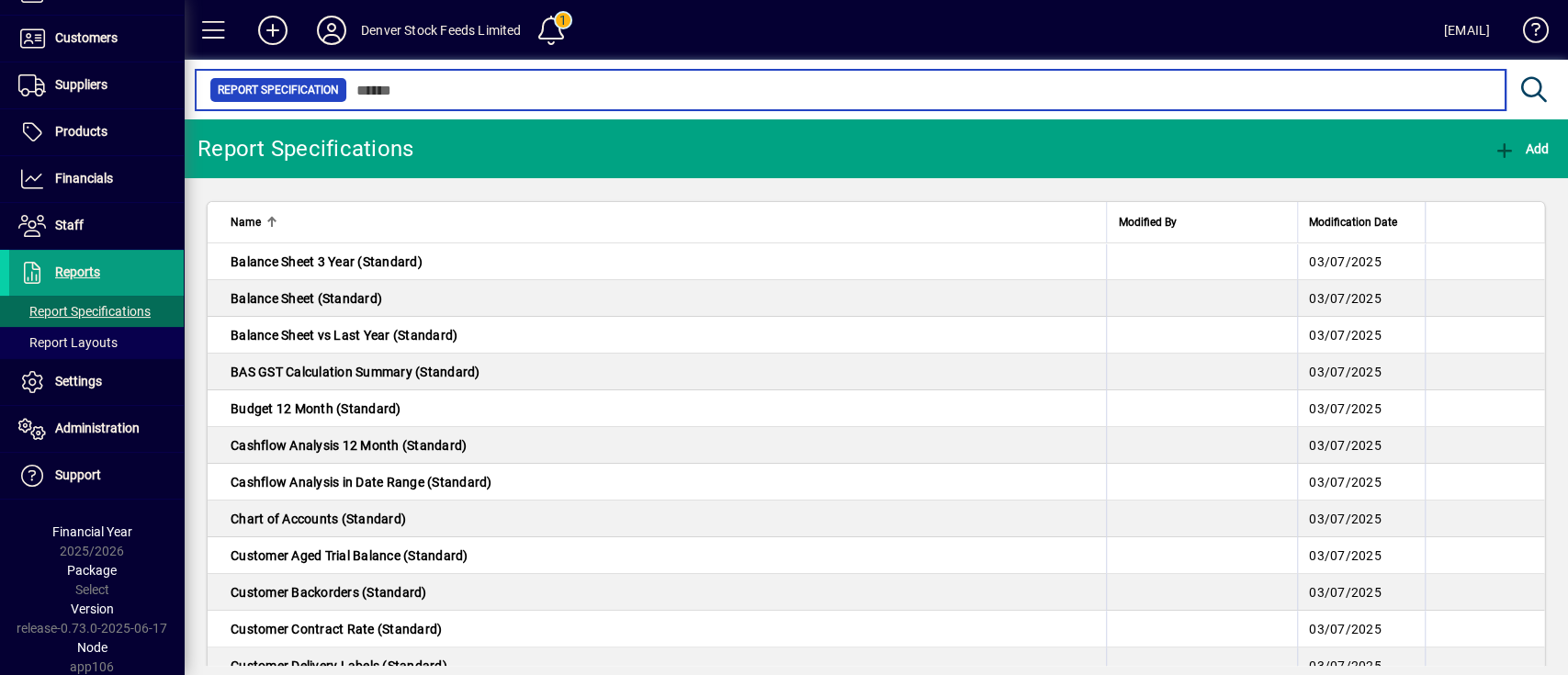 drag, startPoint x: 423, startPoint y: 88, endPoint x: 451, endPoint y: 58, distance: 41.036569 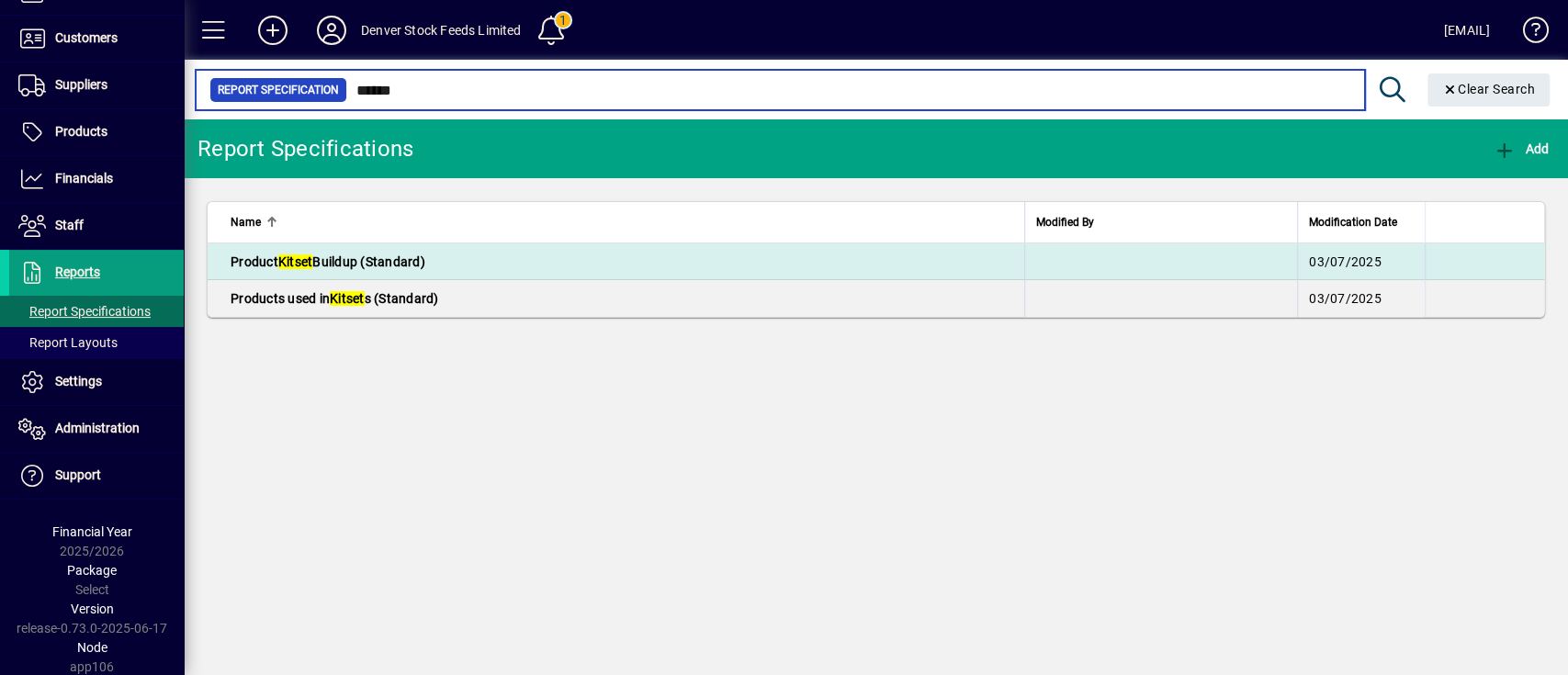type on "******" 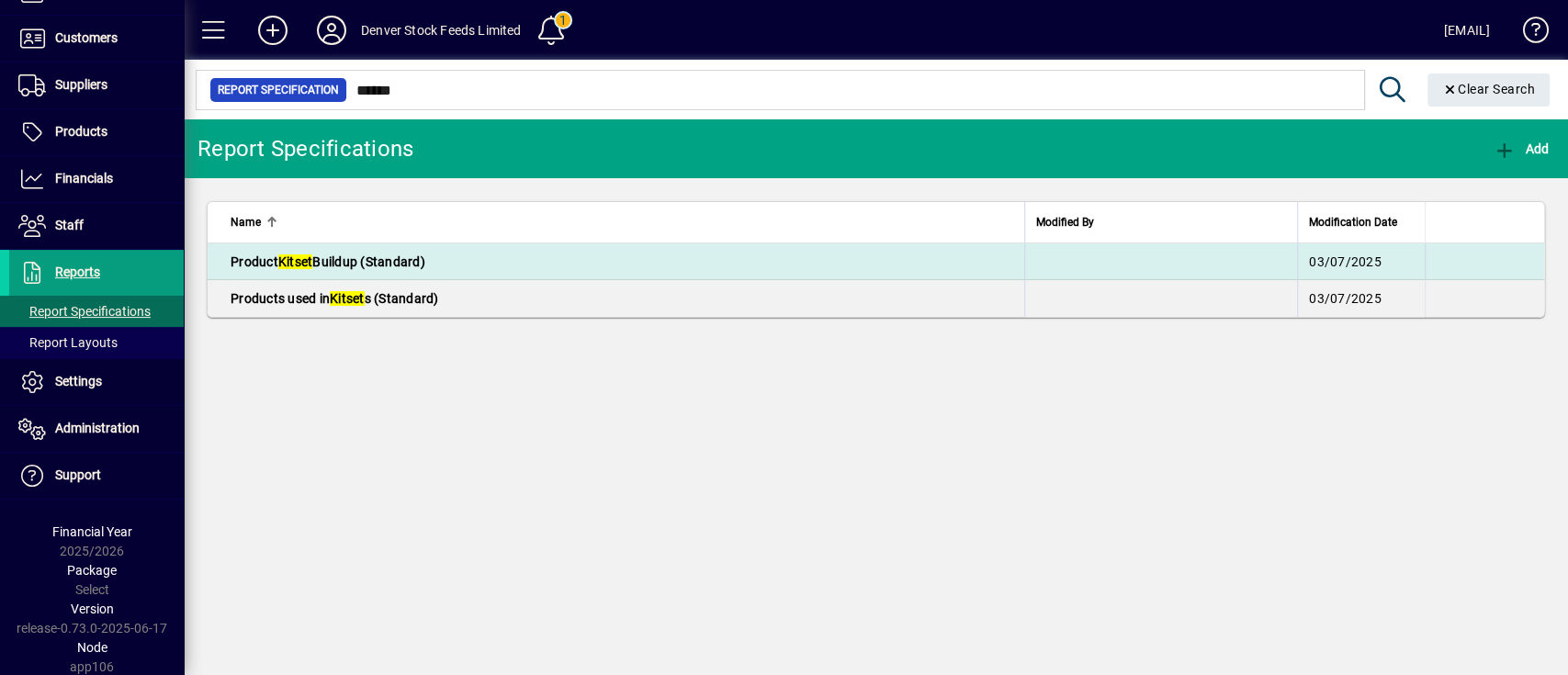 click on "Product  Kitset  Buildup (Standard)" at bounding box center [615, 262] 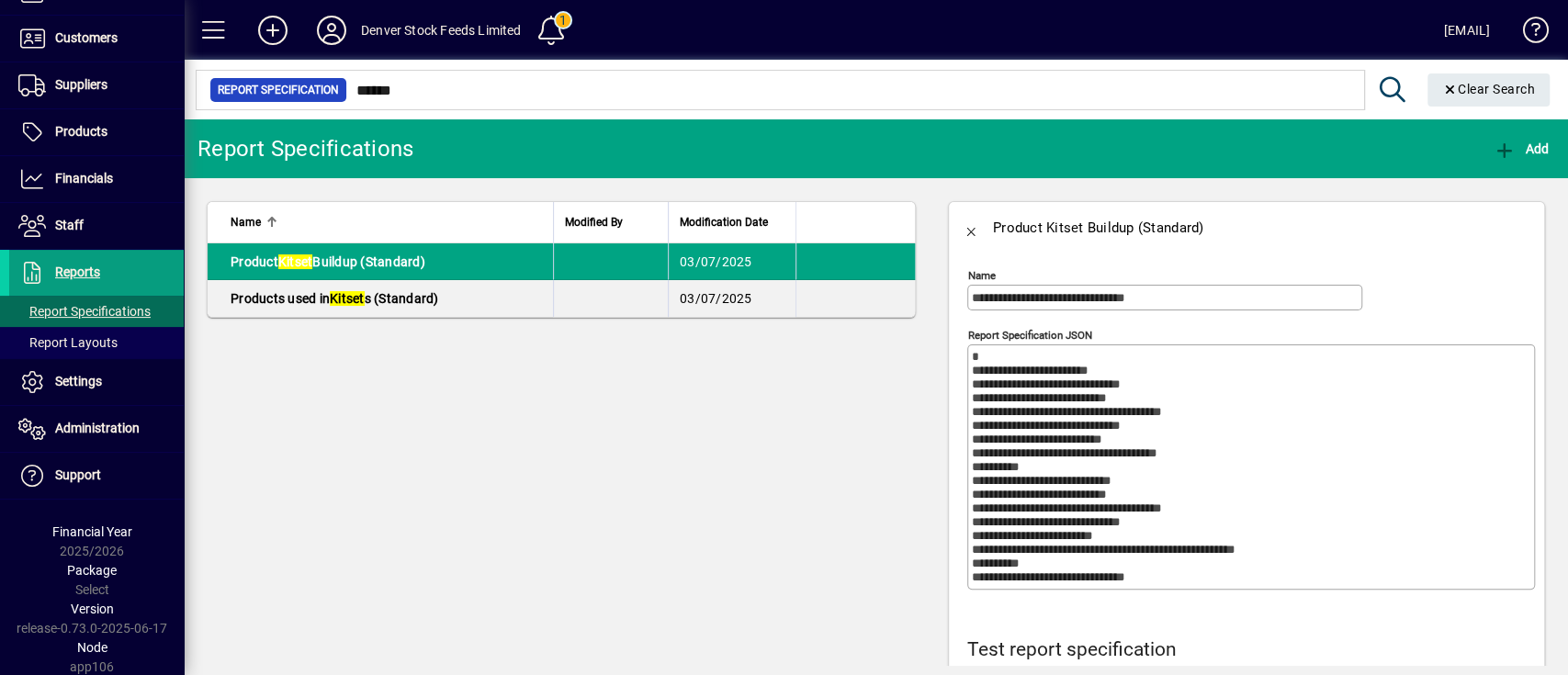 click on "Report Specification JSON" at bounding box center [1253, 467] 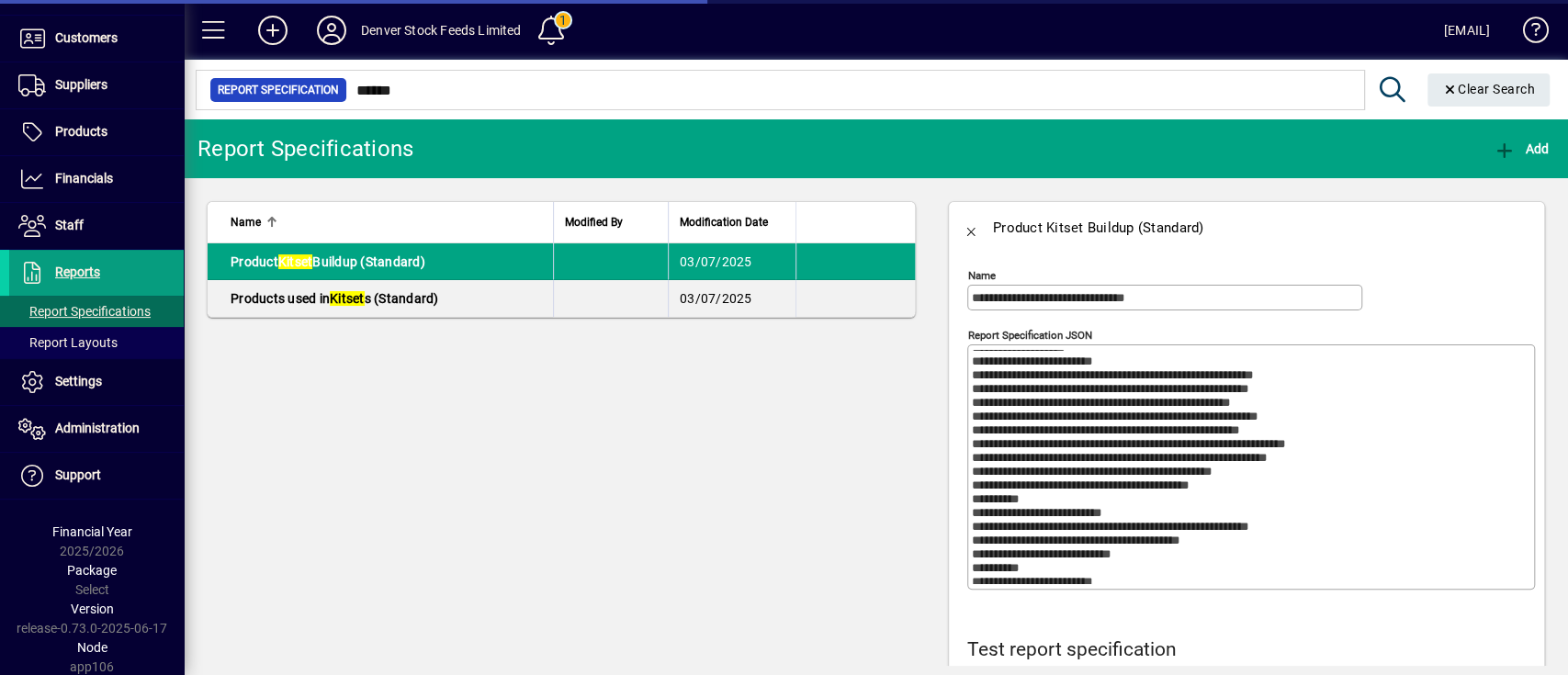 scroll, scrollTop: 974, scrollLeft: 0, axis: vertical 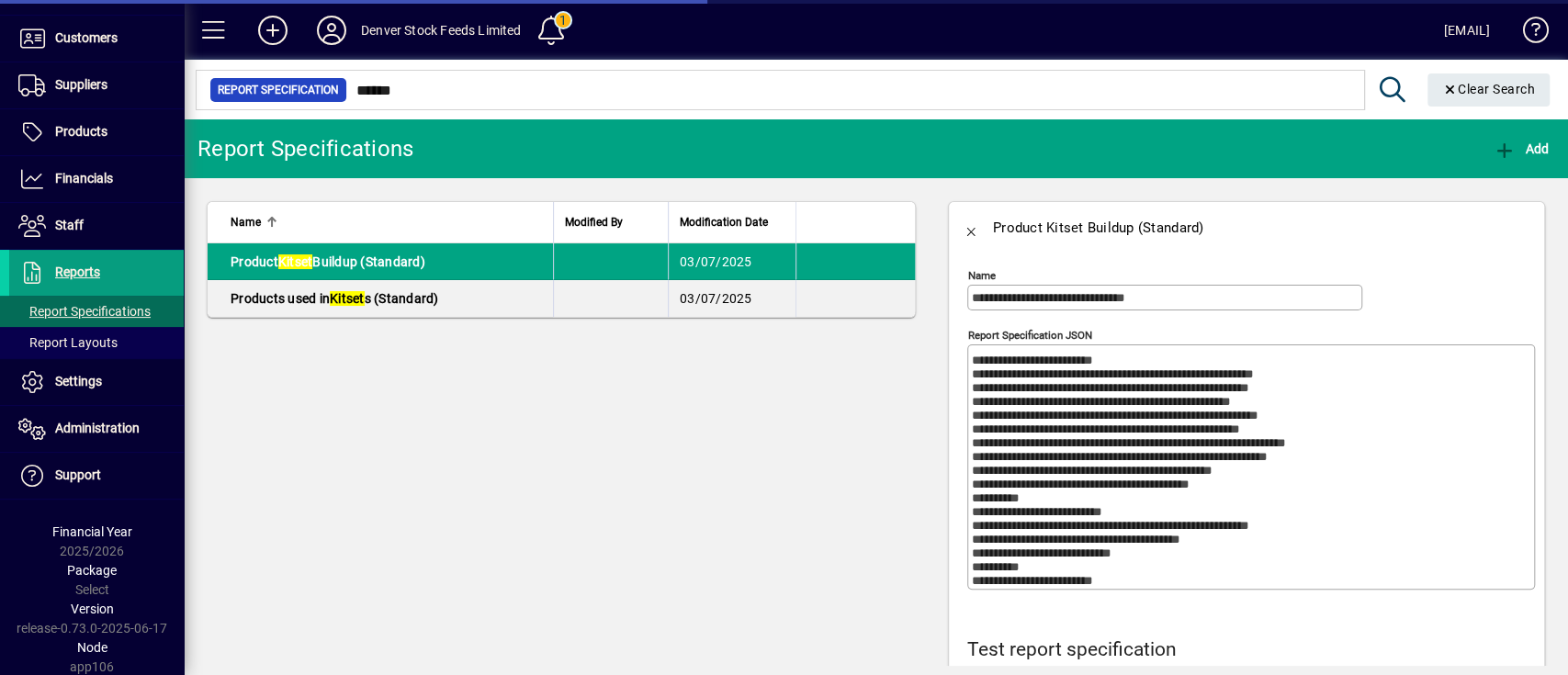 click on "Report Specification JSON" at bounding box center [1253, 467] 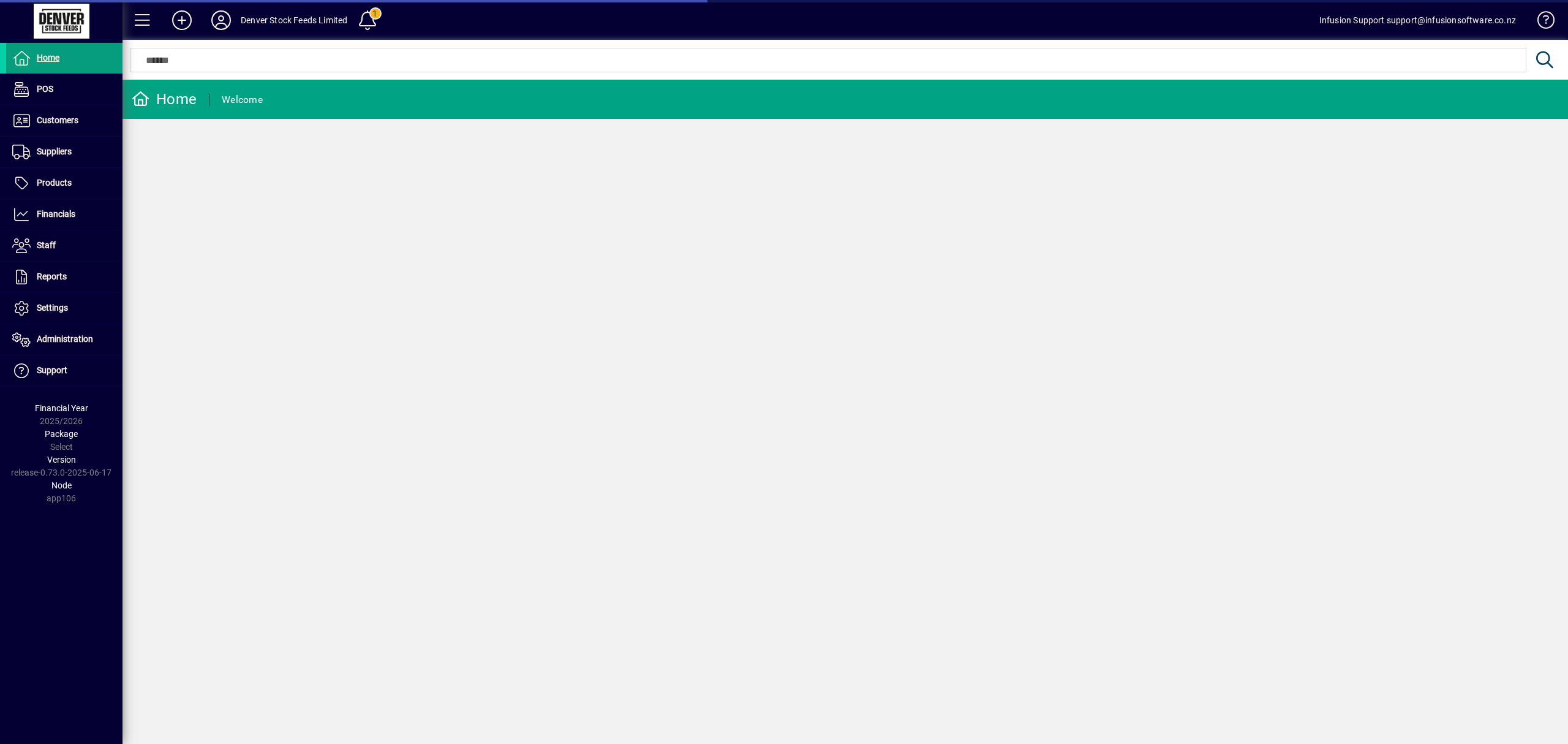 scroll, scrollTop: 0, scrollLeft: 0, axis: both 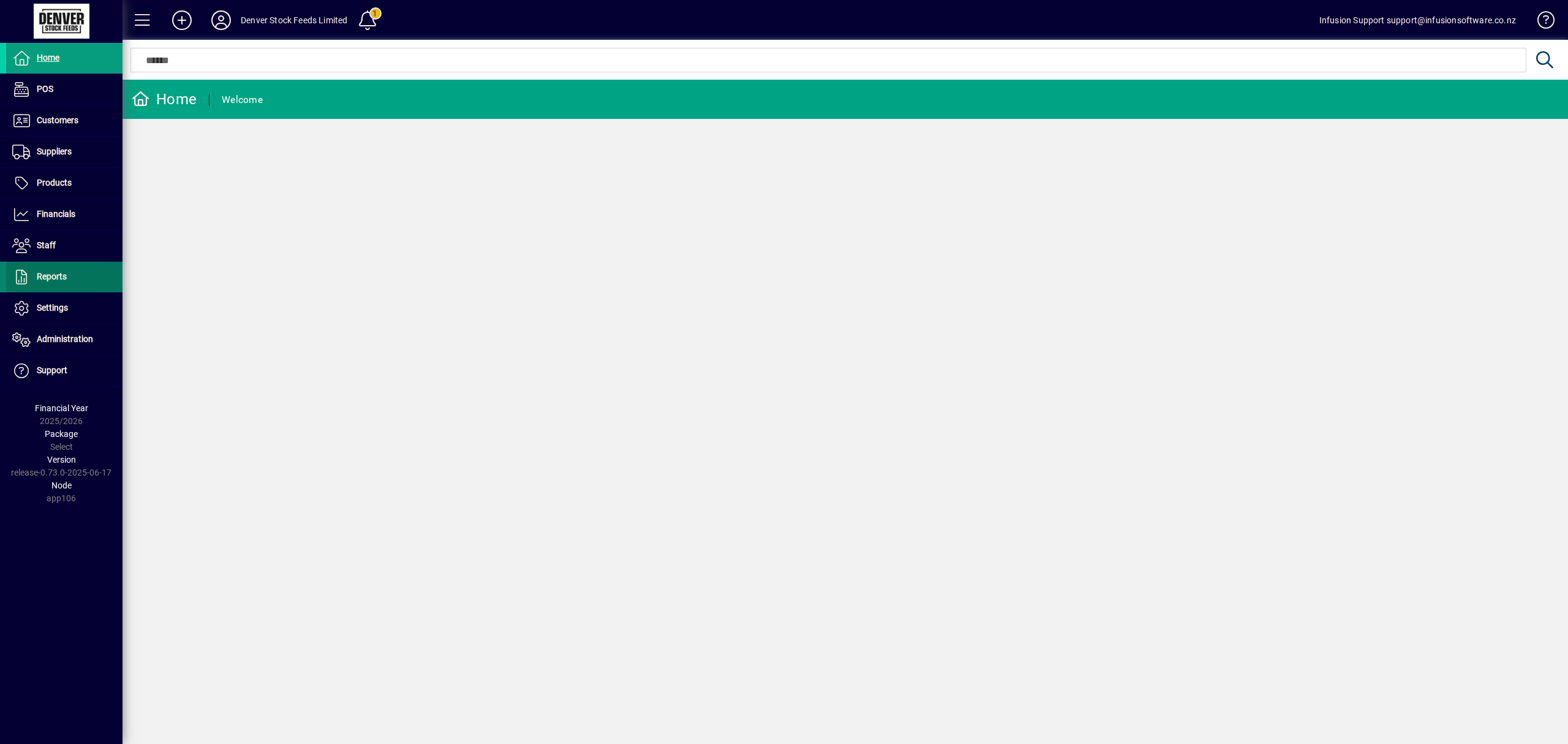 click on "Reports" at bounding box center [51, 276] 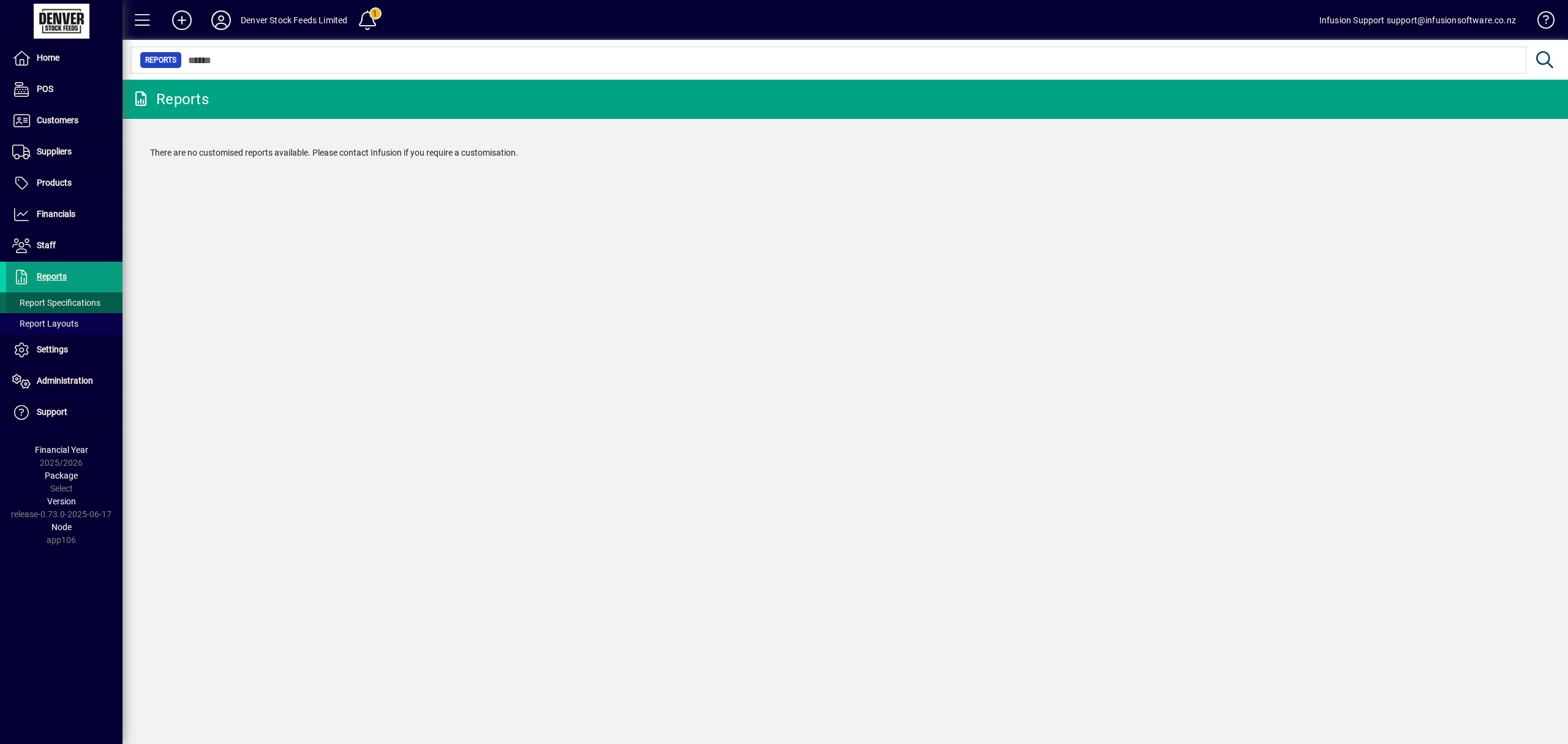 click on "Report Specifications" at bounding box center (56, 303) 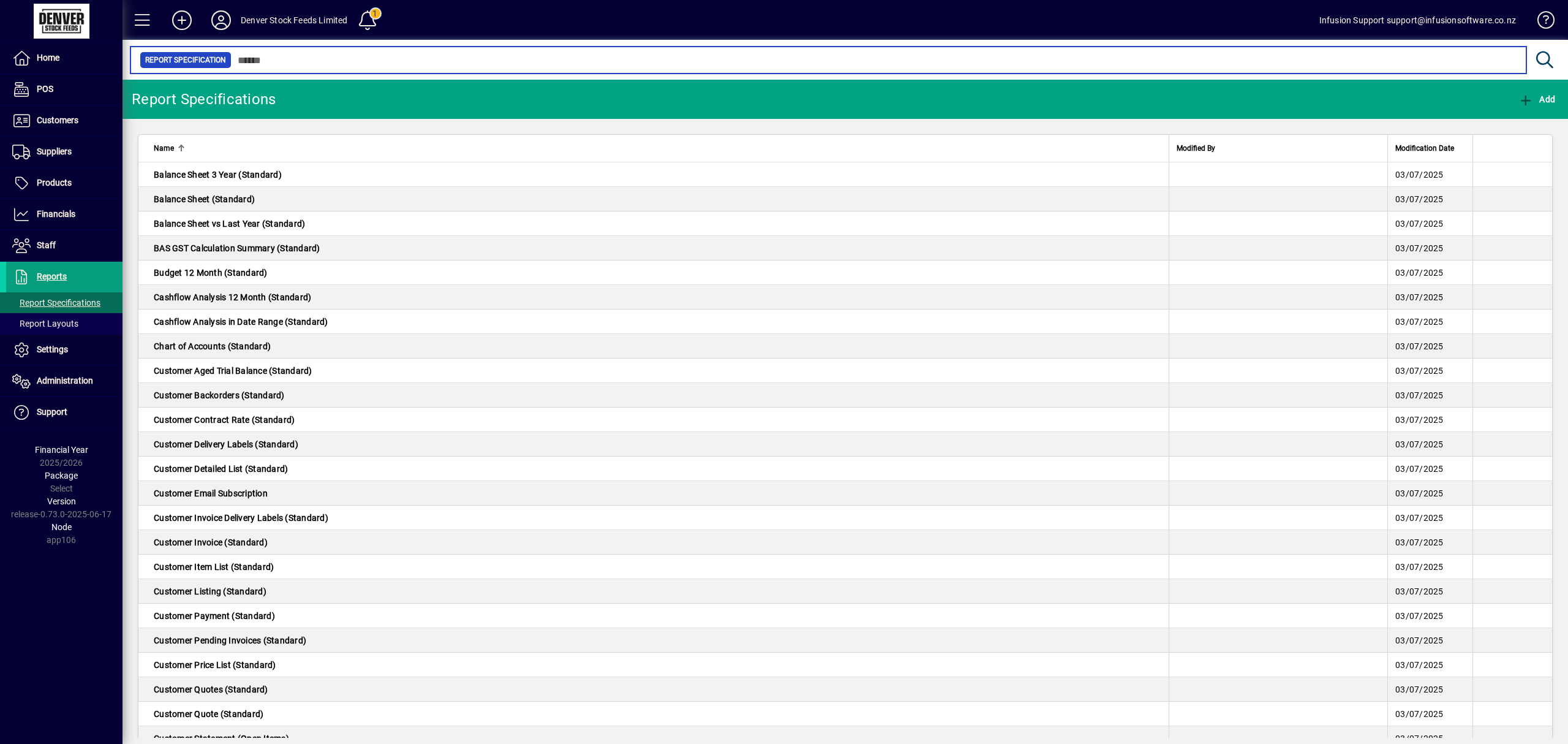 click at bounding box center [874, 60] 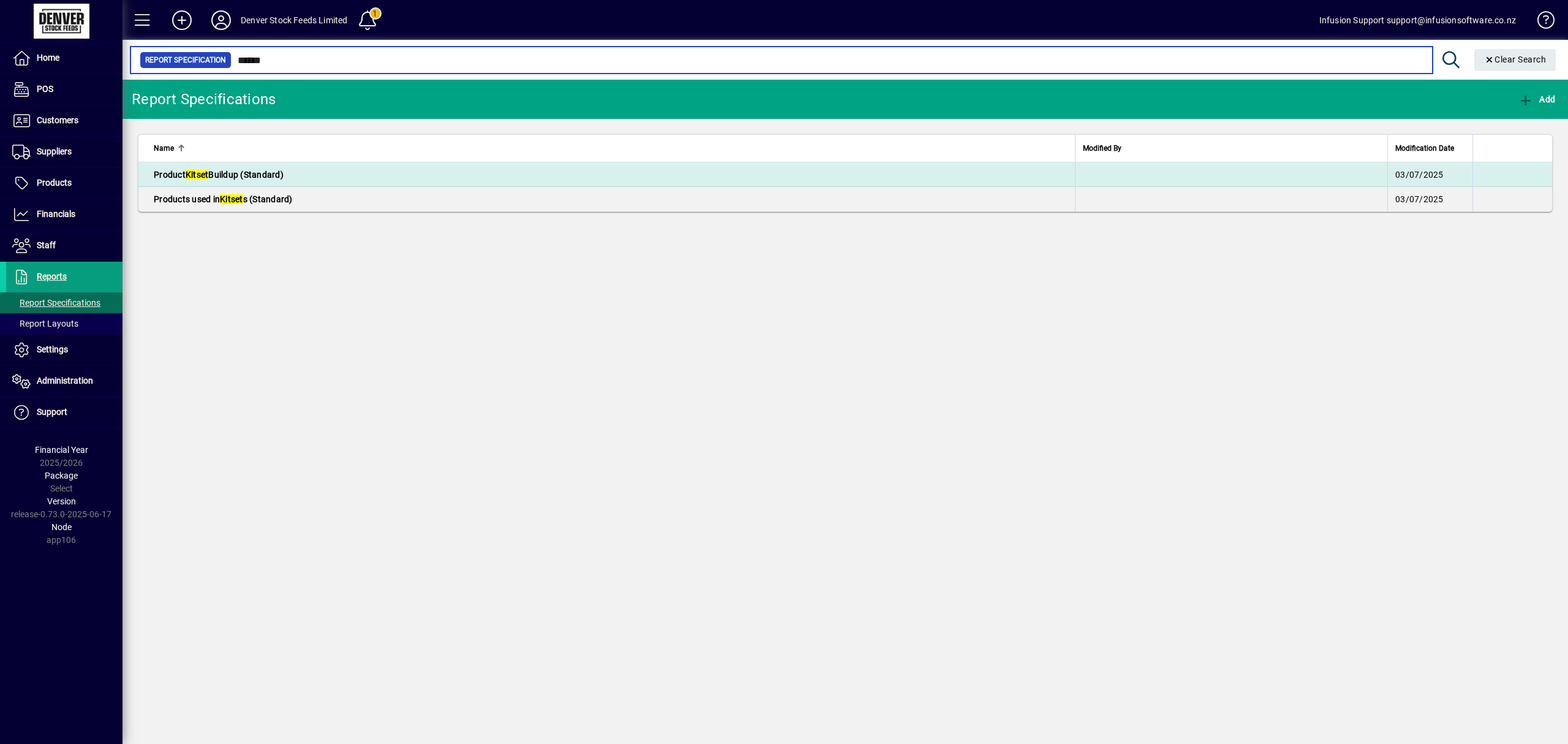 type on "******" 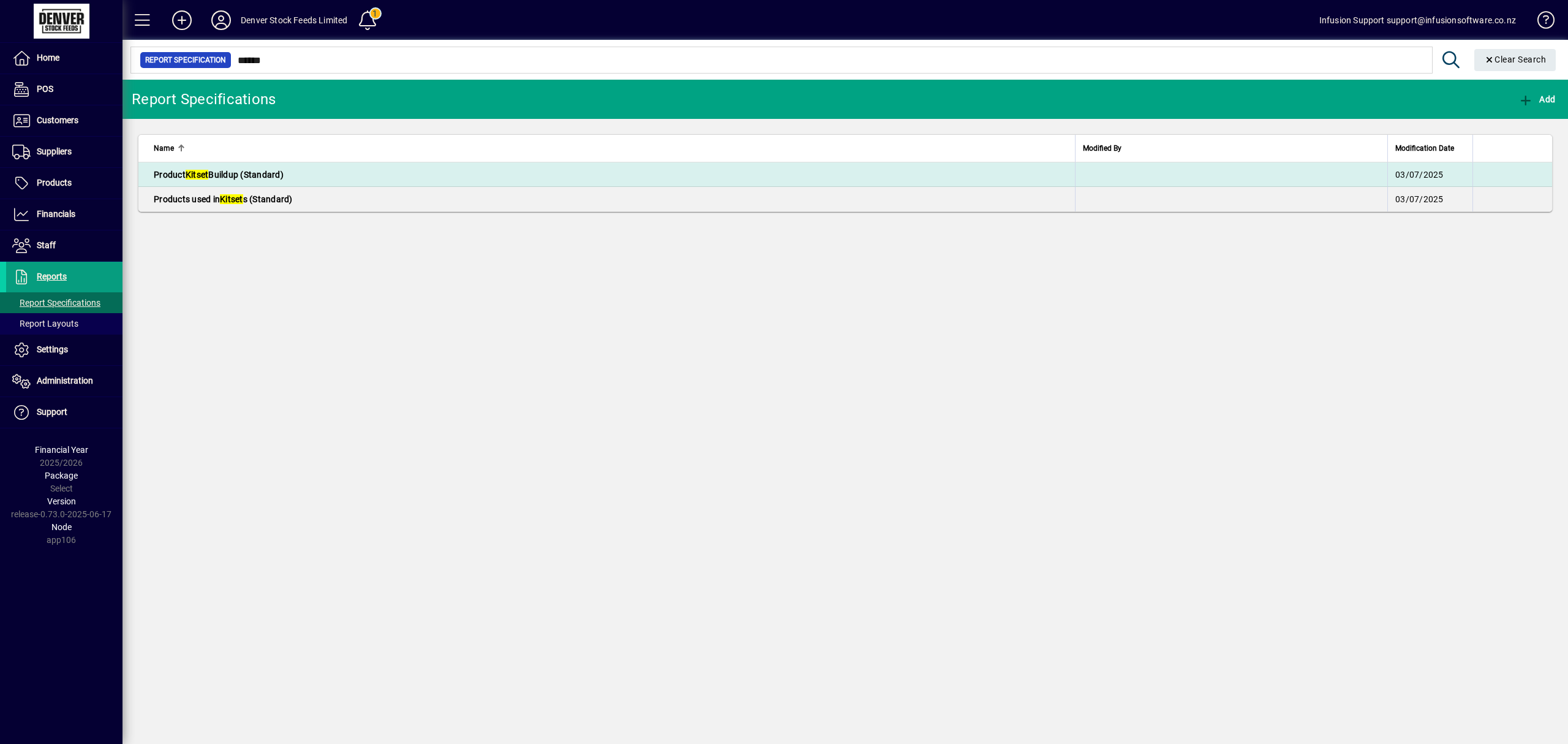 click on "Product  Kitset  Buildup (Standard)" at bounding box center (606, 175) 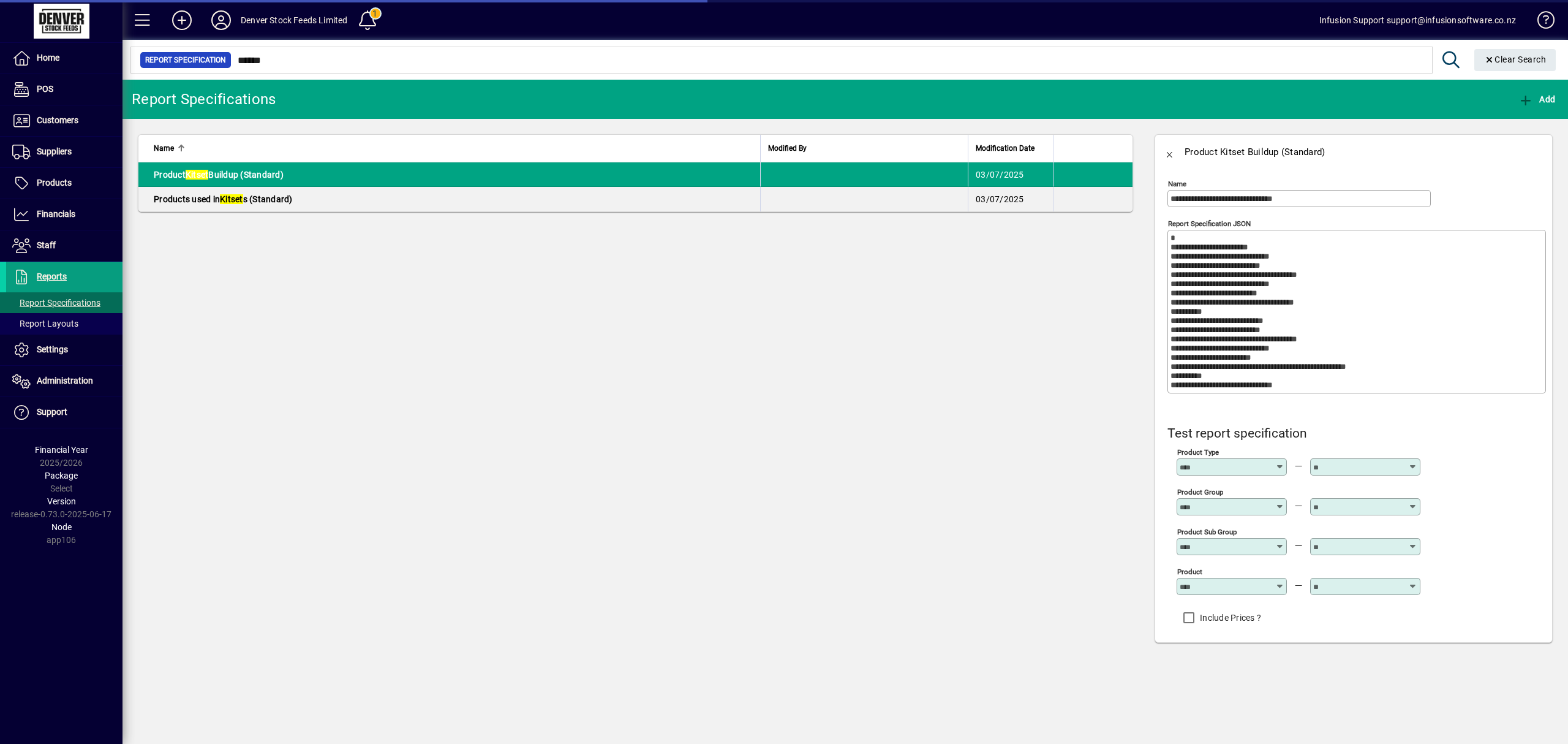 click on "Product" 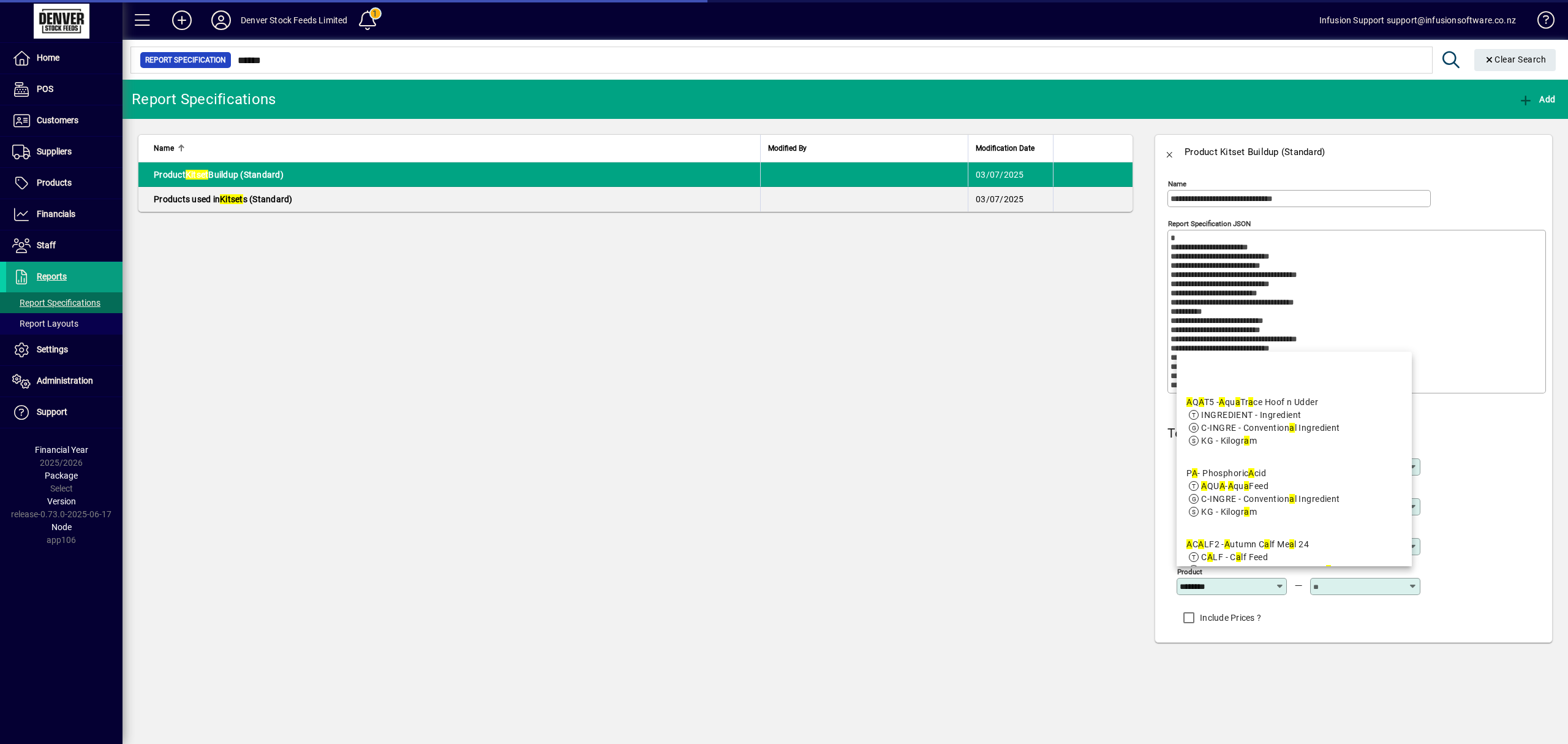 type on "*******" 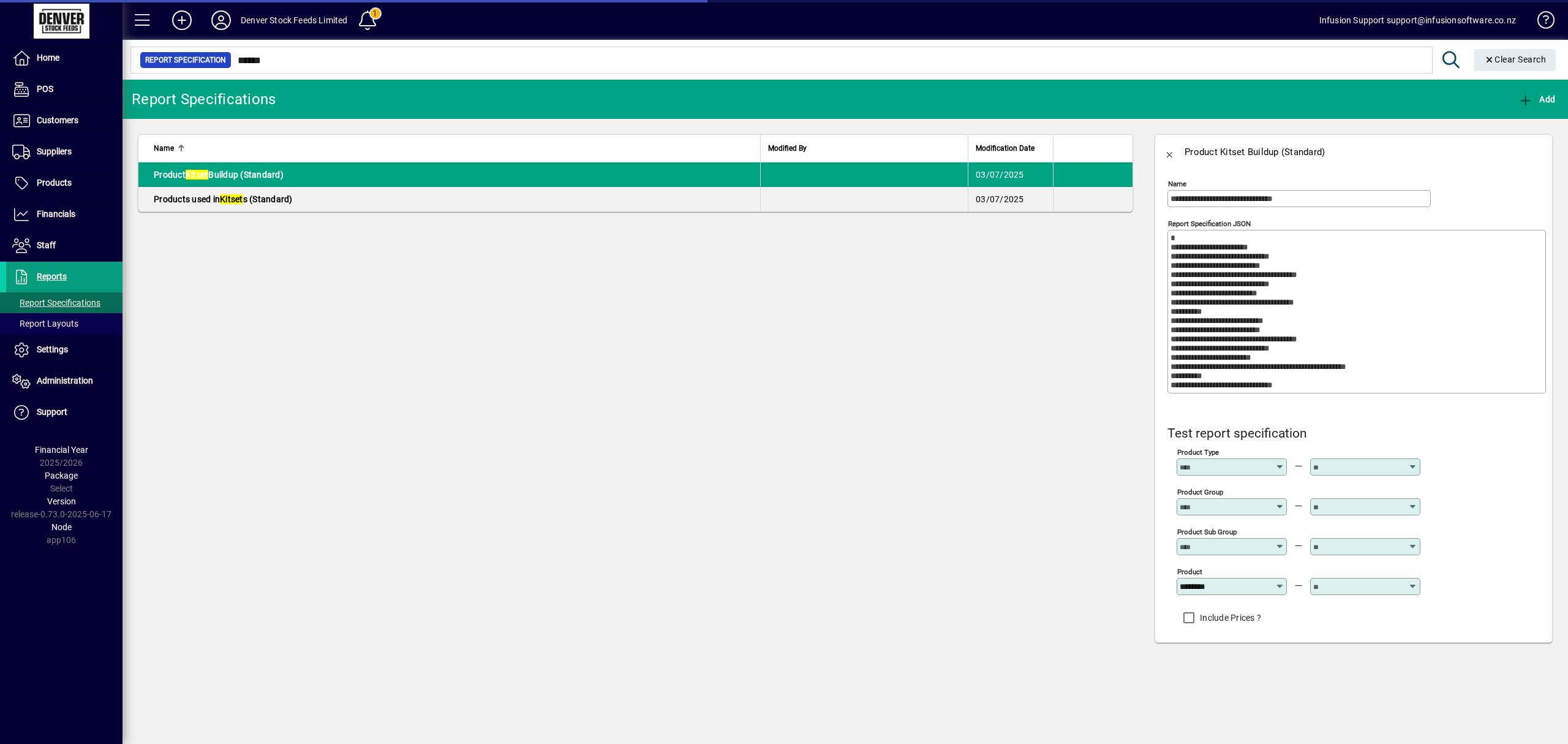 click at bounding box center (1358, 586) 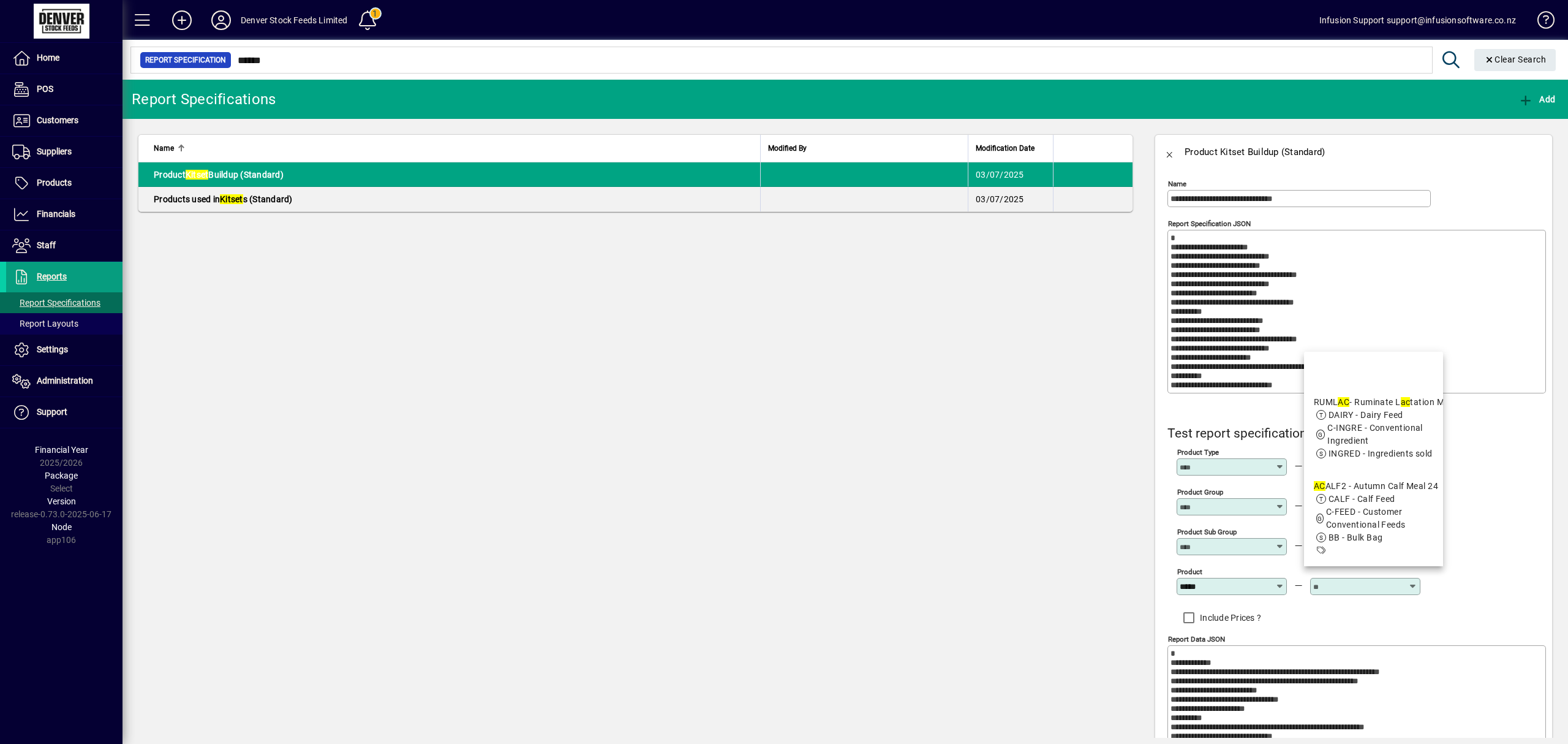 type on "*****" 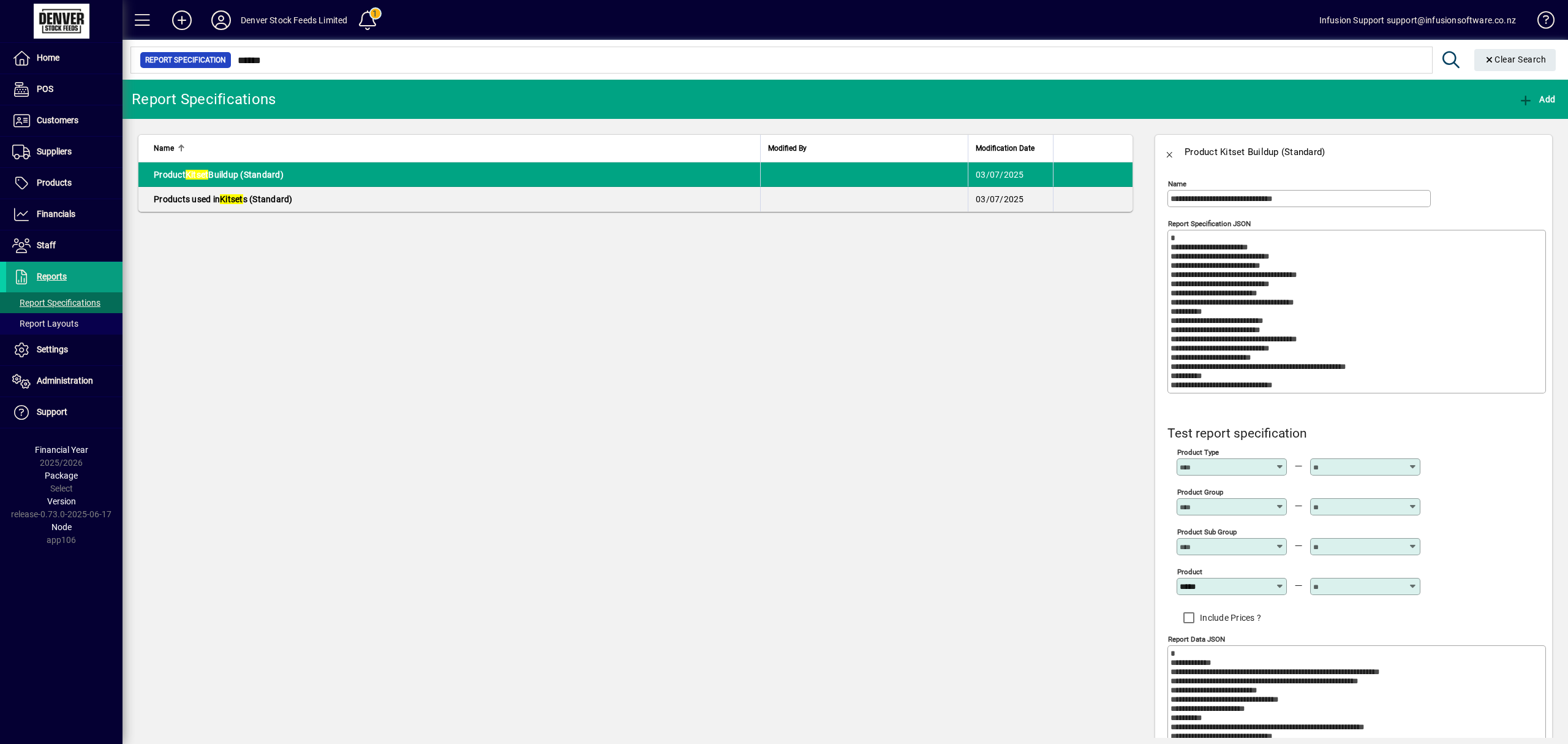 click on "Report Data JSON" at bounding box center [1358, 727] 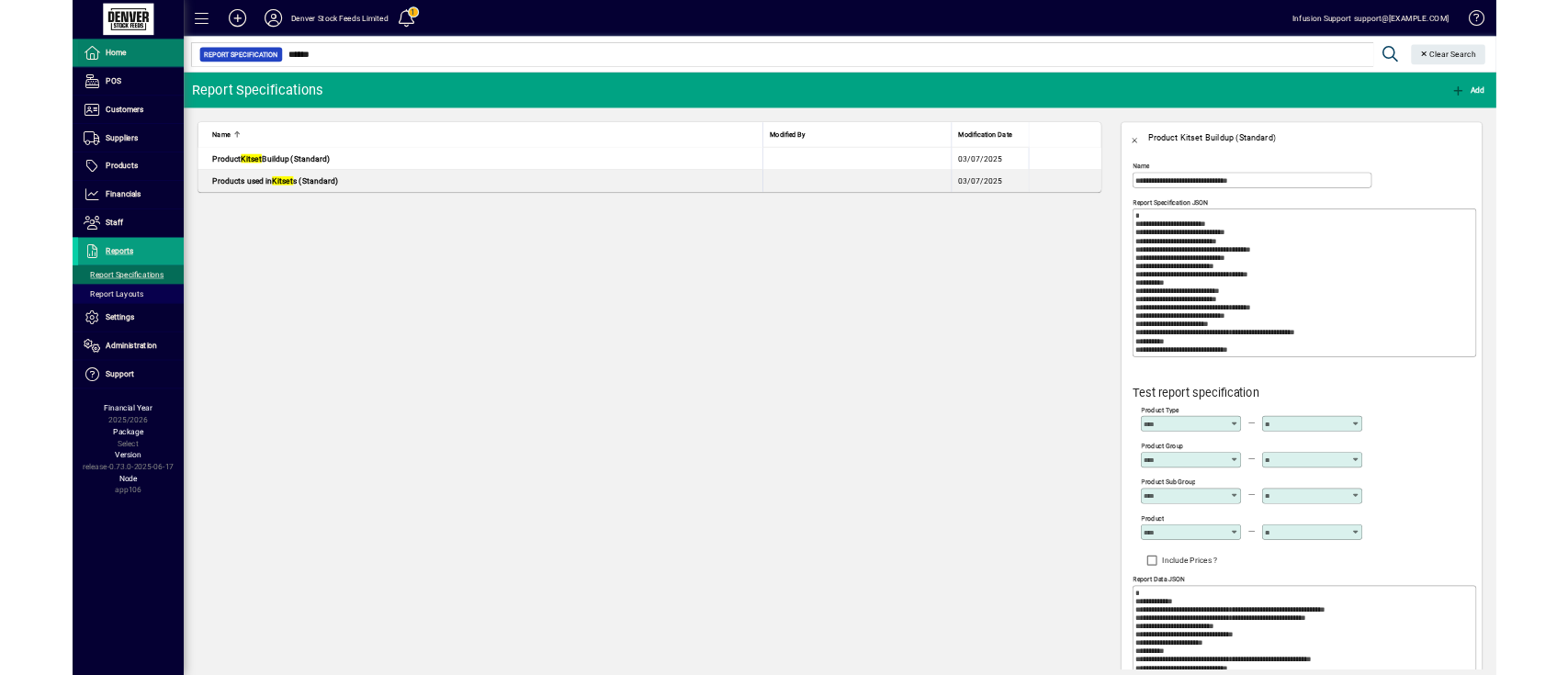 scroll, scrollTop: 0, scrollLeft: 0, axis: both 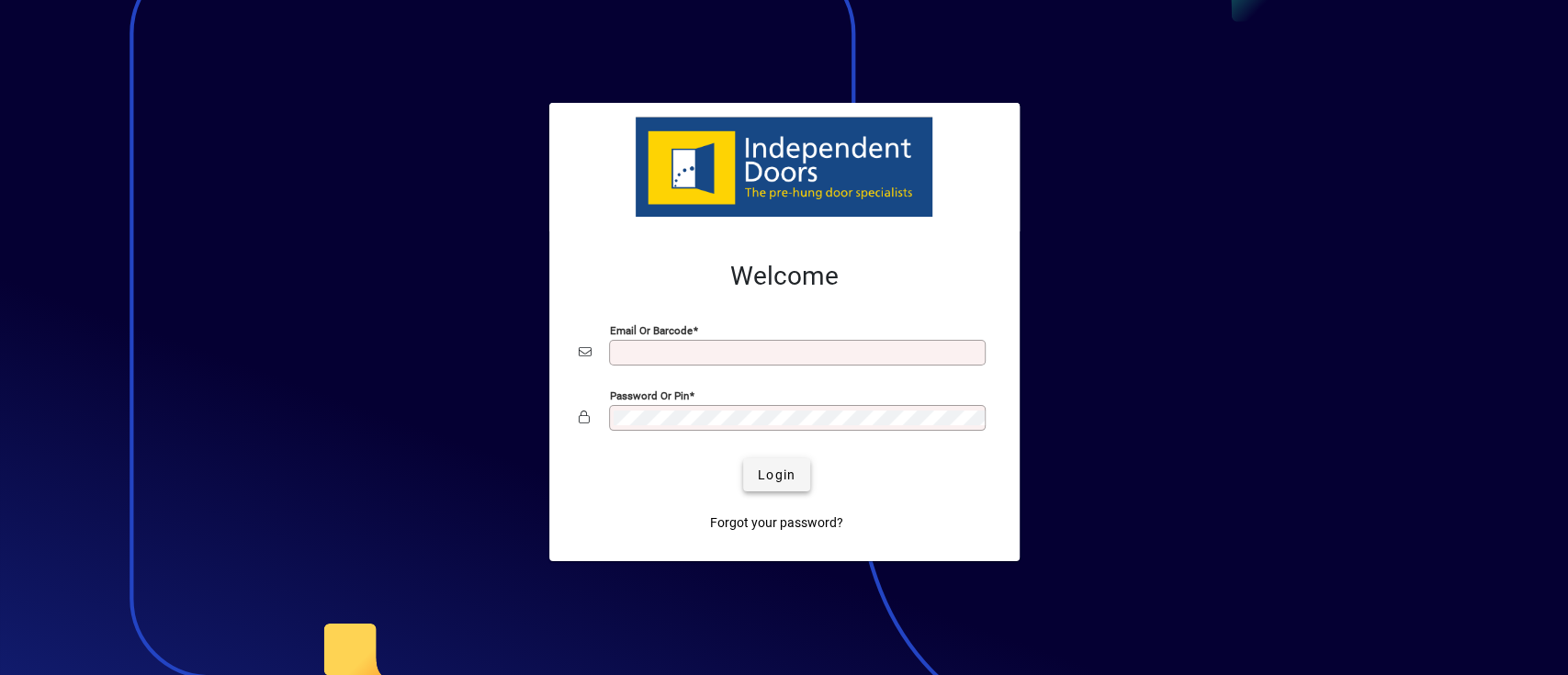 type on "**********" 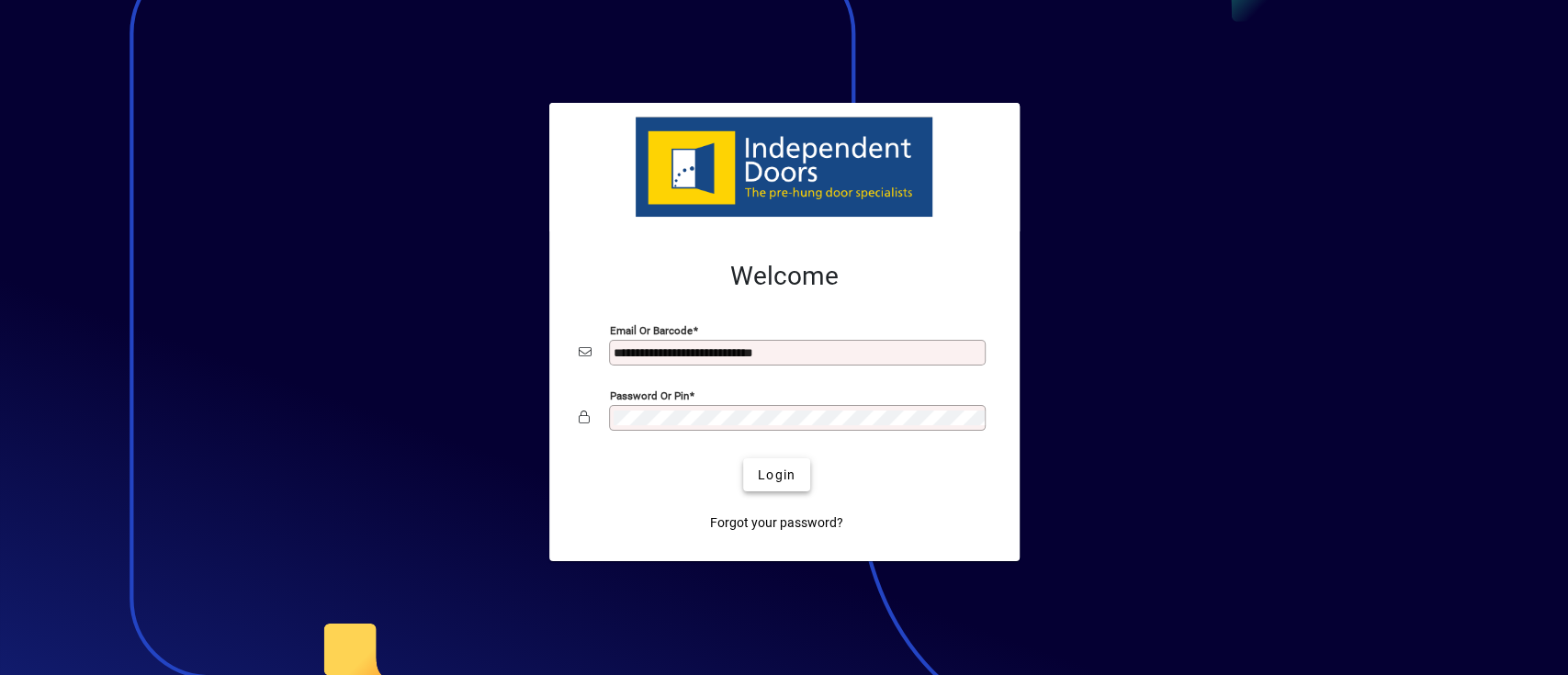 click on "Login" 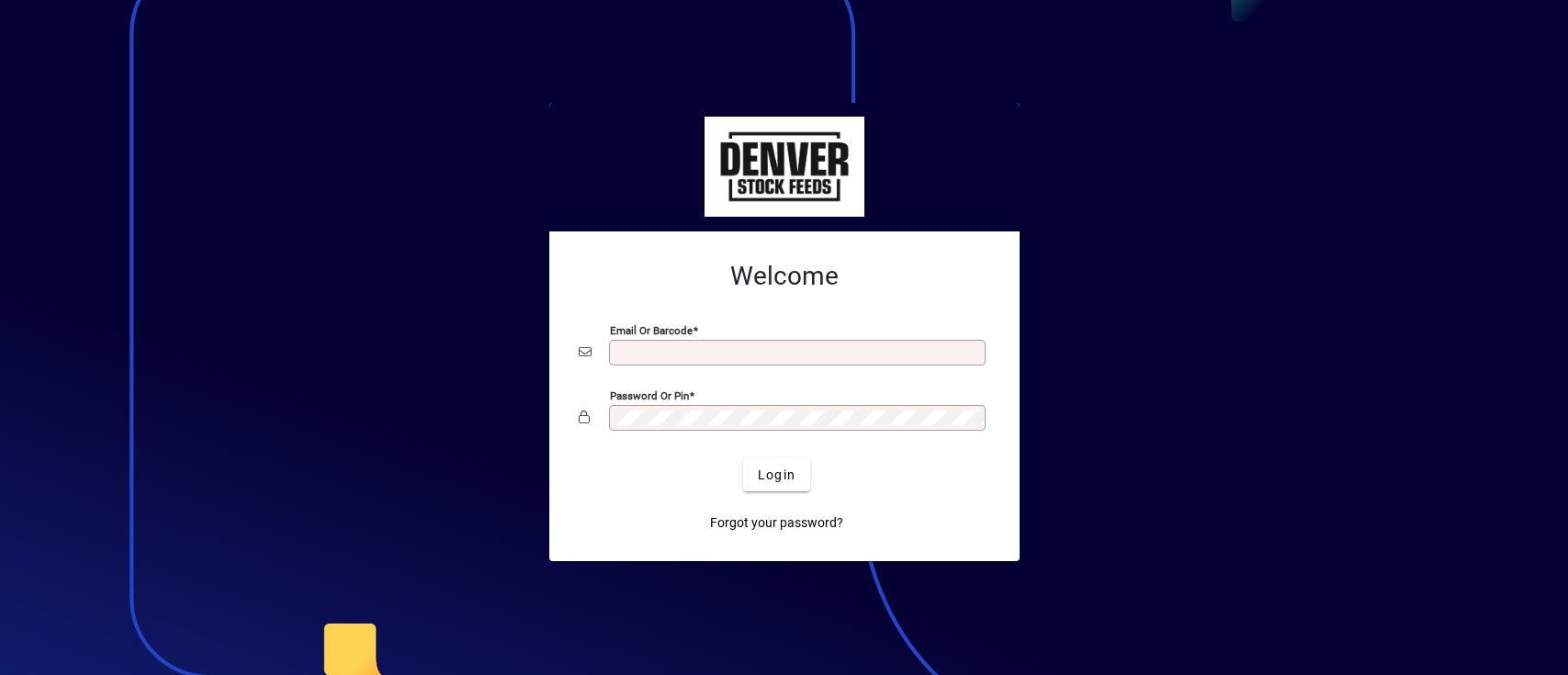 scroll, scrollTop: 0, scrollLeft: 0, axis: both 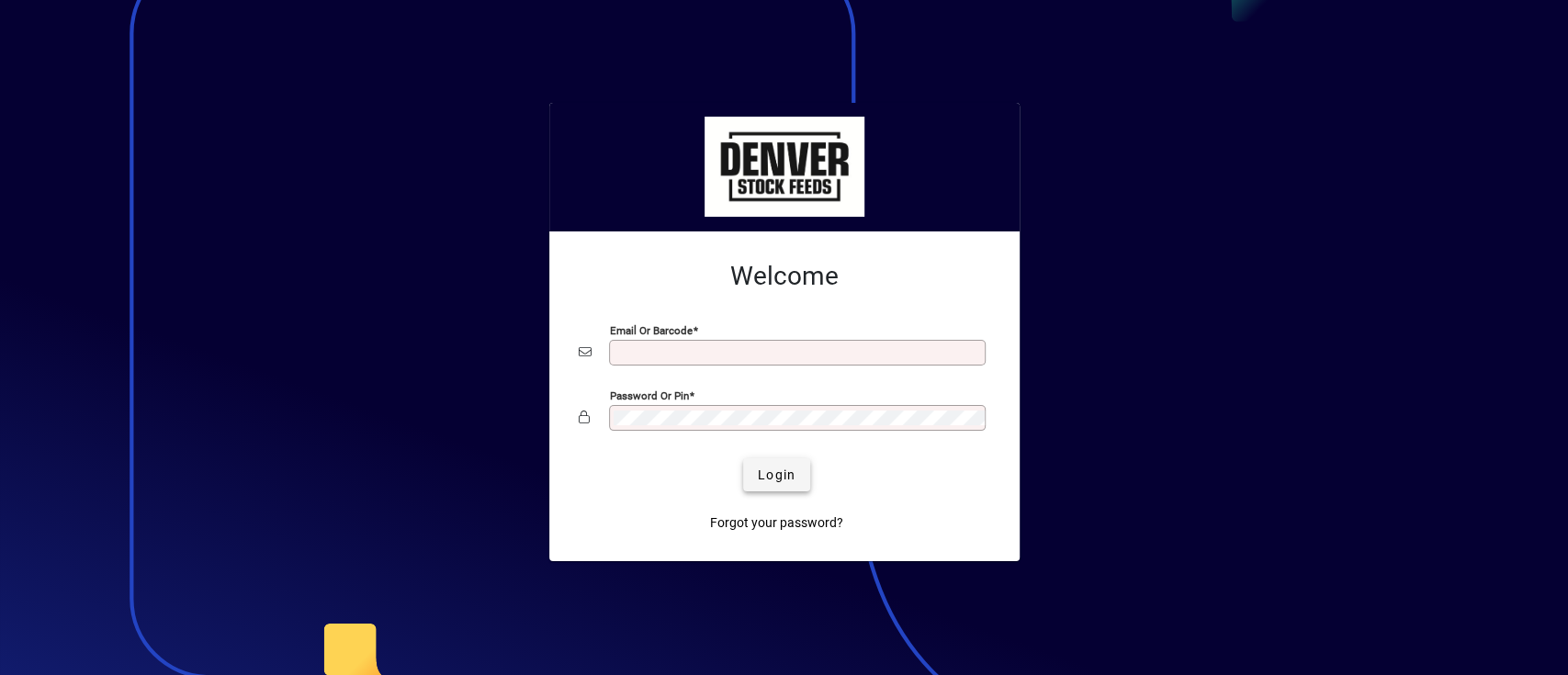 type on "**********" 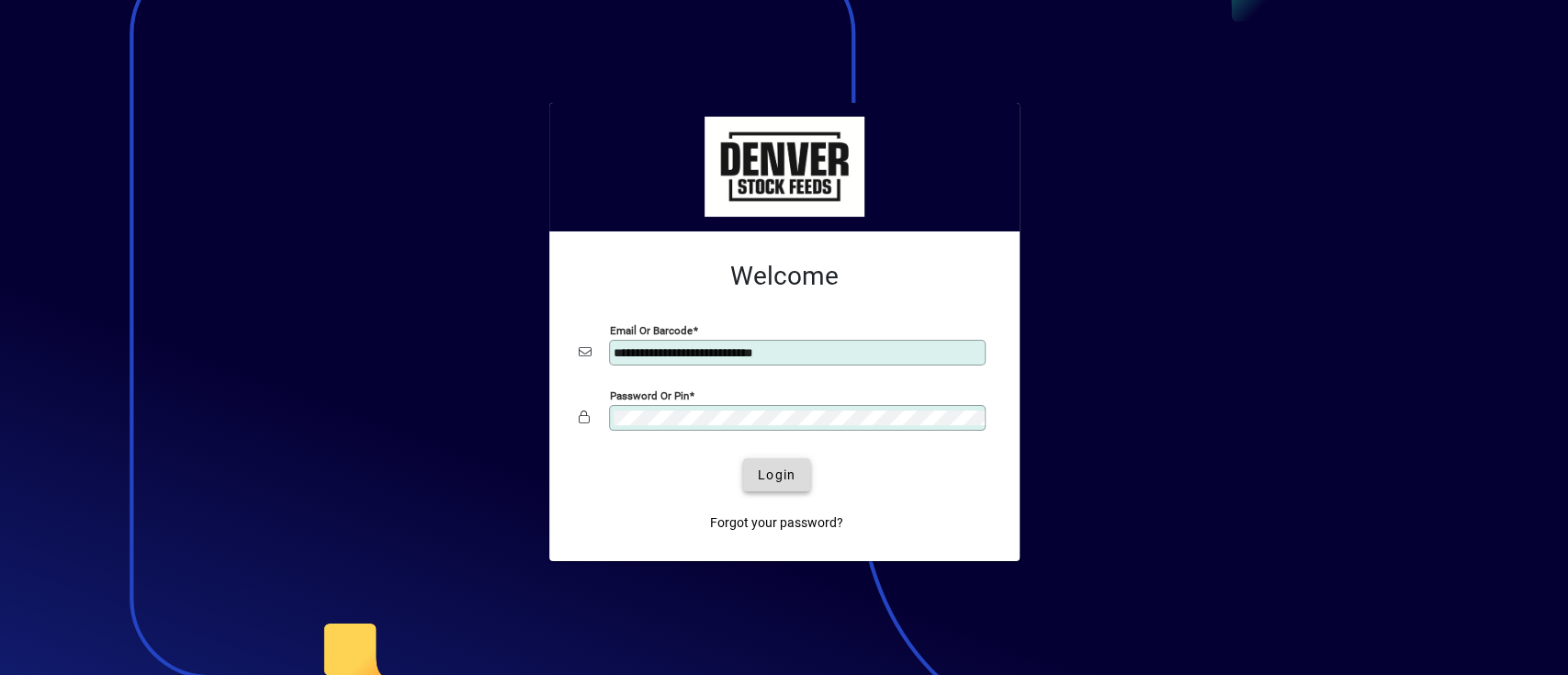 click 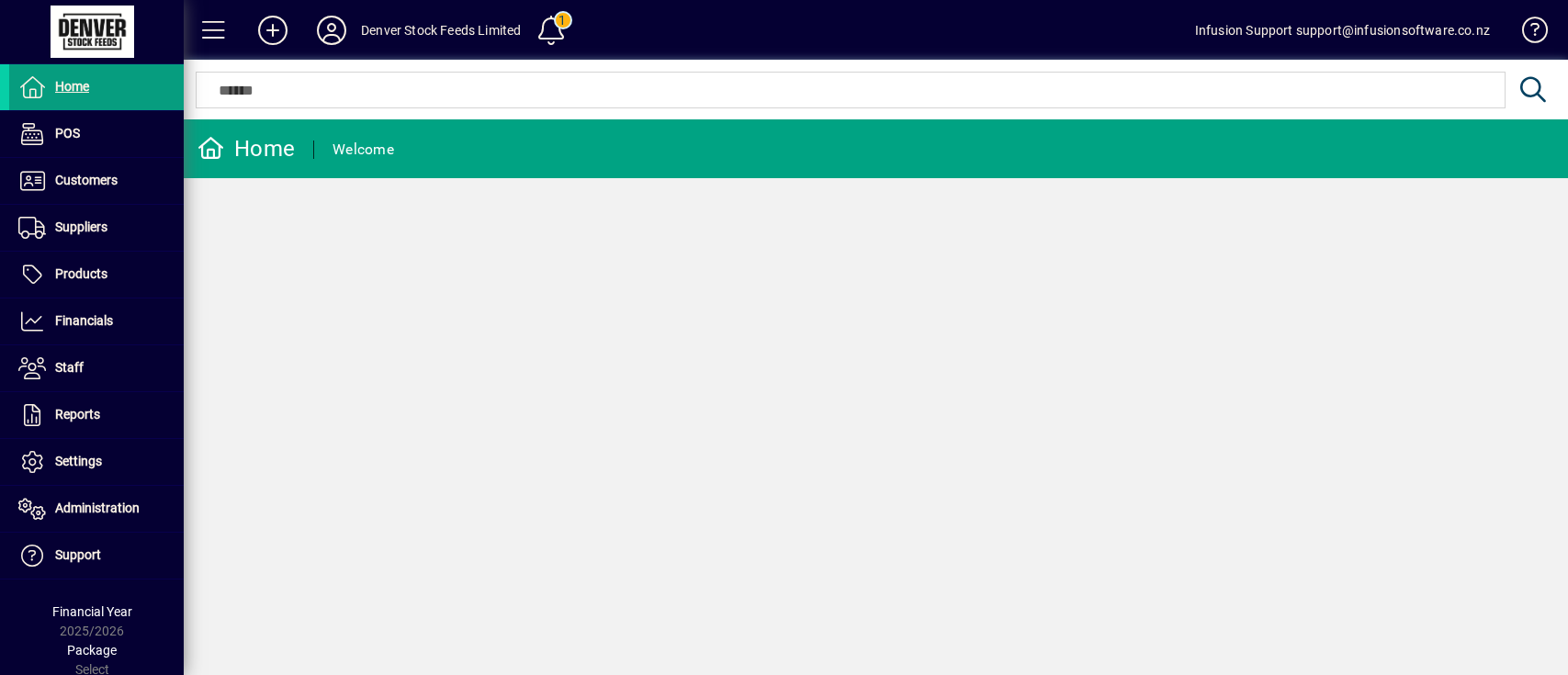 scroll, scrollTop: 0, scrollLeft: 0, axis: both 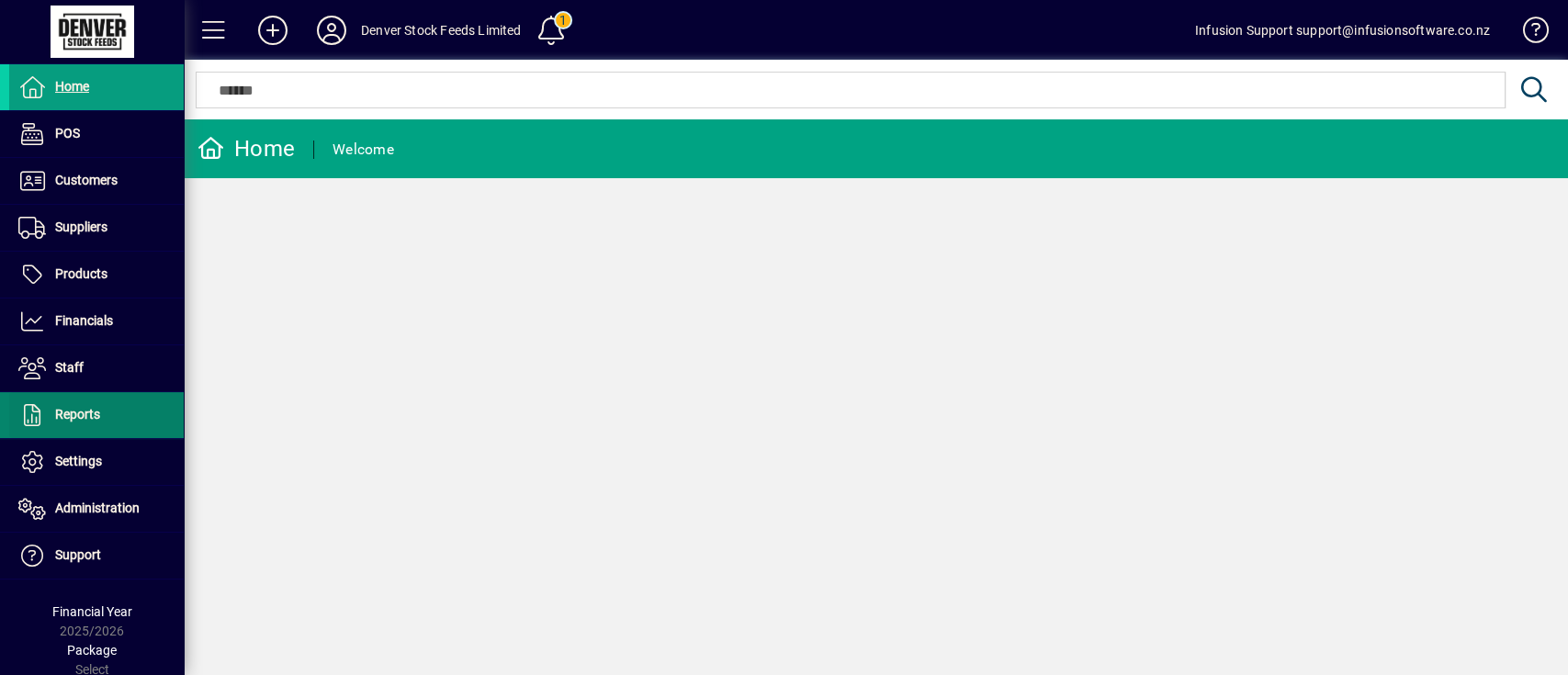 click at bounding box center (96, 415) 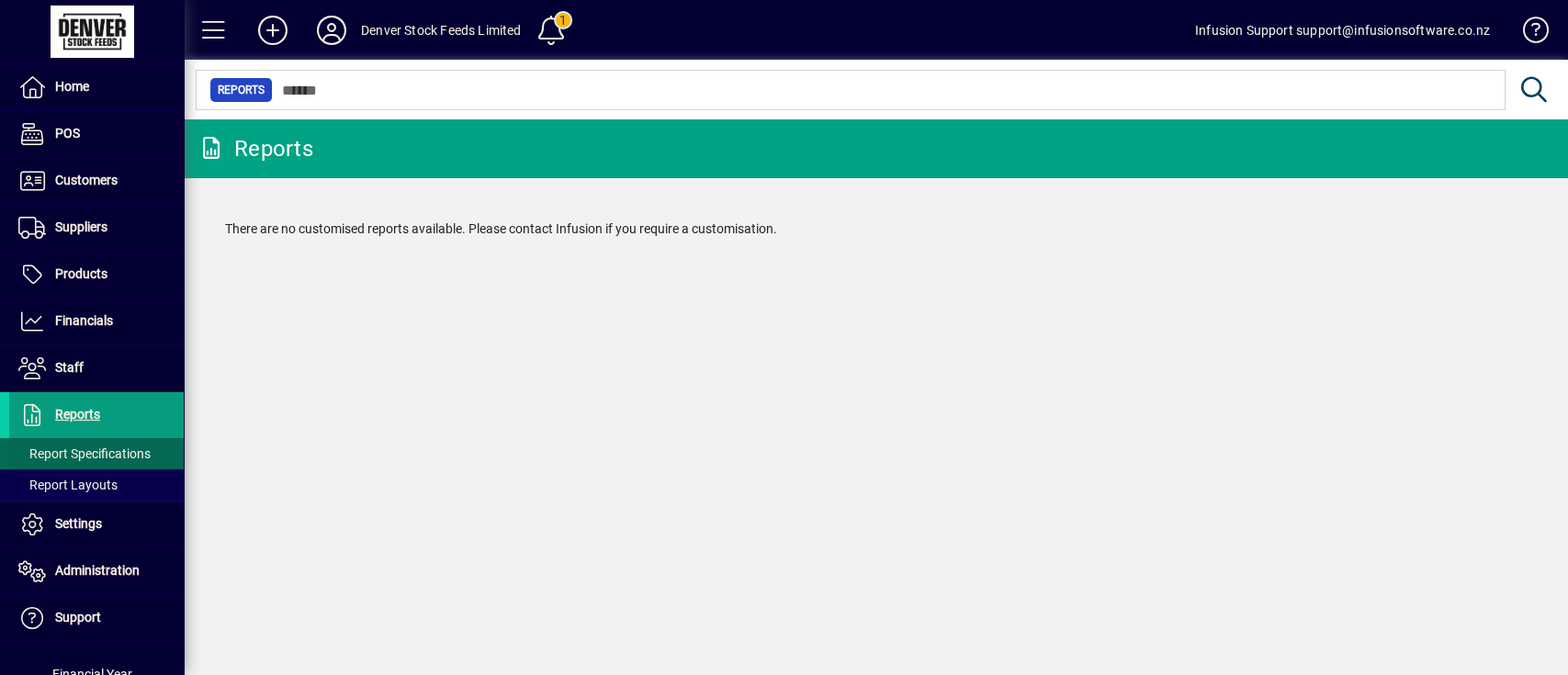 click on "Report Specifications" at bounding box center [85, 454] 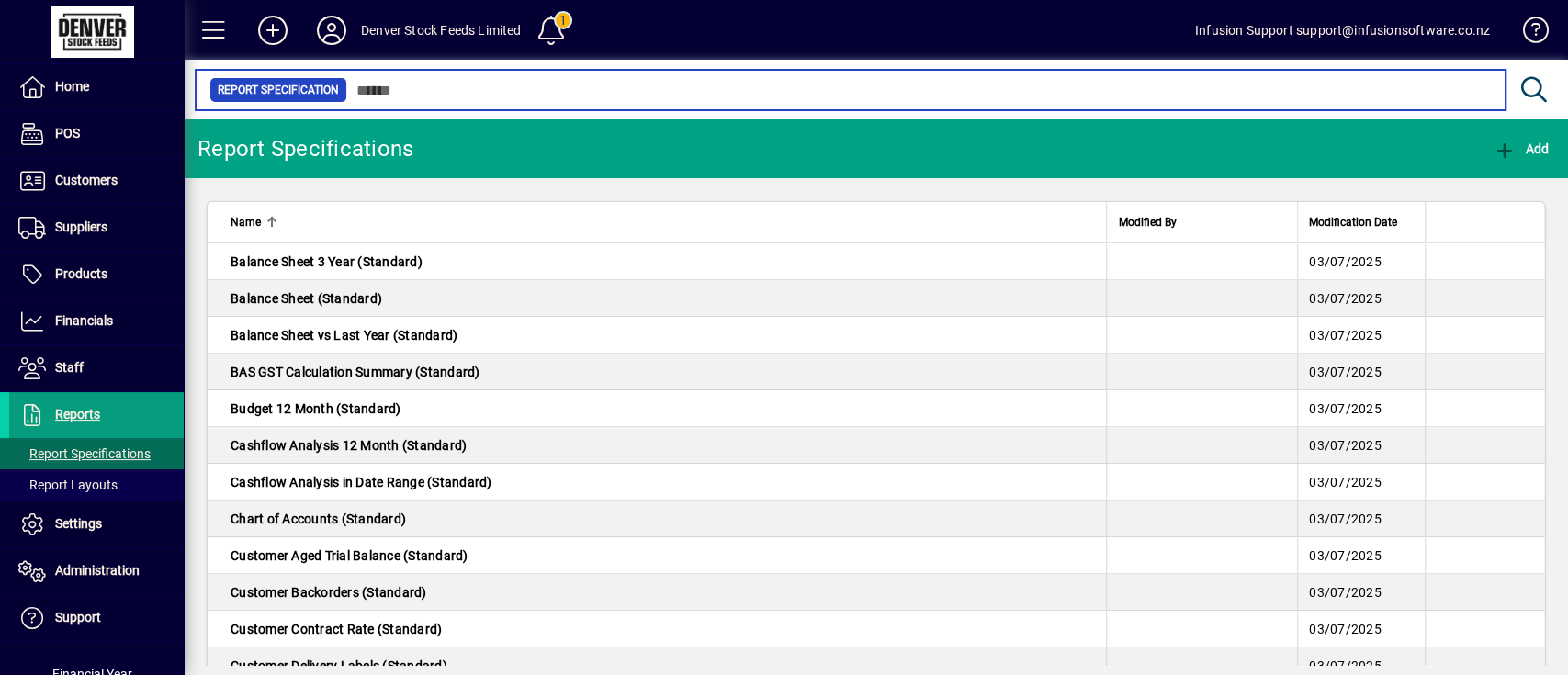 click at bounding box center (919, 90) 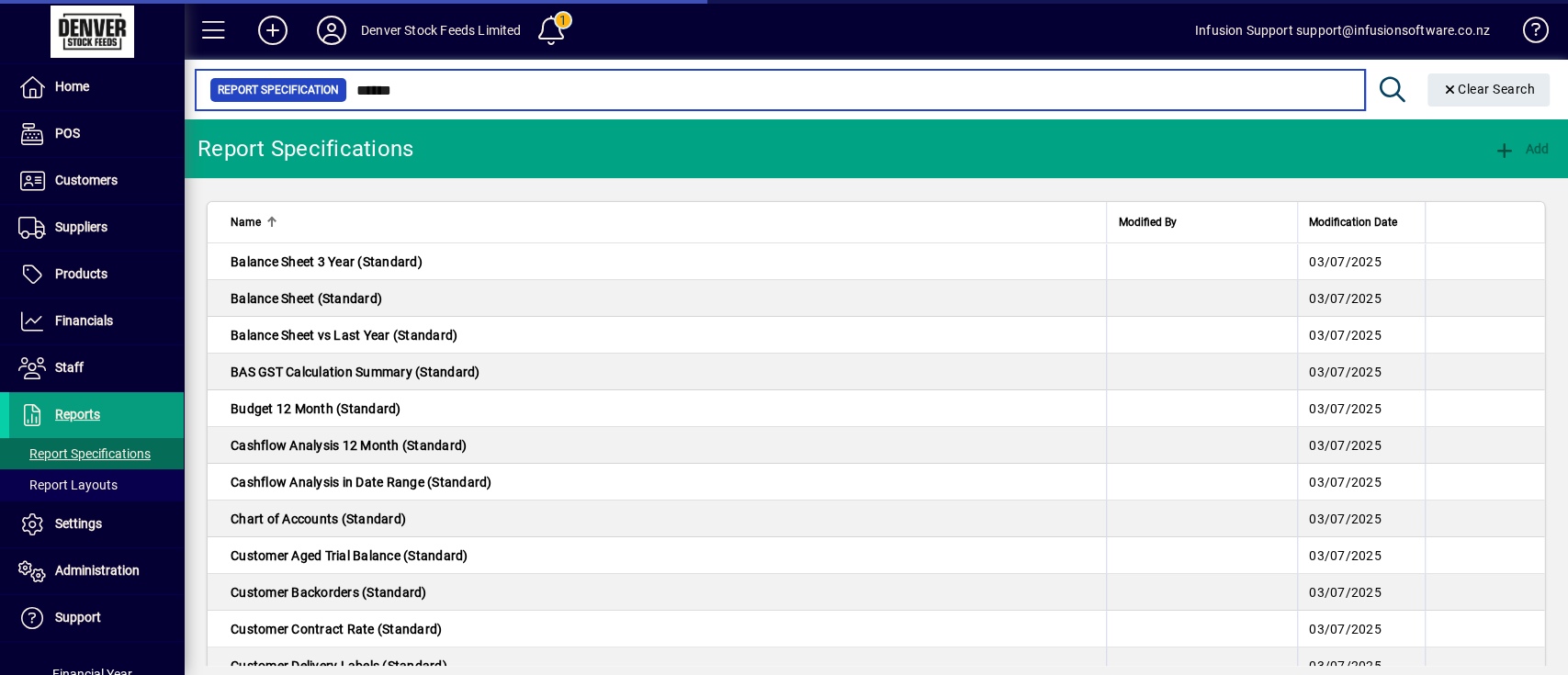 click on "******" at bounding box center (849, 90) 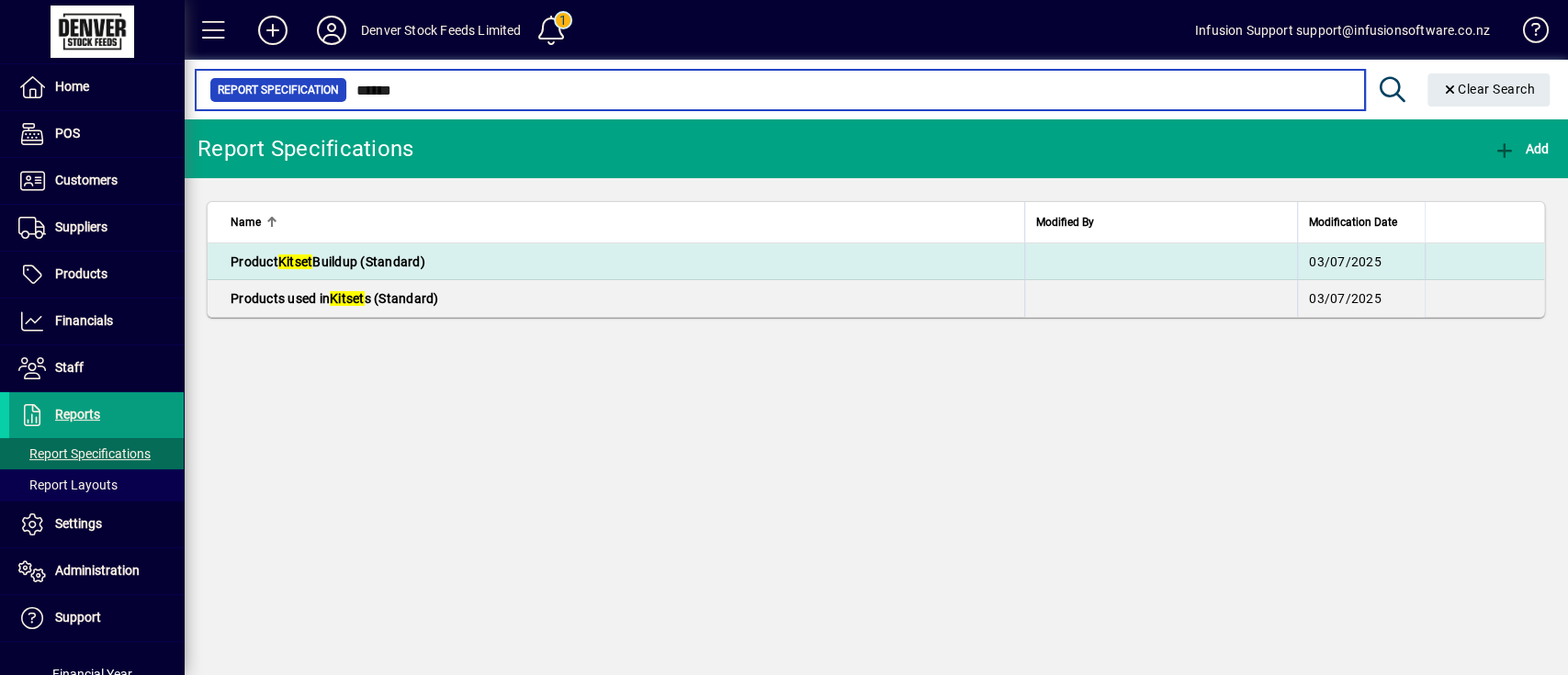 type on "******" 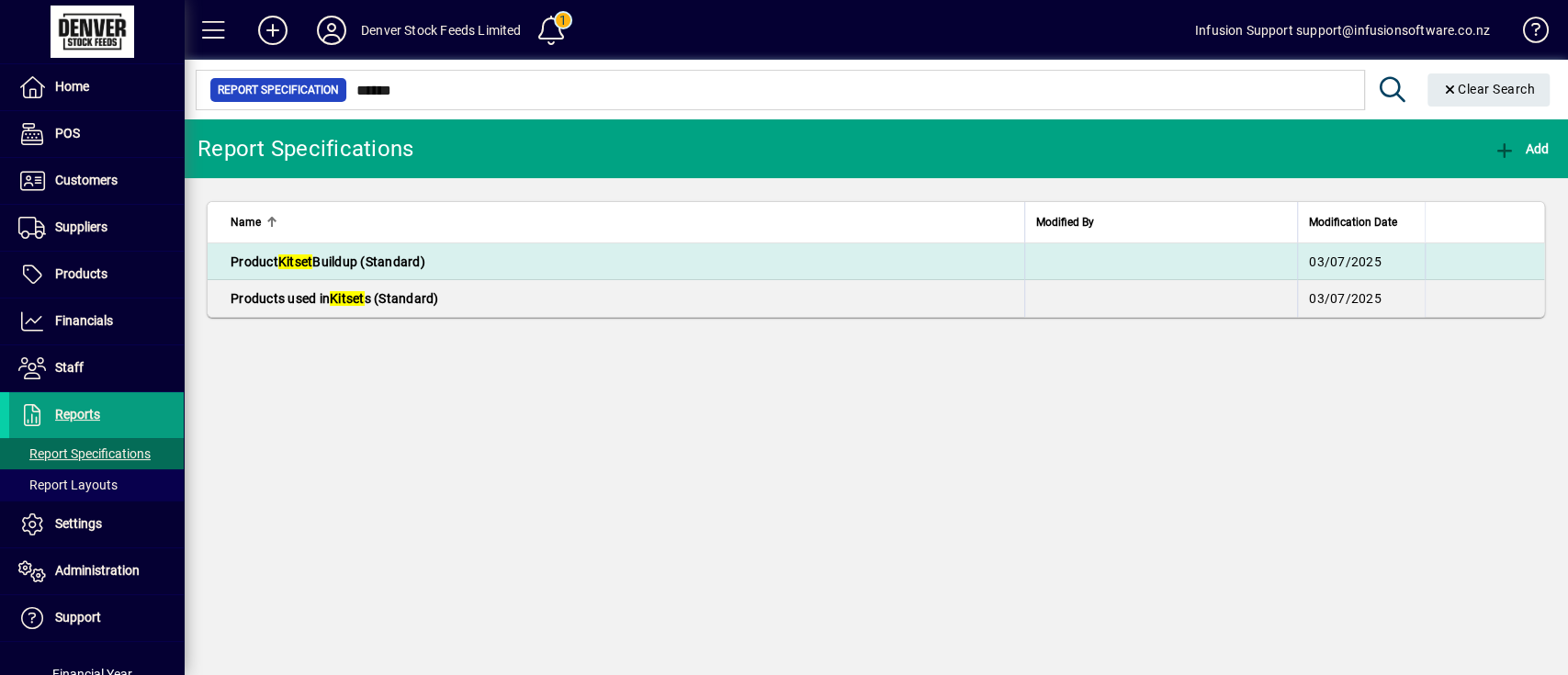 click on "Product  Kitset  Buildup (Standard)" at bounding box center (615, 262) 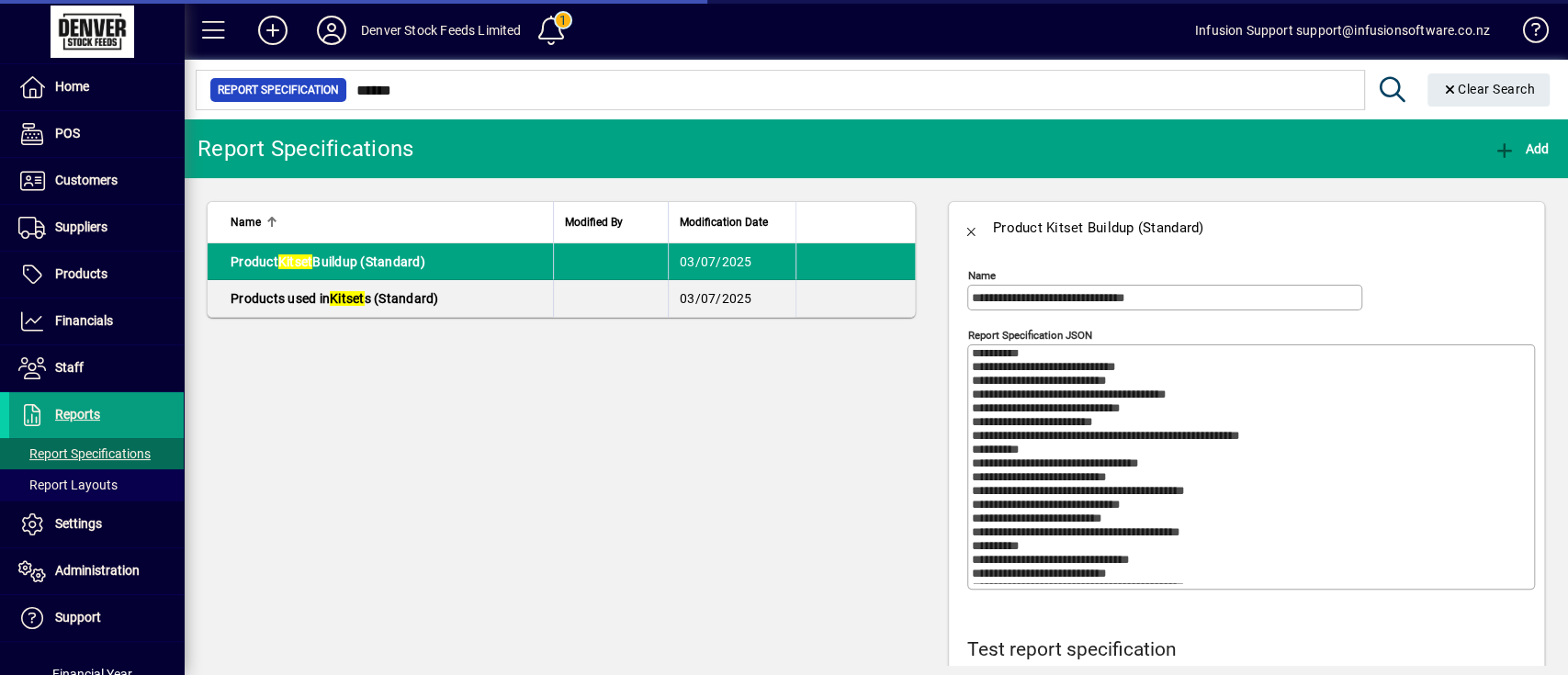 scroll, scrollTop: 855, scrollLeft: 0, axis: vertical 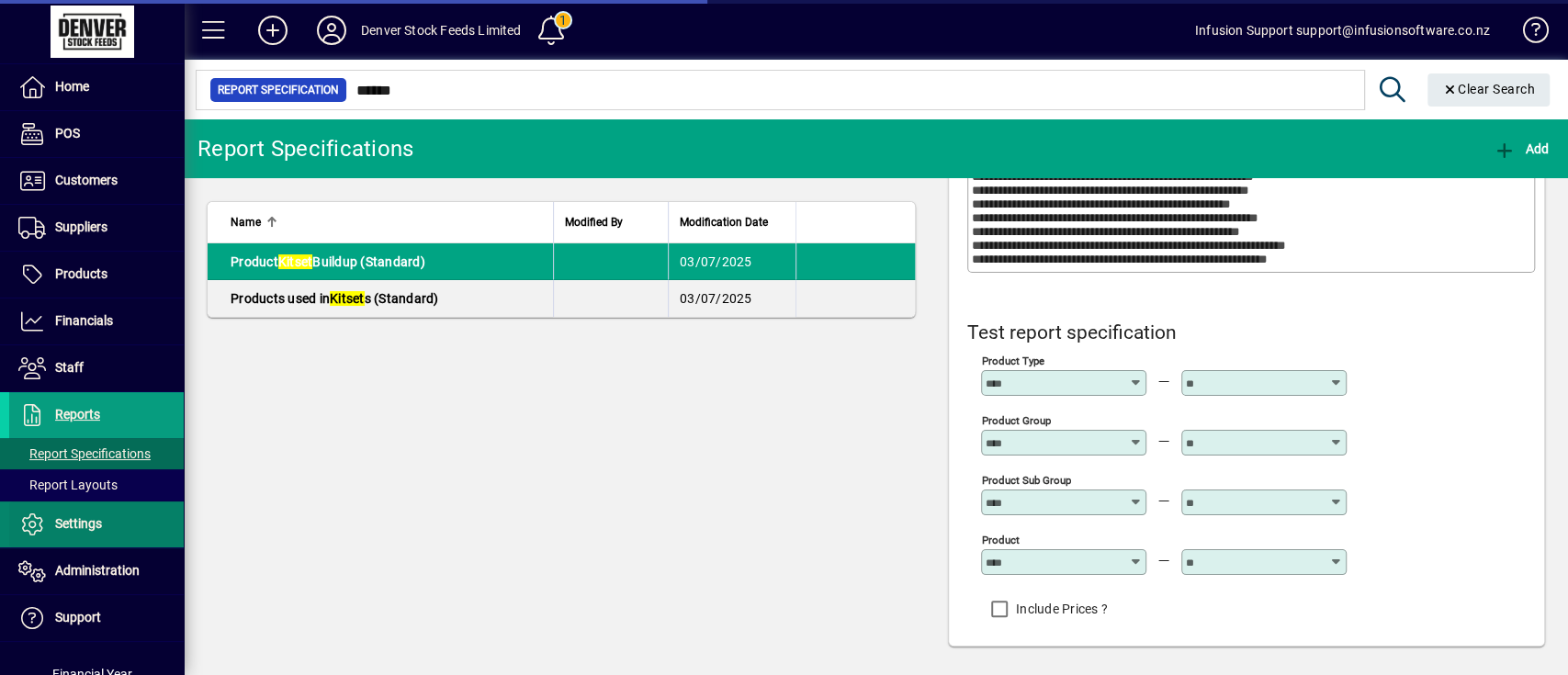 click on "Product" at bounding box center [1053, 562] 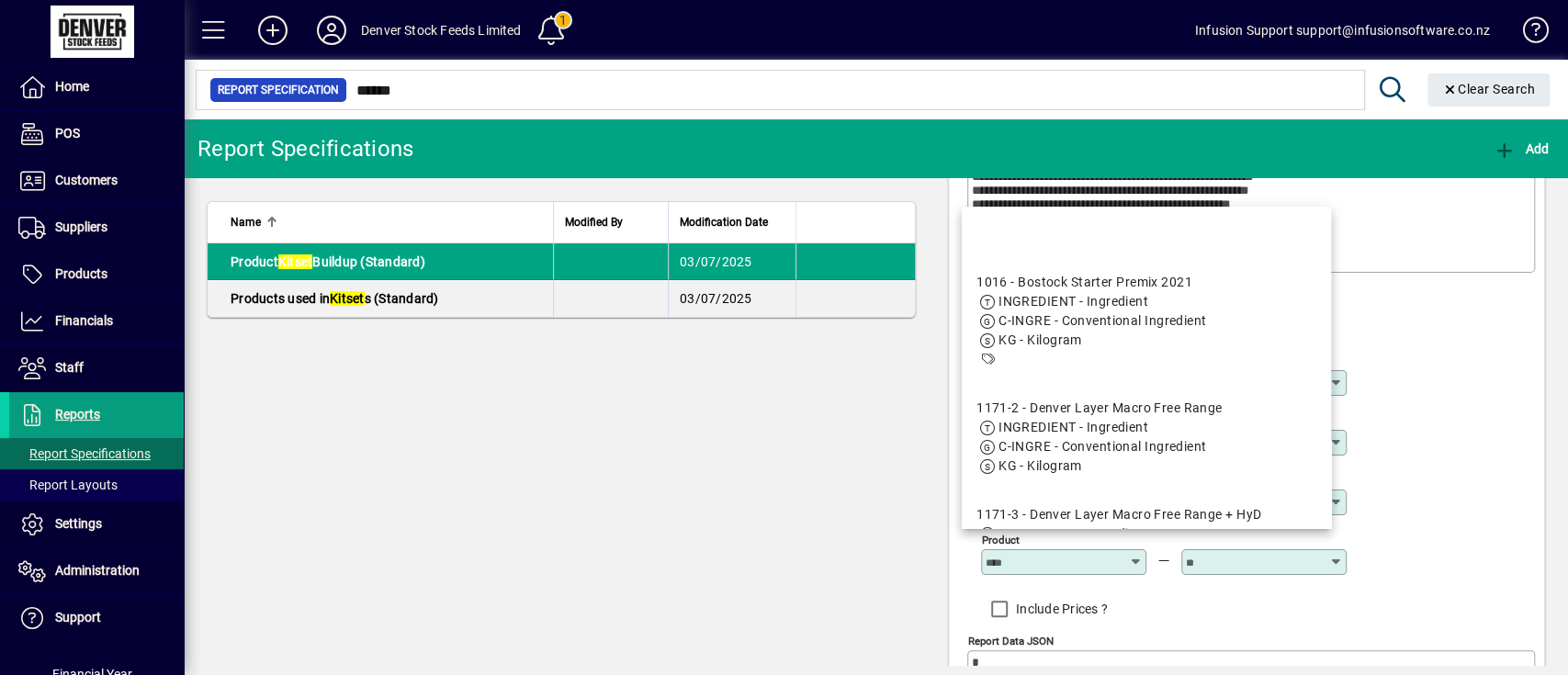 click on "Name   Modified By   Modification Date  Product  Kitset  Buildup (Standard)  03/07/2025  Products used in  Kitset s (Standard)  03/07/2025" 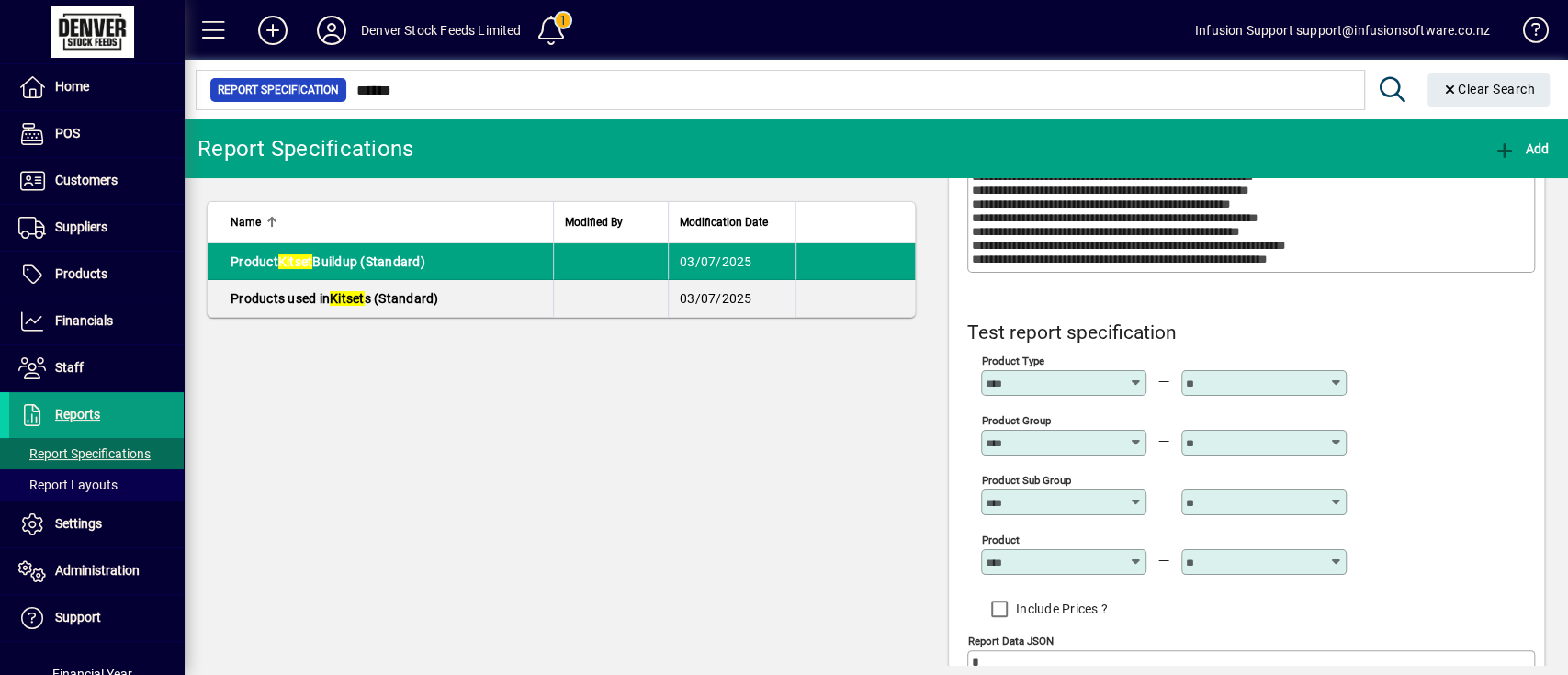 click on "Product" at bounding box center (1053, 562) 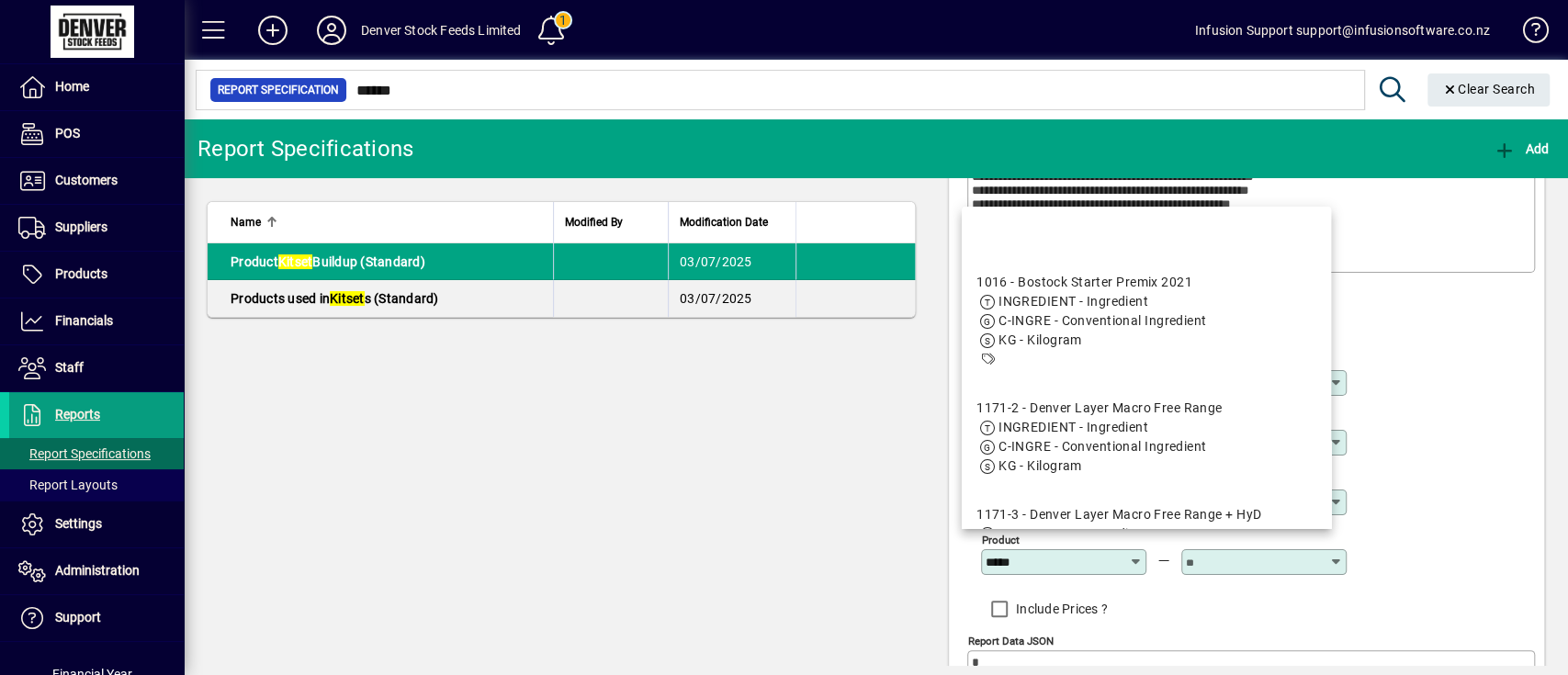 type on "*****" 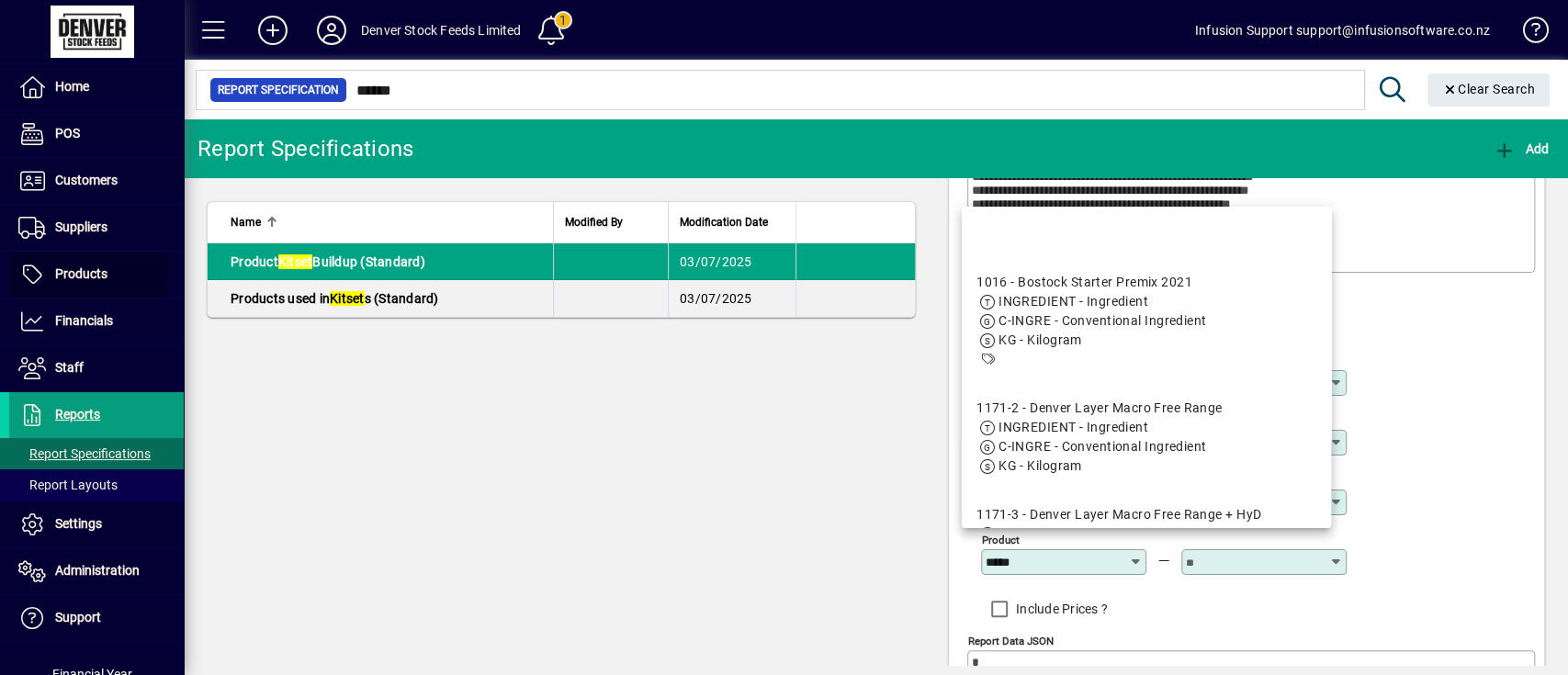 click on "Name   Modified By   Modification Date  Product  Kitset  Buildup (Standard)  03/07/2025  Products used in  Kitset s (Standard)  03/07/2025" 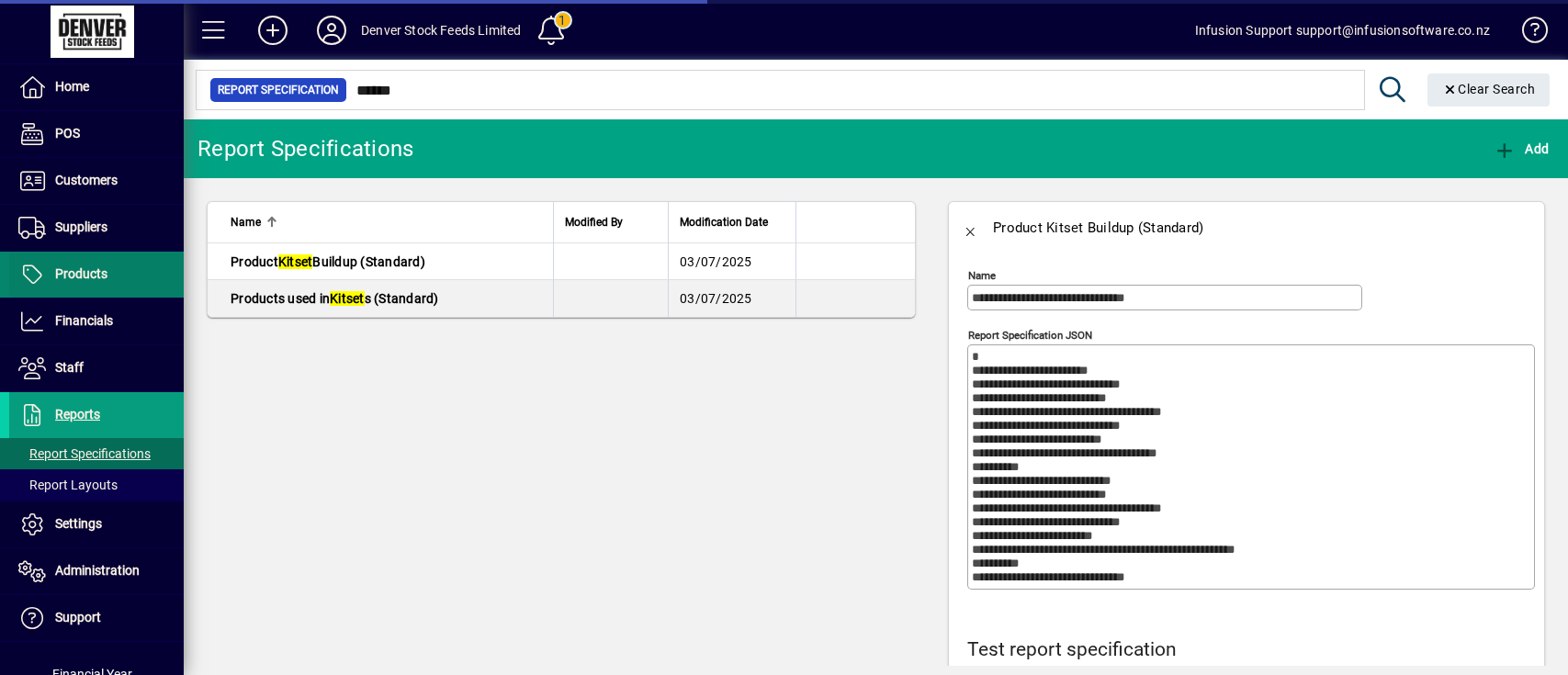 scroll, scrollTop: 0, scrollLeft: 0, axis: both 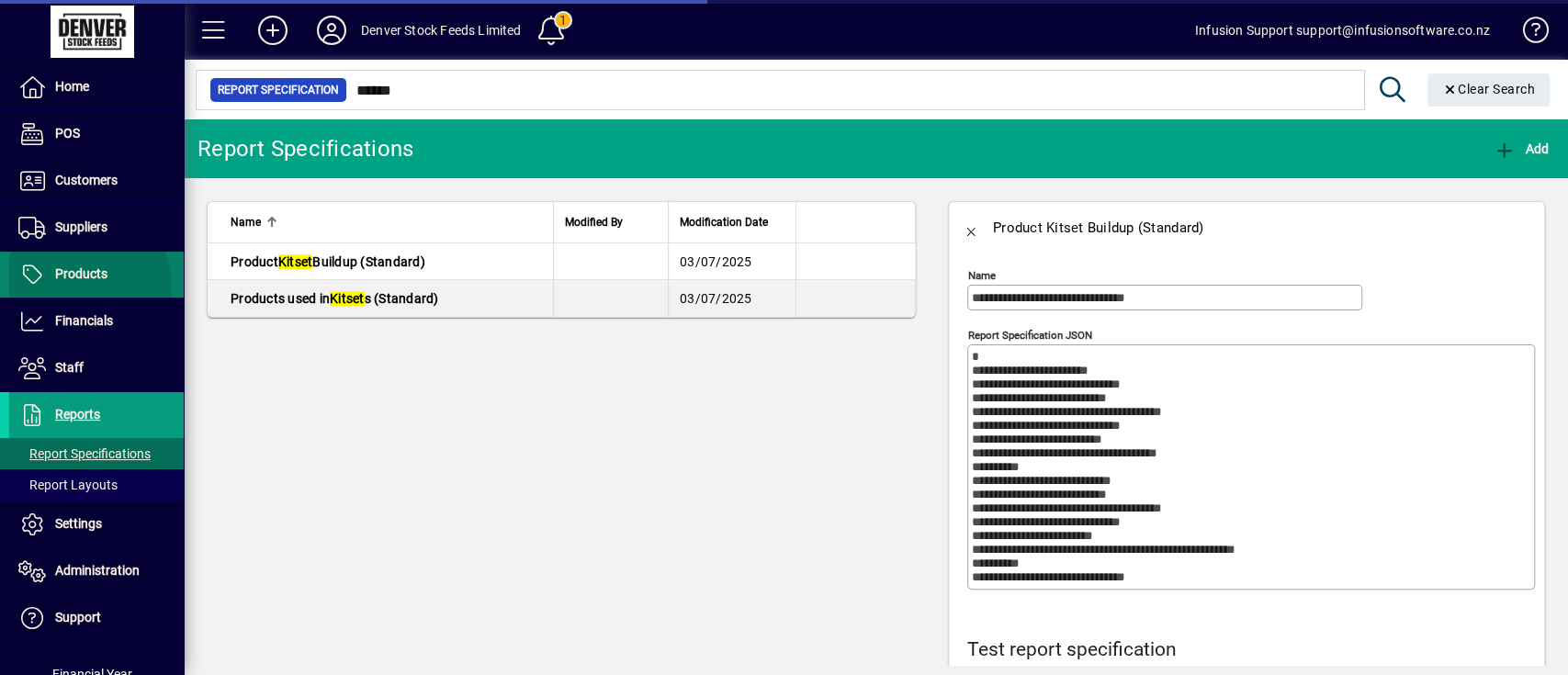 click at bounding box center (96, 275) 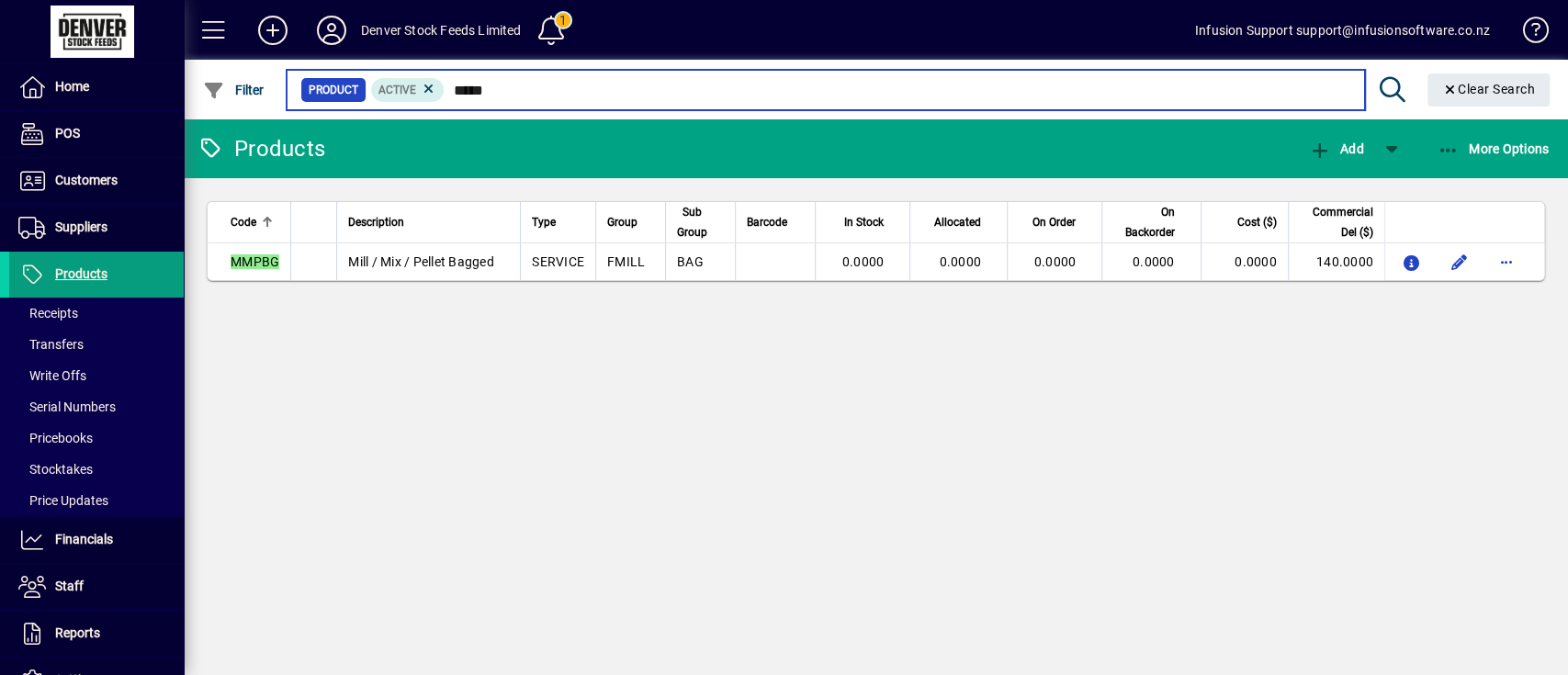 click on "*****" at bounding box center (897, 90) 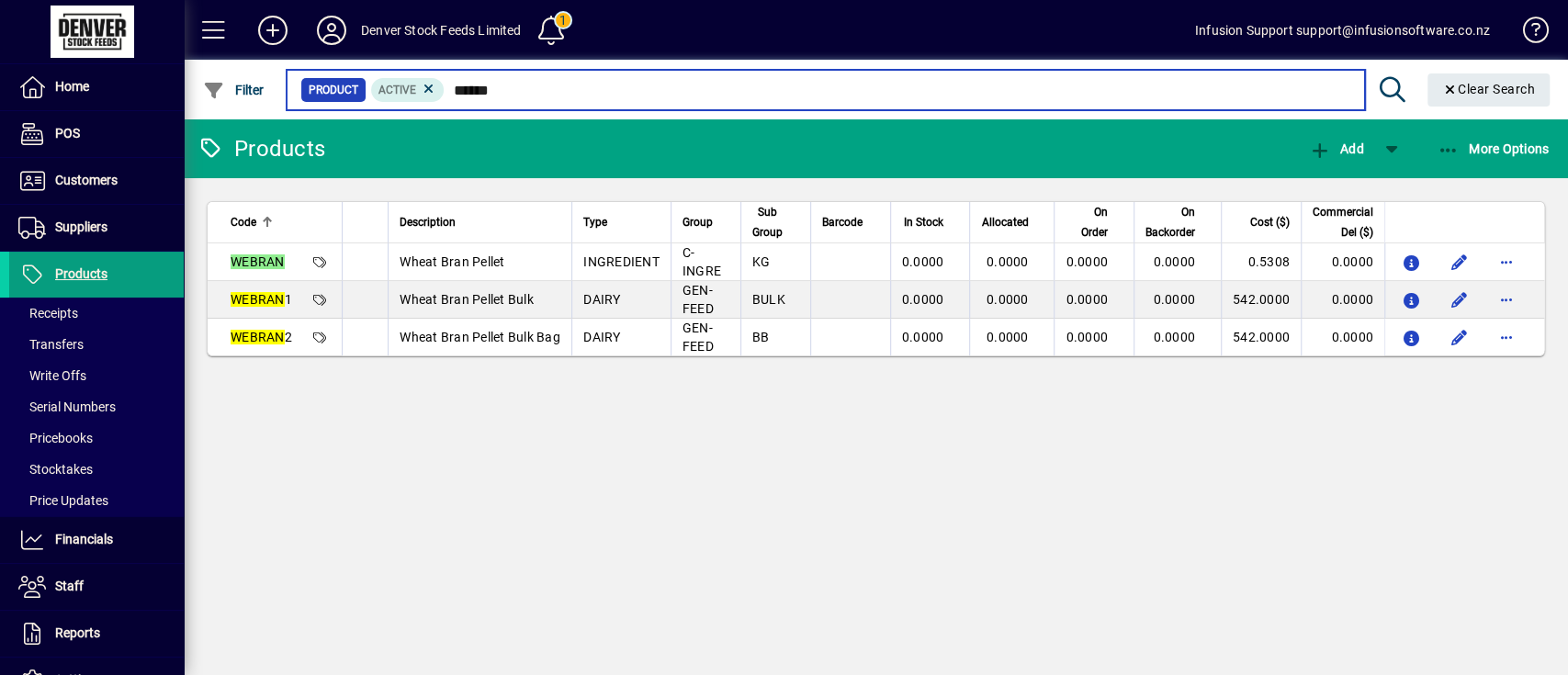 drag, startPoint x: 502, startPoint y: 83, endPoint x: 364, endPoint y: 82, distance: 138.00362 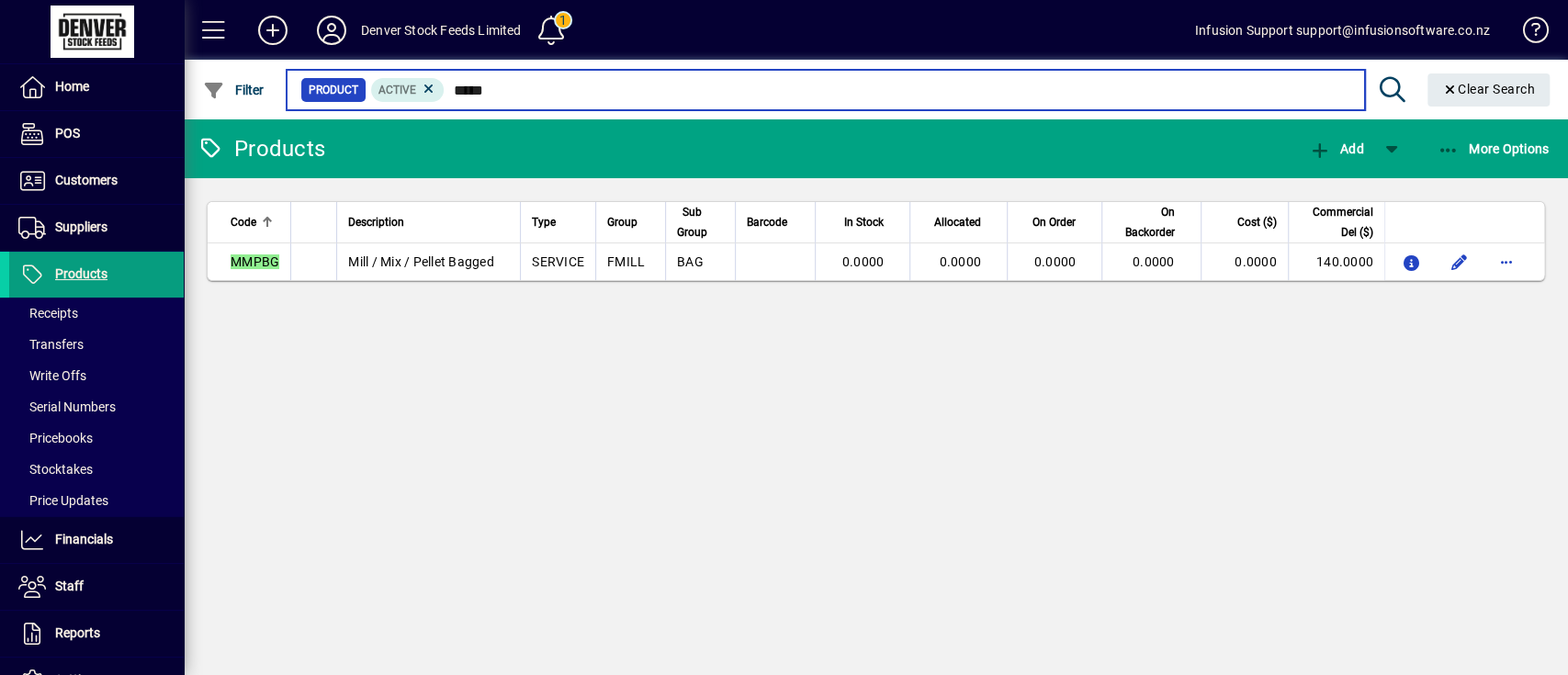 type on "******" 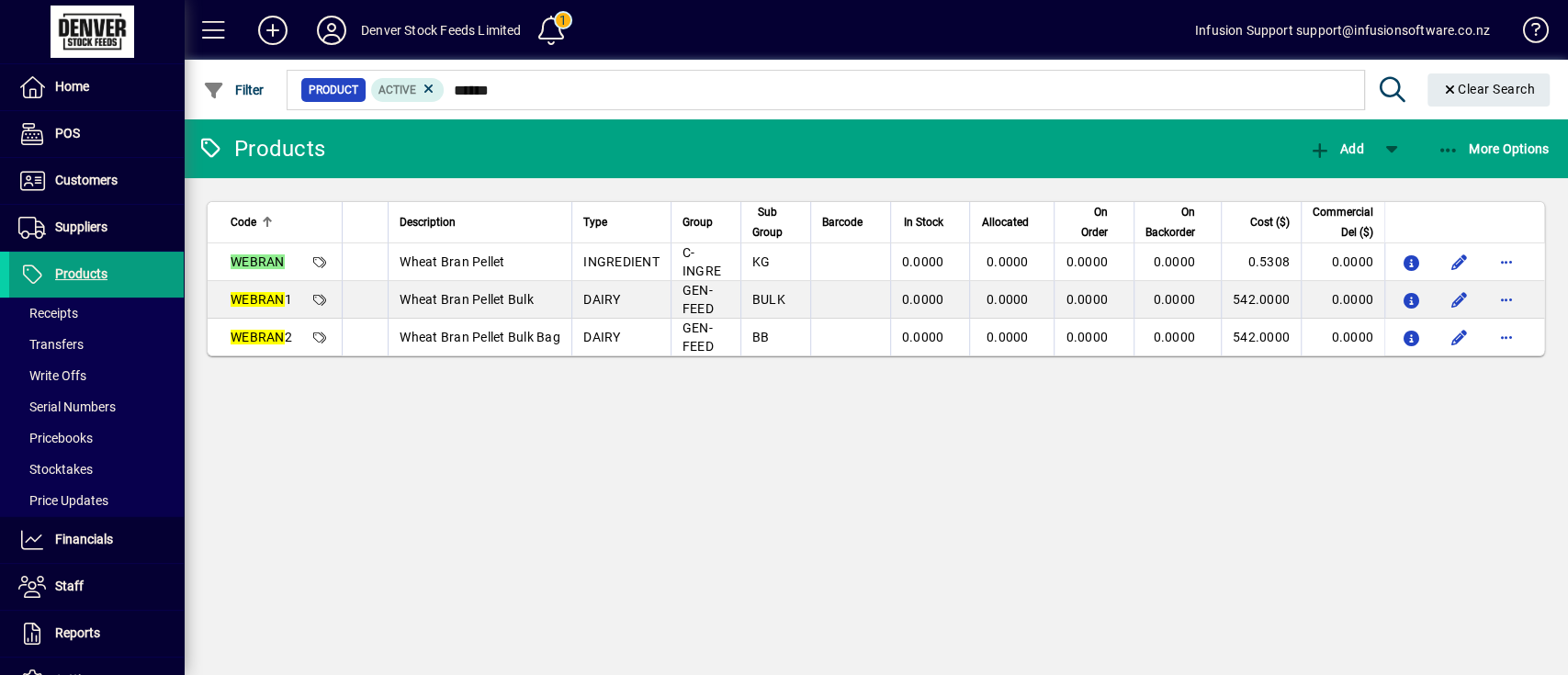 click on "Products  Add More Options  Code       Description   Type   Group   Sub Group   Barcode   In Stock   Allocated   On Order   On Backorder   Cost ($)   Commercial Del ($)  WEBRAN Wheat Bran Pellet INGREDIENT C-INGRE KG 0.0000 0.0000 0.0000 0.0000  0.5308   0.0000  WEBRAN 1 Wheat Bran Pellet Bulk DAIRY GEN-FEED BULK 0.0000 0.0000 0.0000 0.0000  542.0000   0.0000  WEBRAN 2 Wheat Bran Pellet Bulk Bag DAIRY GEN-FEED BB 0.0000 0.0000 0.0000 0.0000  542.0000   0.0000" 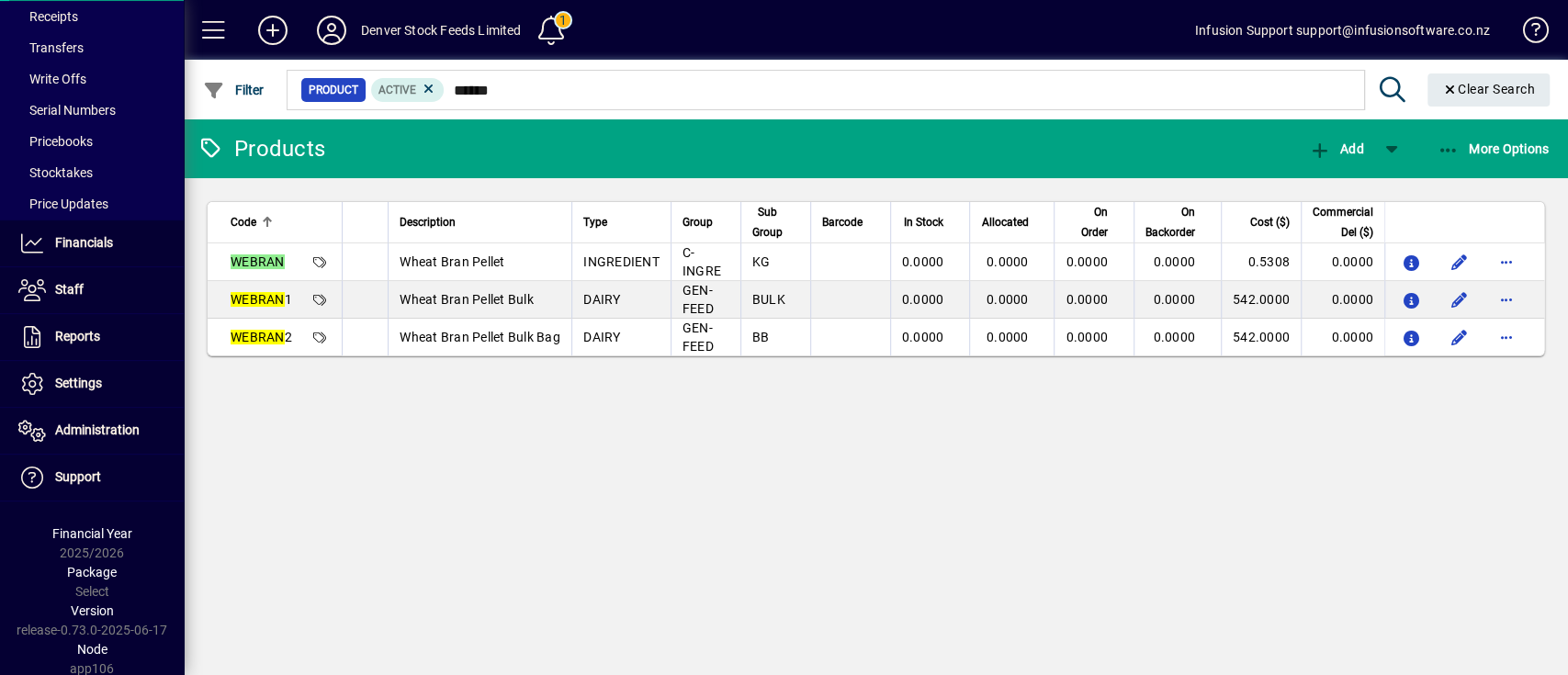 scroll, scrollTop: 298, scrollLeft: 0, axis: vertical 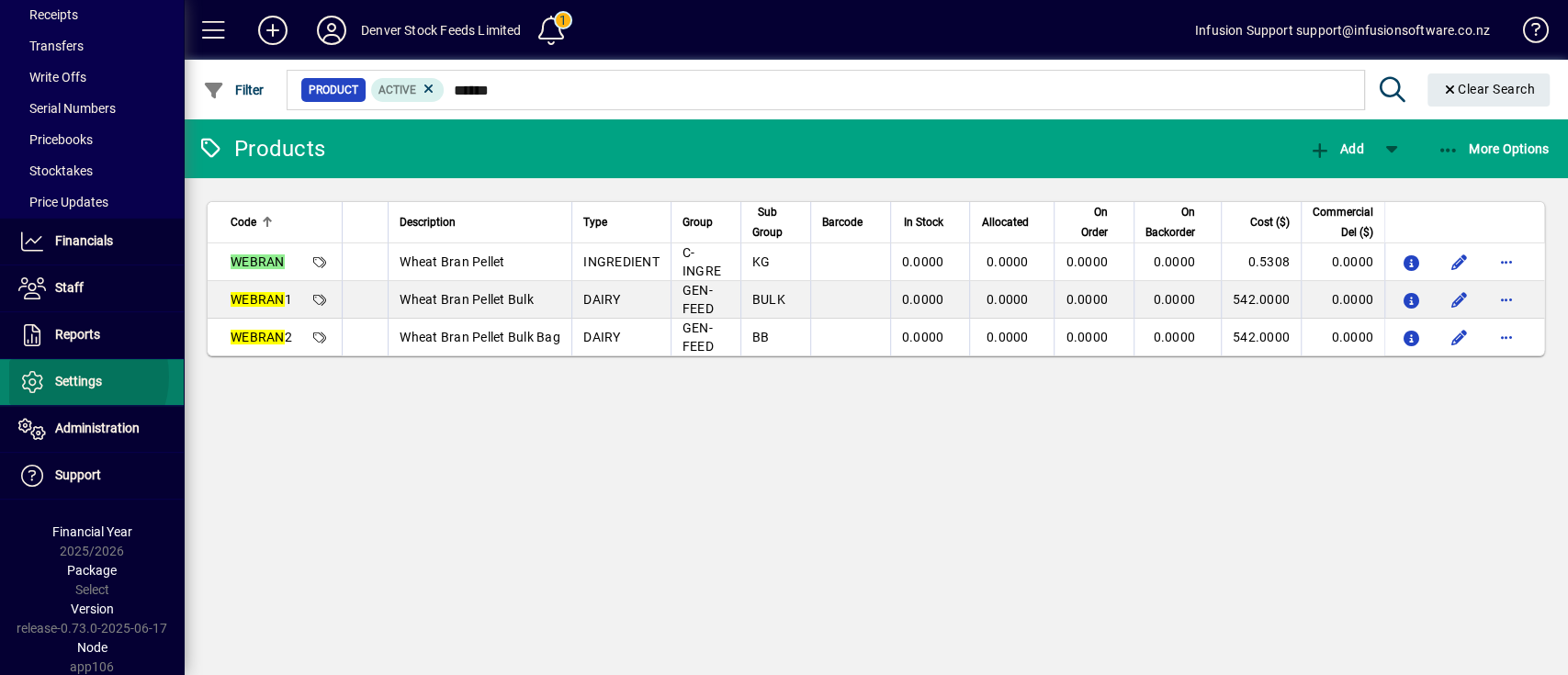 click on "Settings" at bounding box center (78, 381) 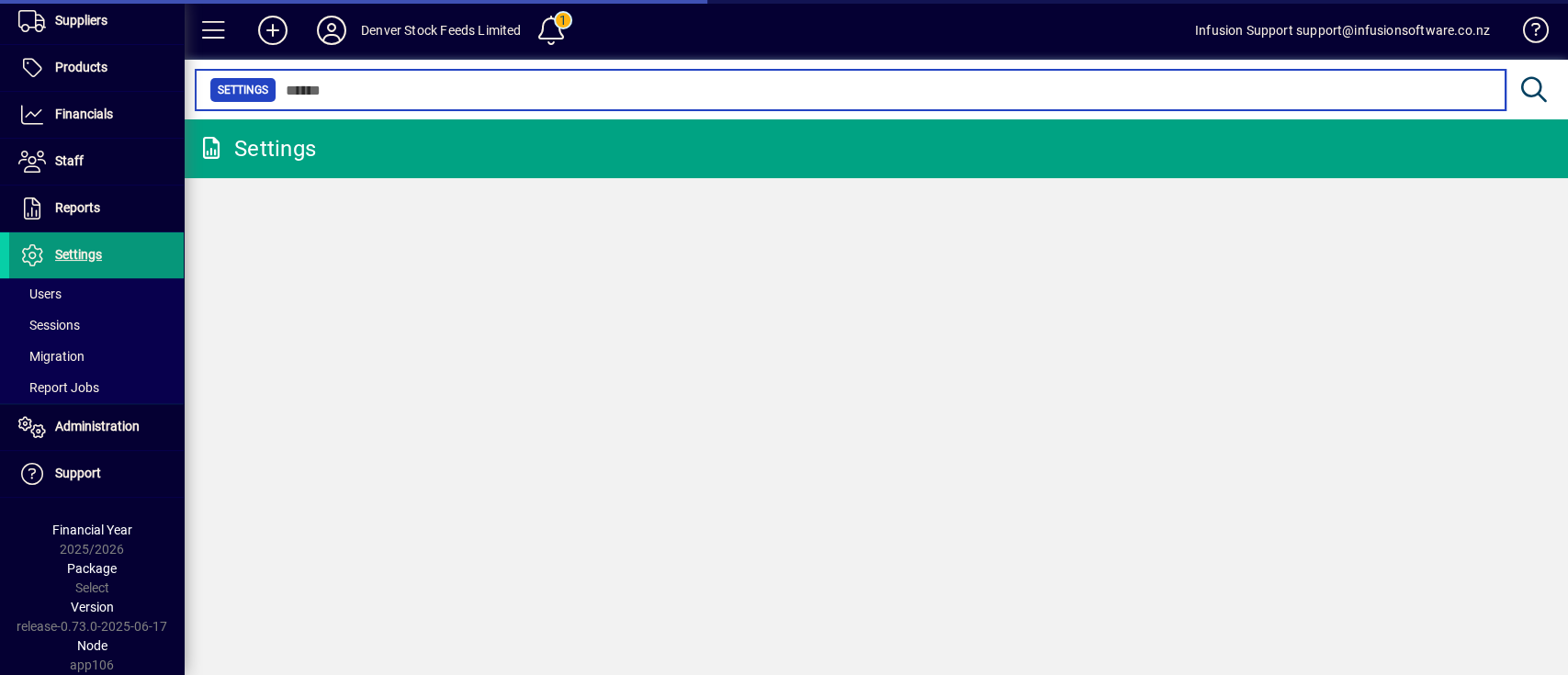 scroll, scrollTop: 206, scrollLeft: 0, axis: vertical 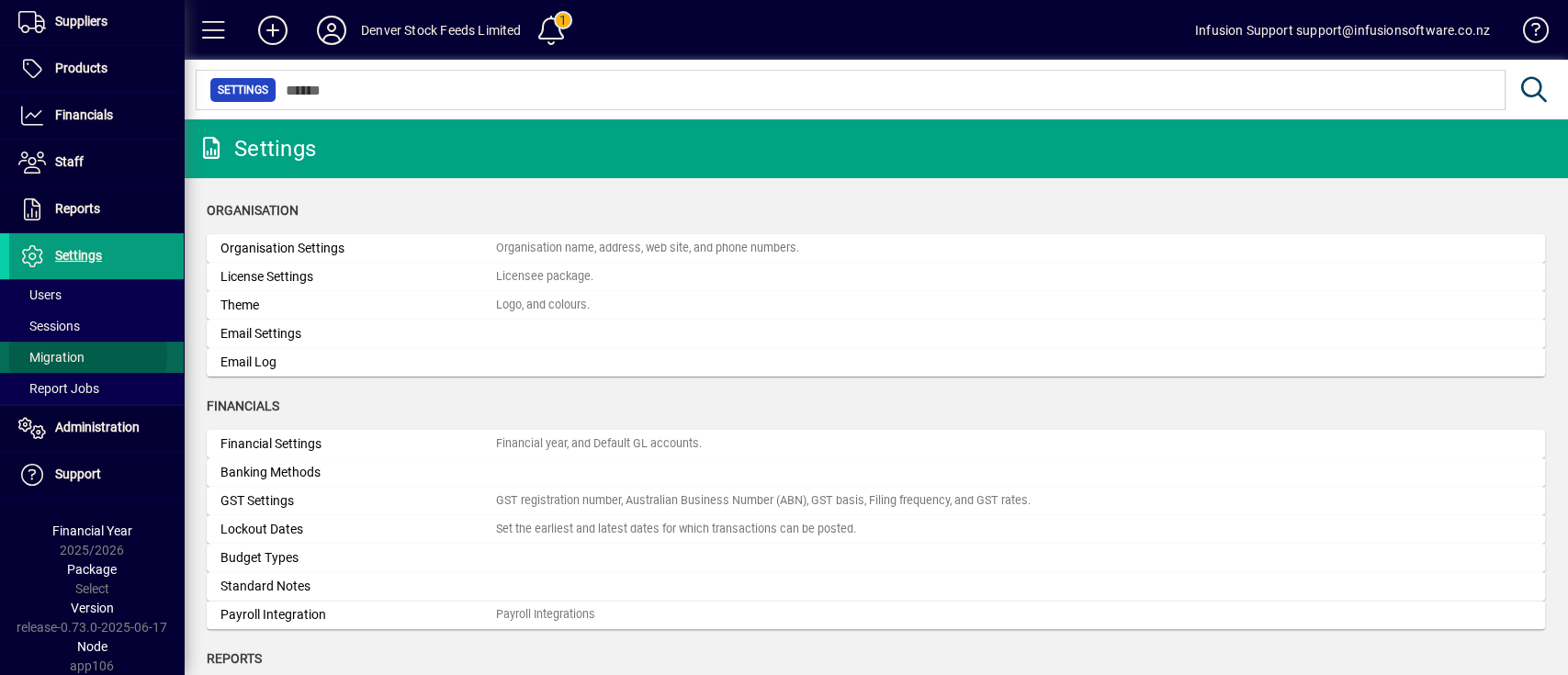 click on "Migration" at bounding box center [51, 357] 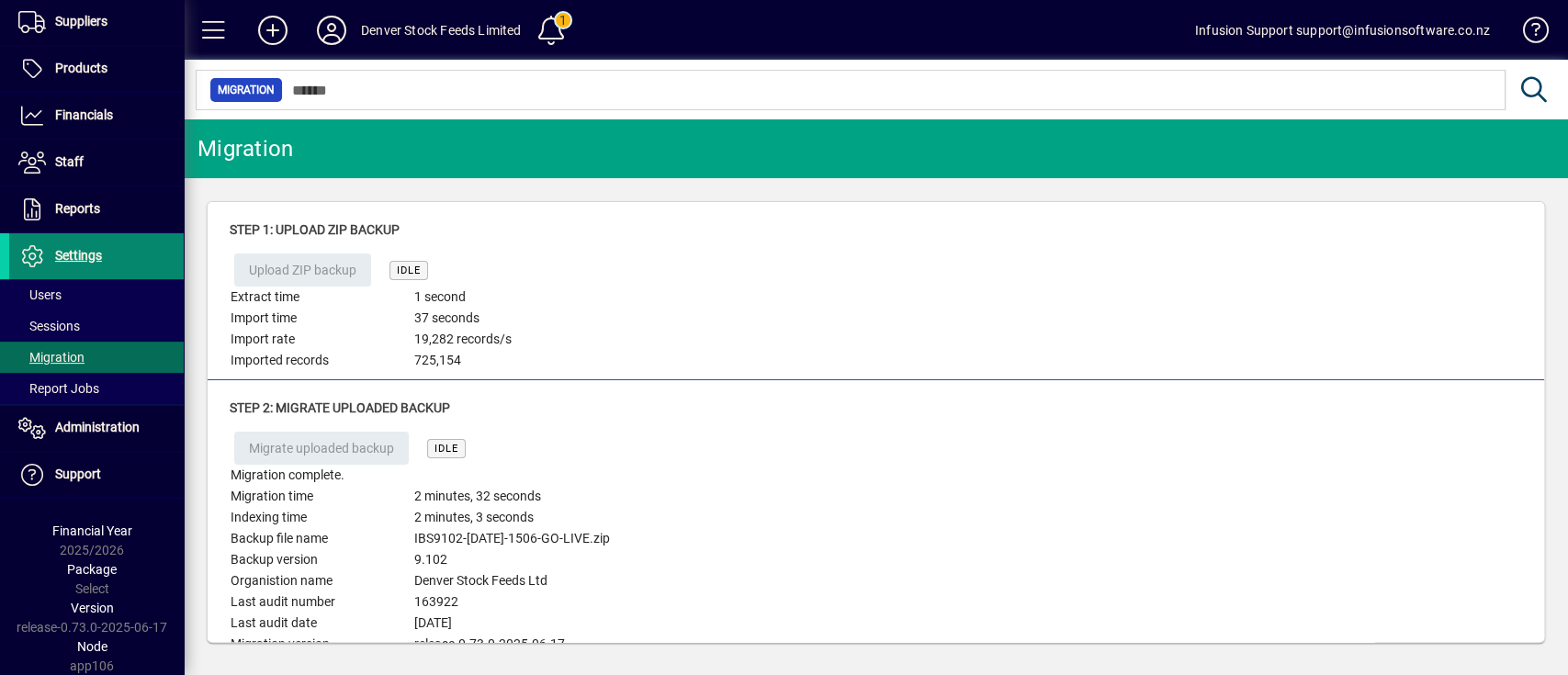 click at bounding box center [96, 256] 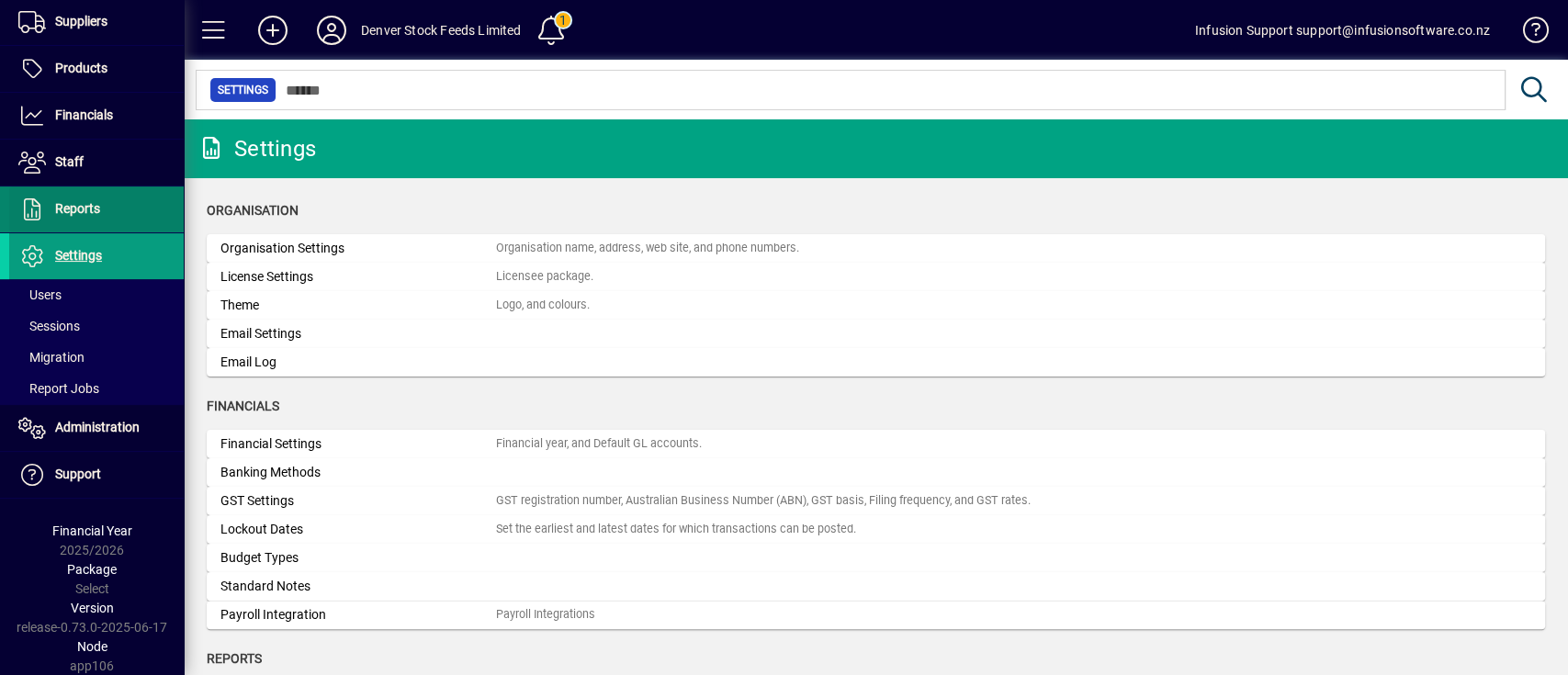 click at bounding box center [96, 209] 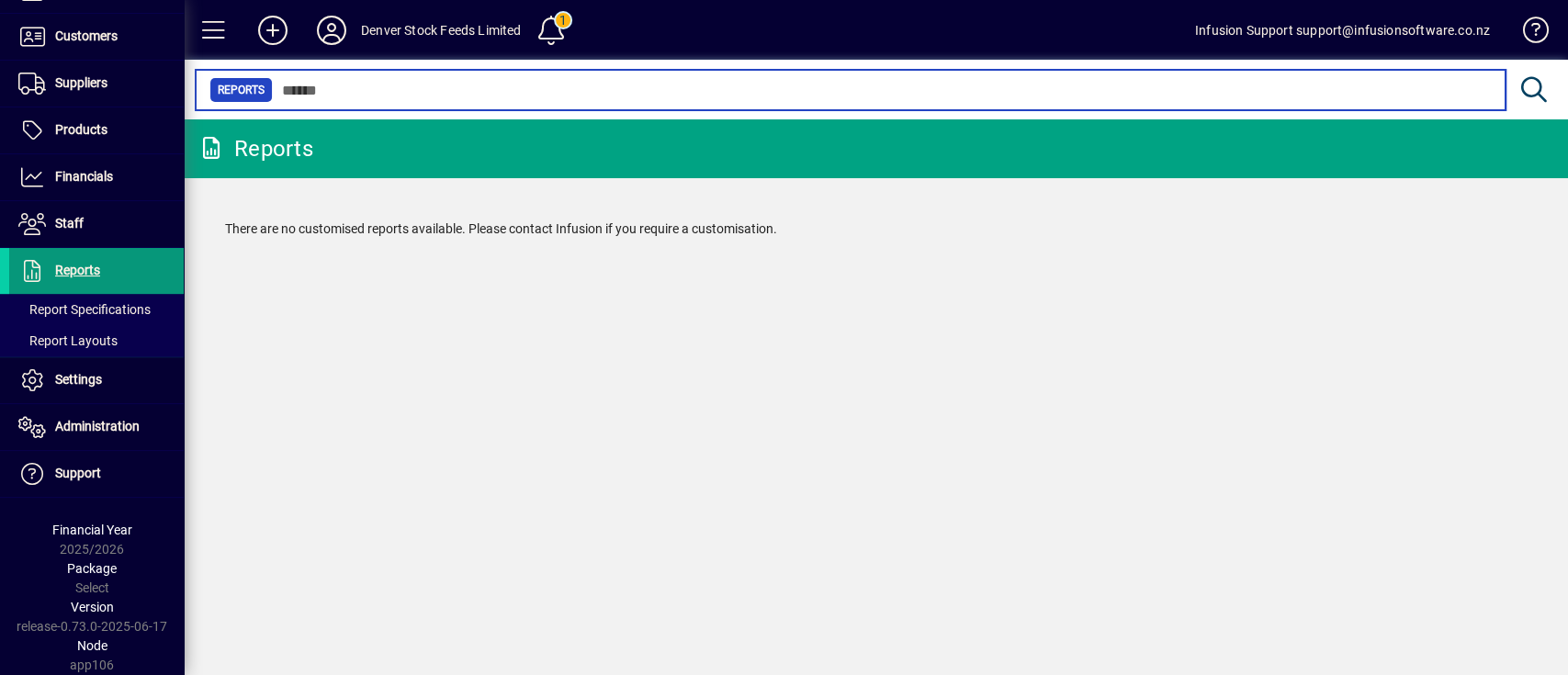 scroll, scrollTop: 142, scrollLeft: 0, axis: vertical 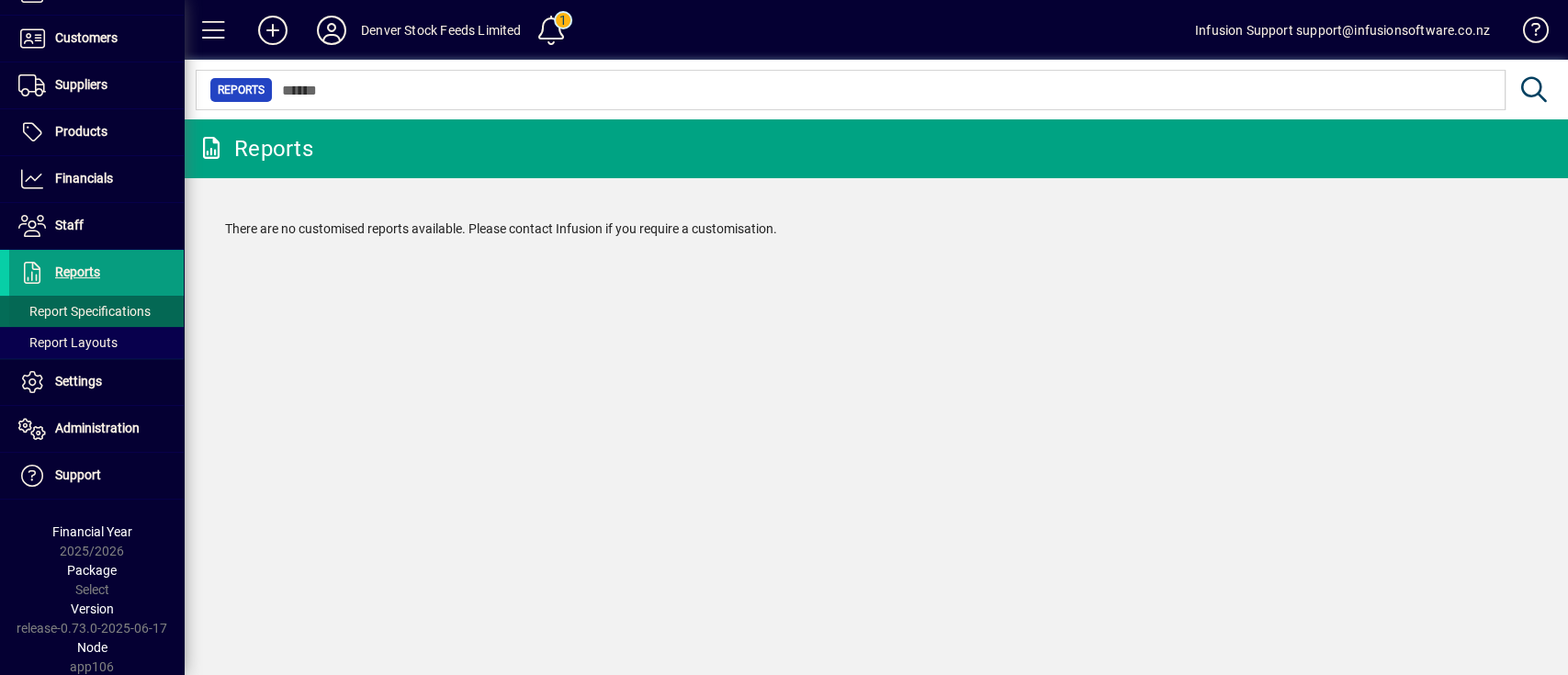 click on "Report Specifications" at bounding box center [85, 311] 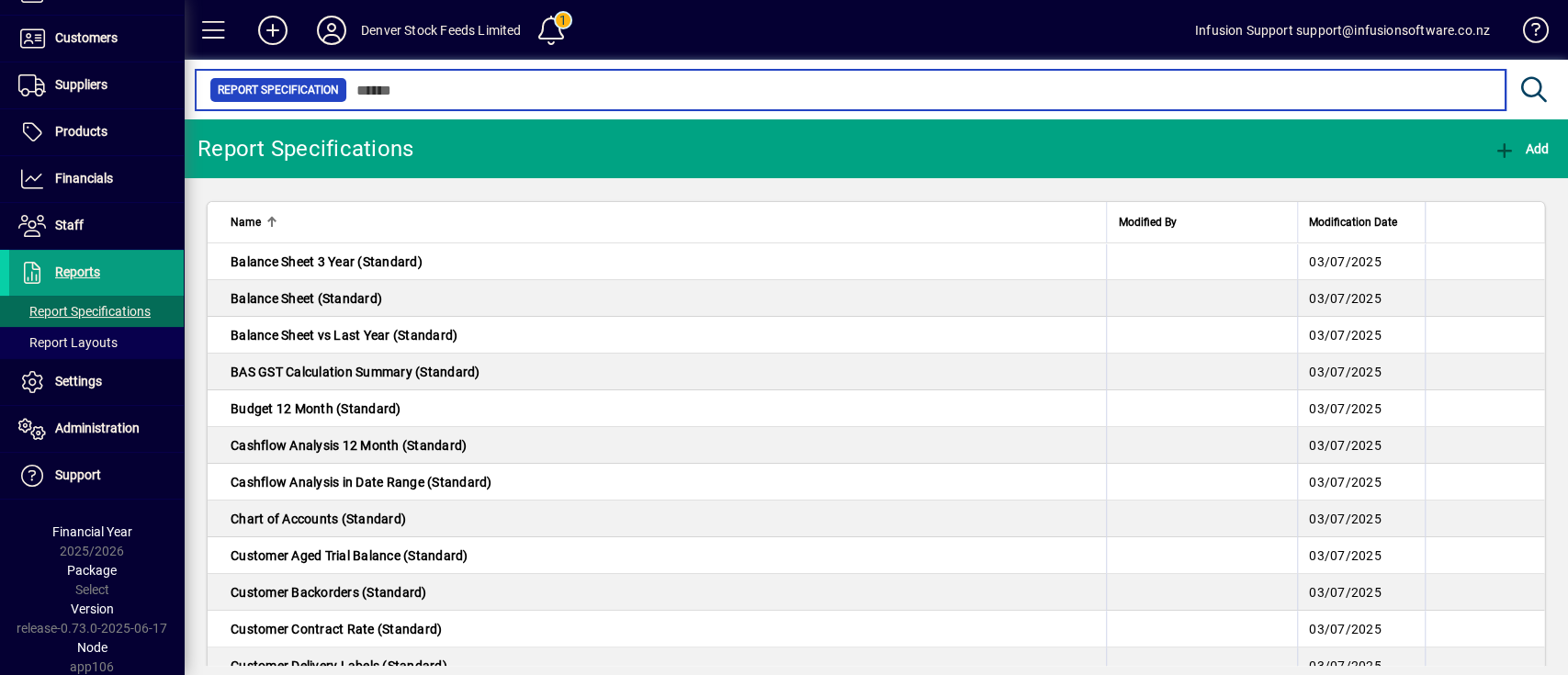 click at bounding box center (919, 90) 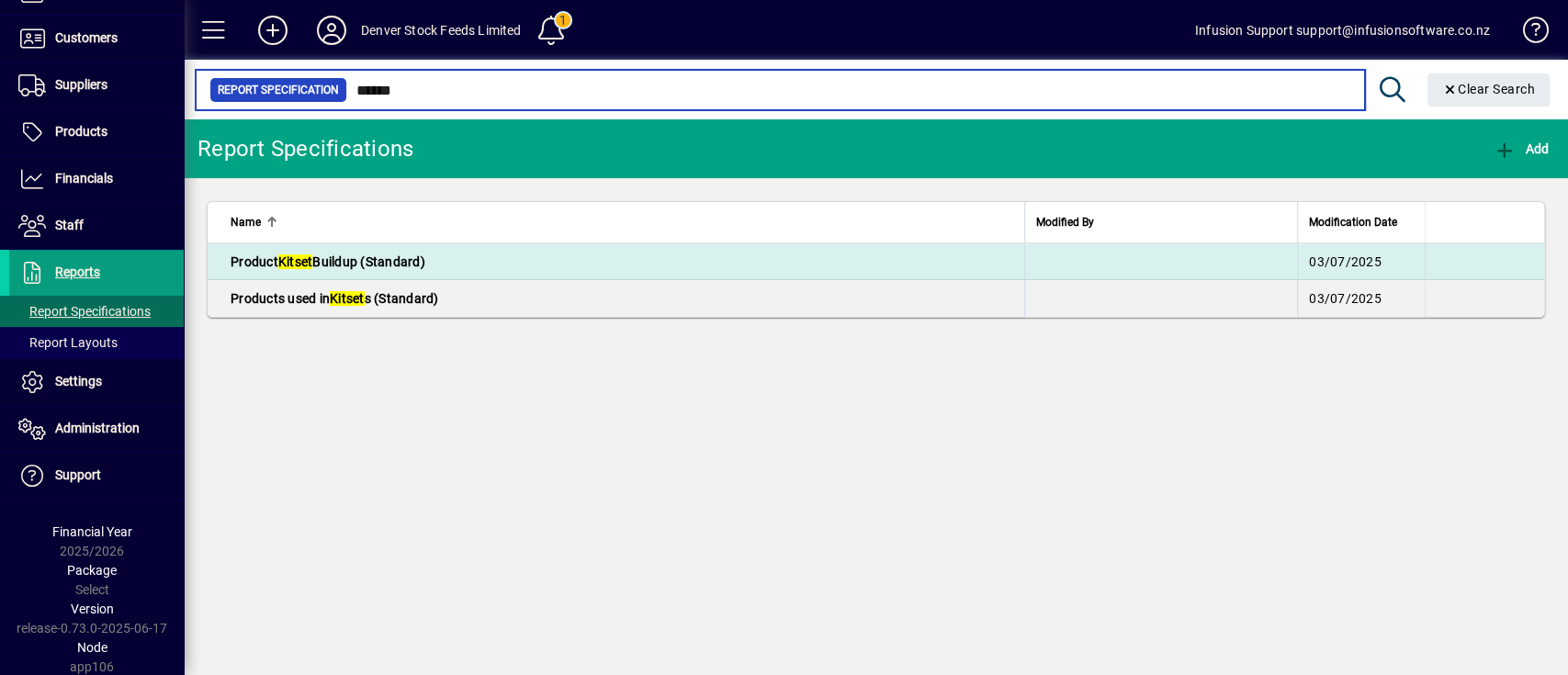 type on "******" 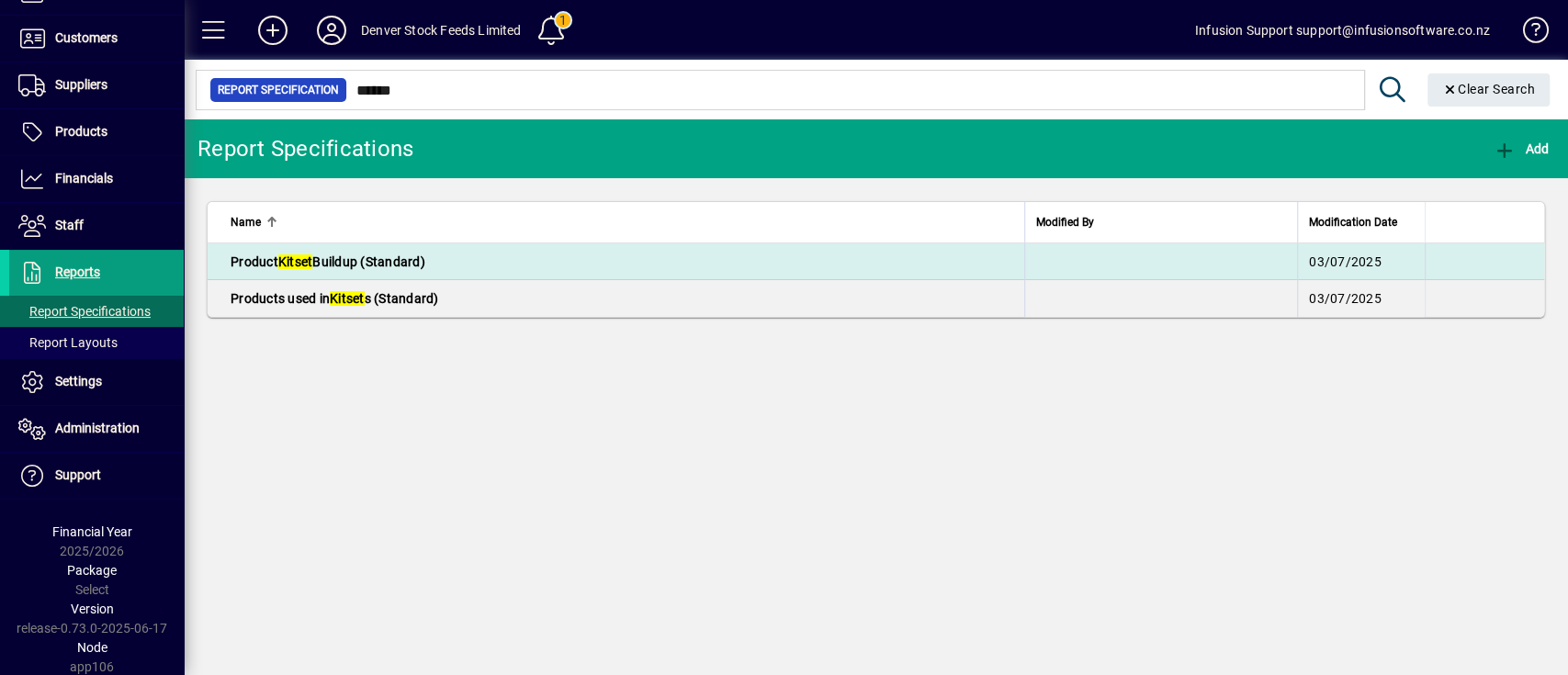 click on "Product  Kitset  Buildup (Standard)" at bounding box center (615, 262) 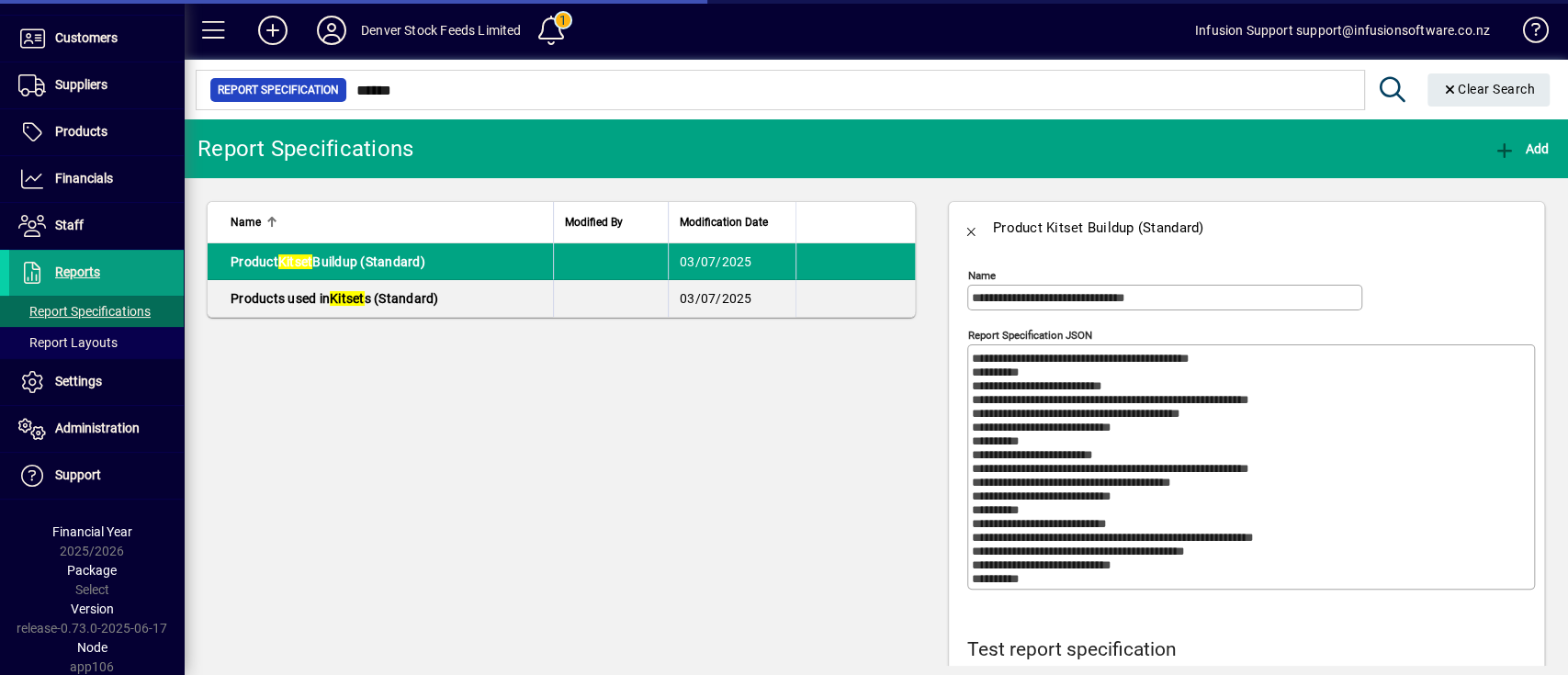 scroll, scrollTop: 1101, scrollLeft: 0, axis: vertical 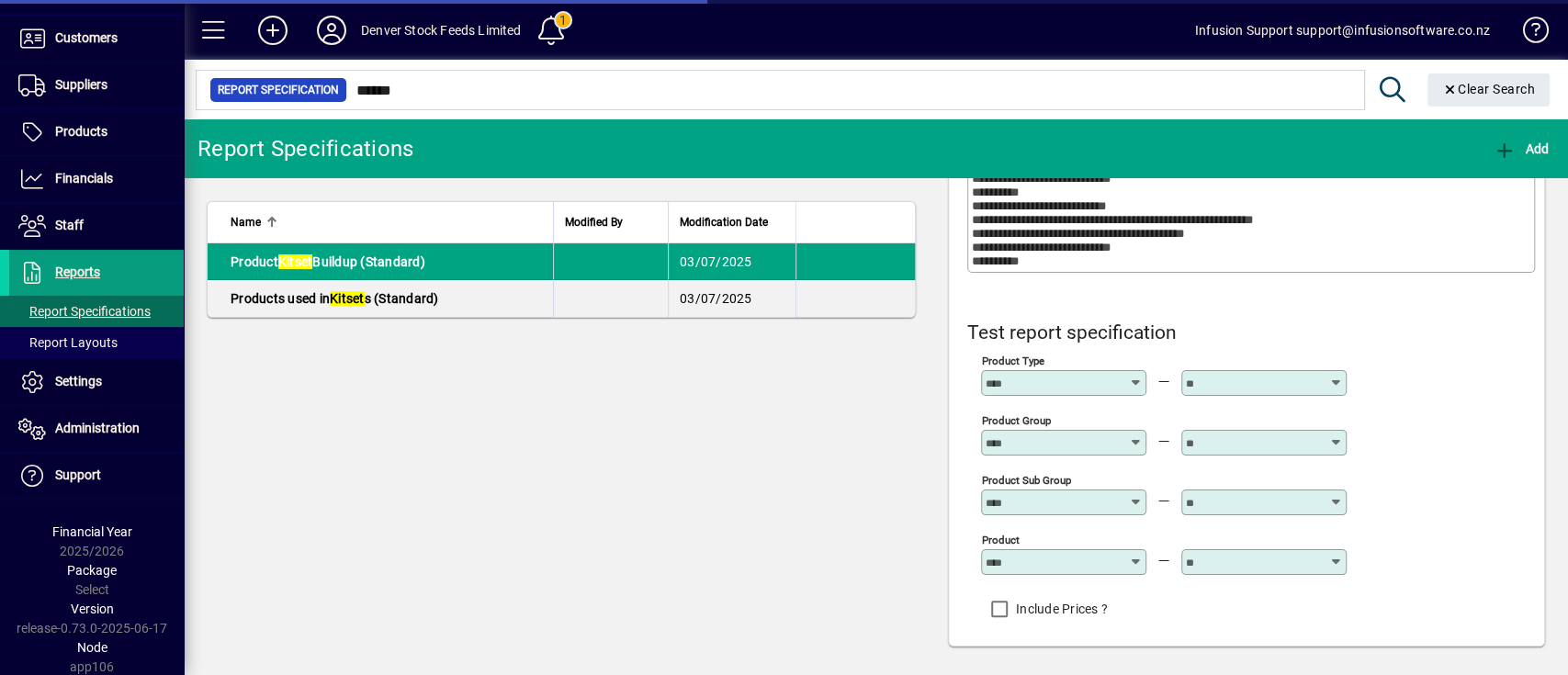 click on "Product Type Product Group Product Sub Group Product Include Prices ?" 